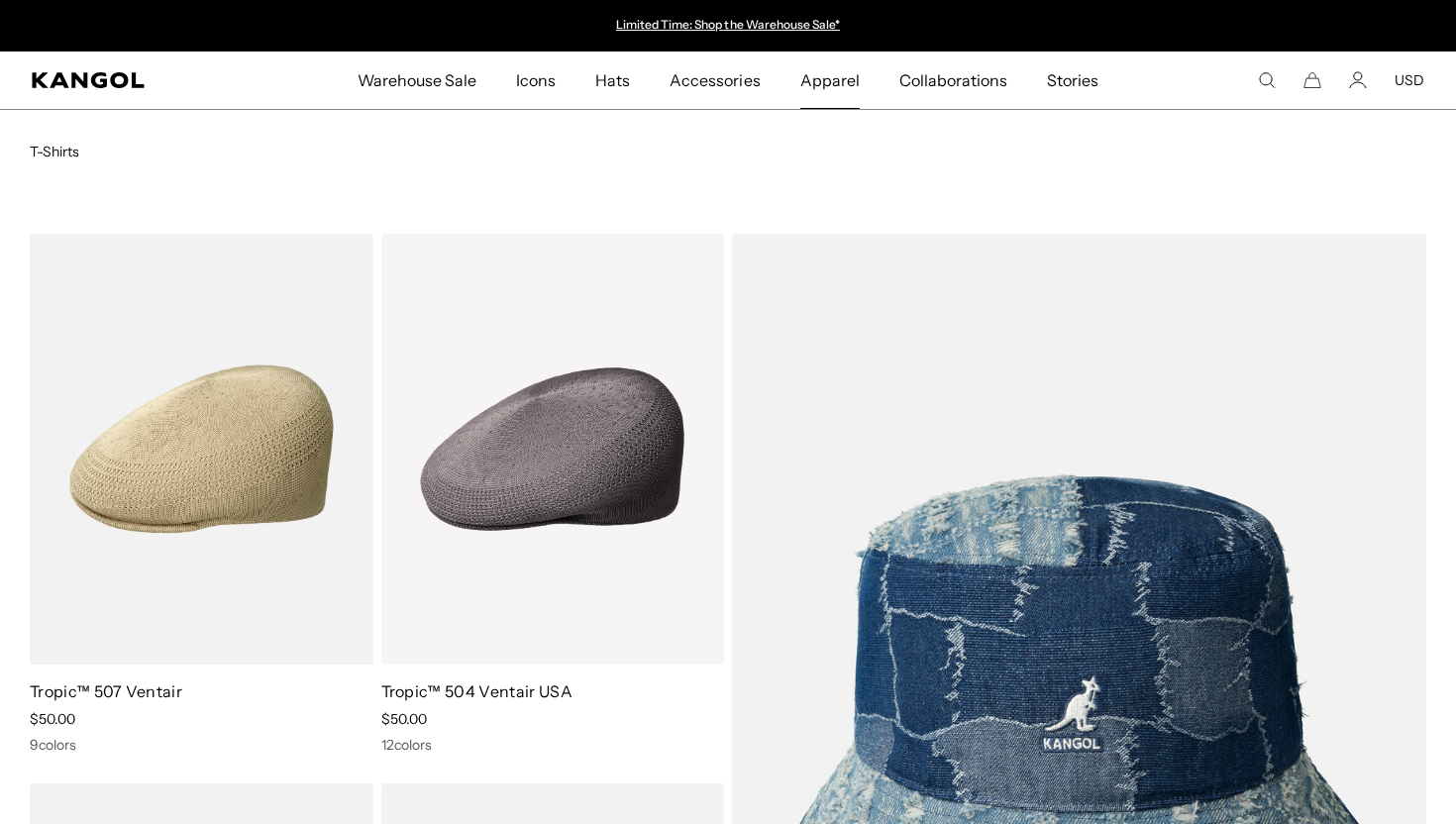 scroll, scrollTop: 0, scrollLeft: 0, axis: both 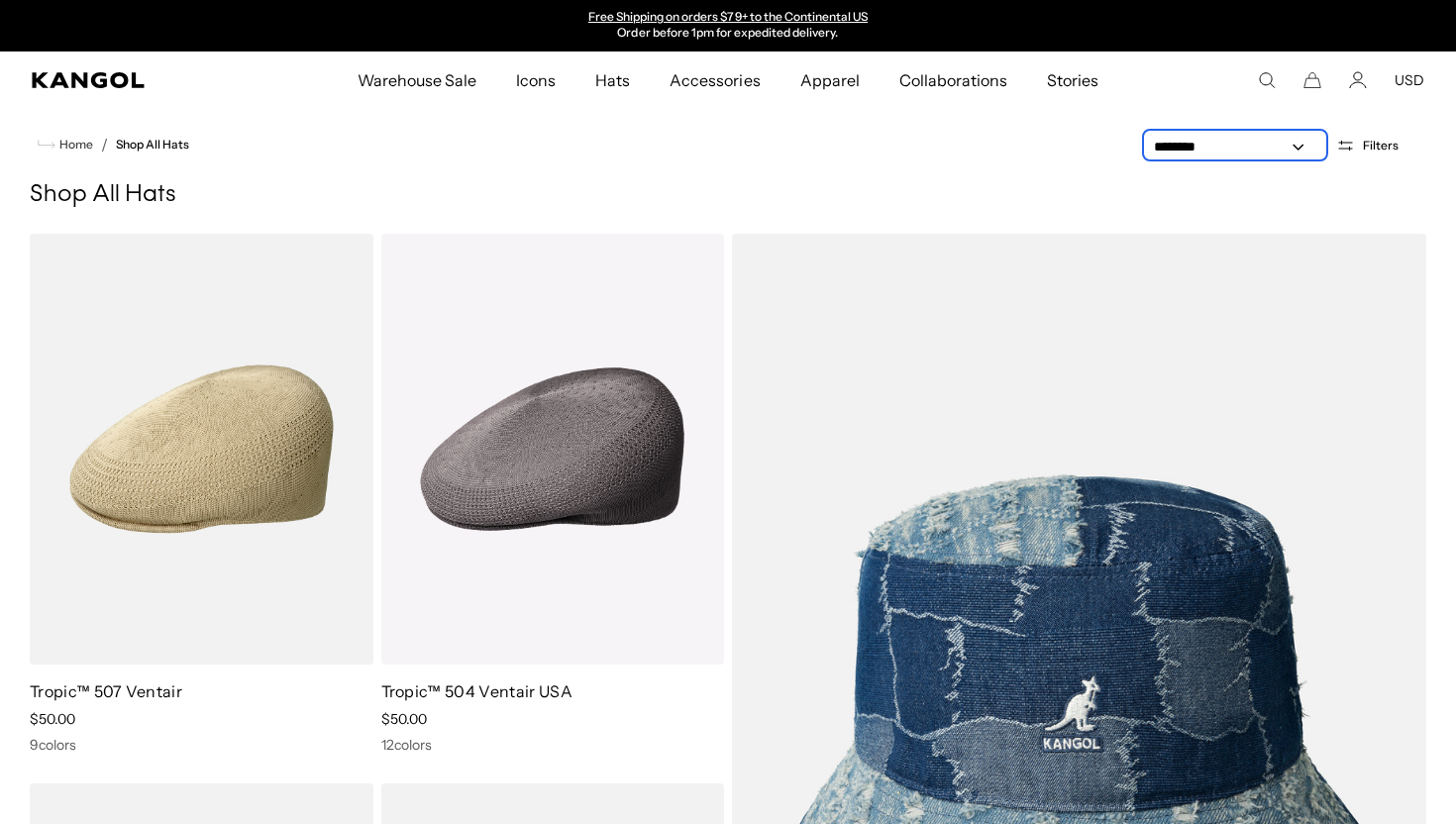 click on "**********" at bounding box center (1235, 147) 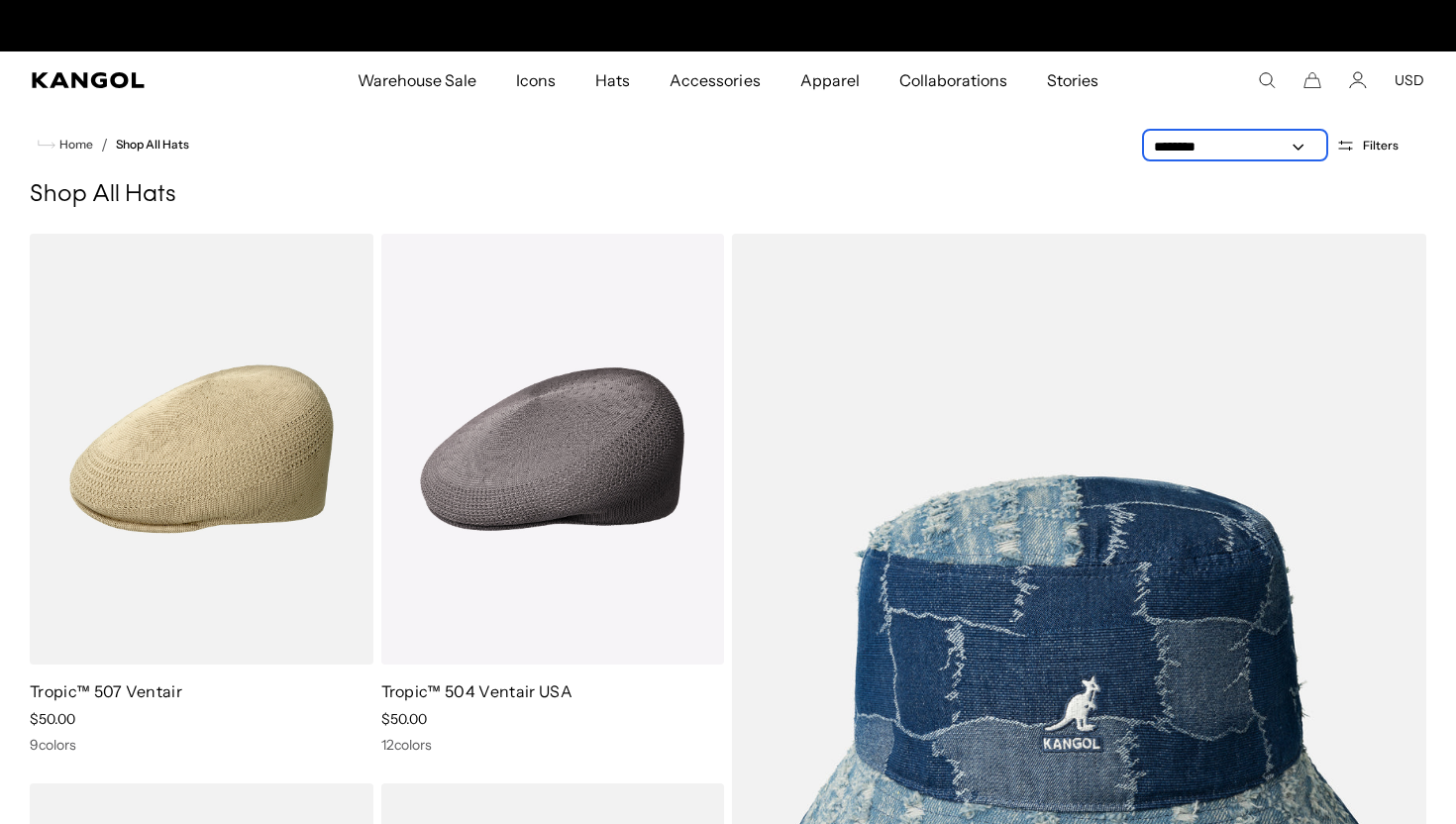 scroll, scrollTop: 0, scrollLeft: 0, axis: both 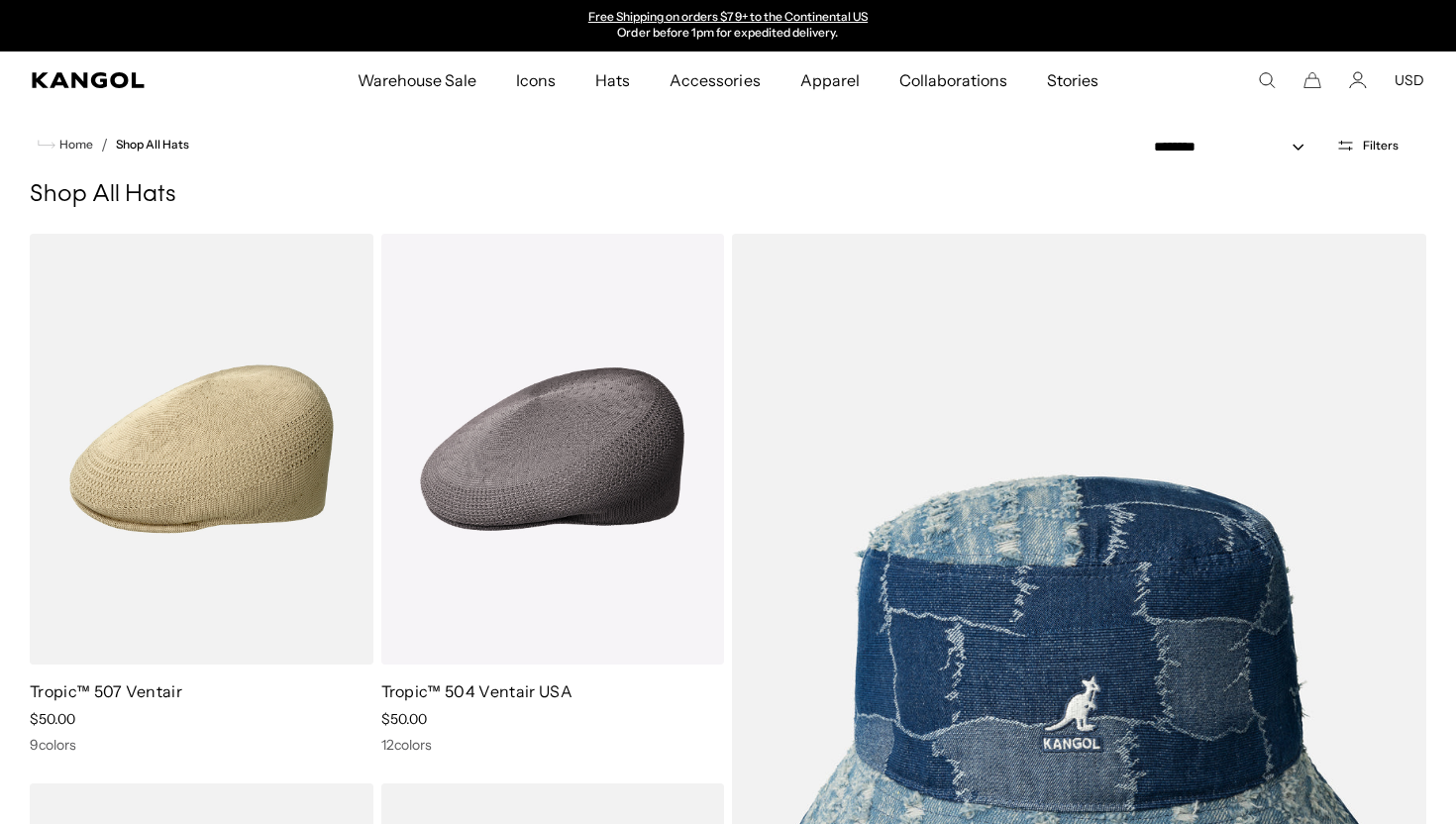 click on "Warehouse Sale
Warehouse Sale
Limited Time: Select Spring Styles on Sale
All Sale Hats
All Sale Accessories
Icons
Icons" at bounding box center [728, 80] 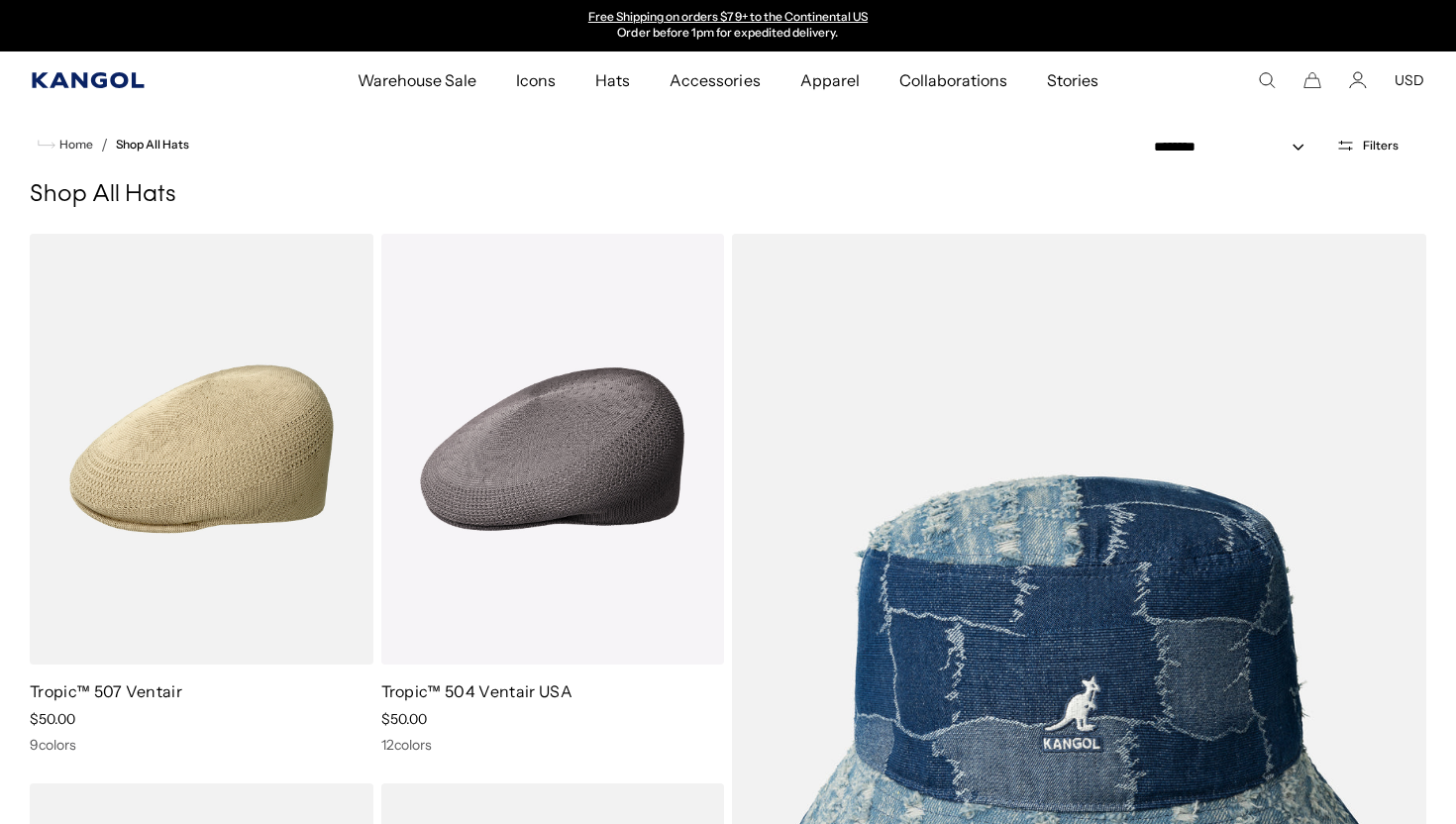 click at bounding box center [87, 80] 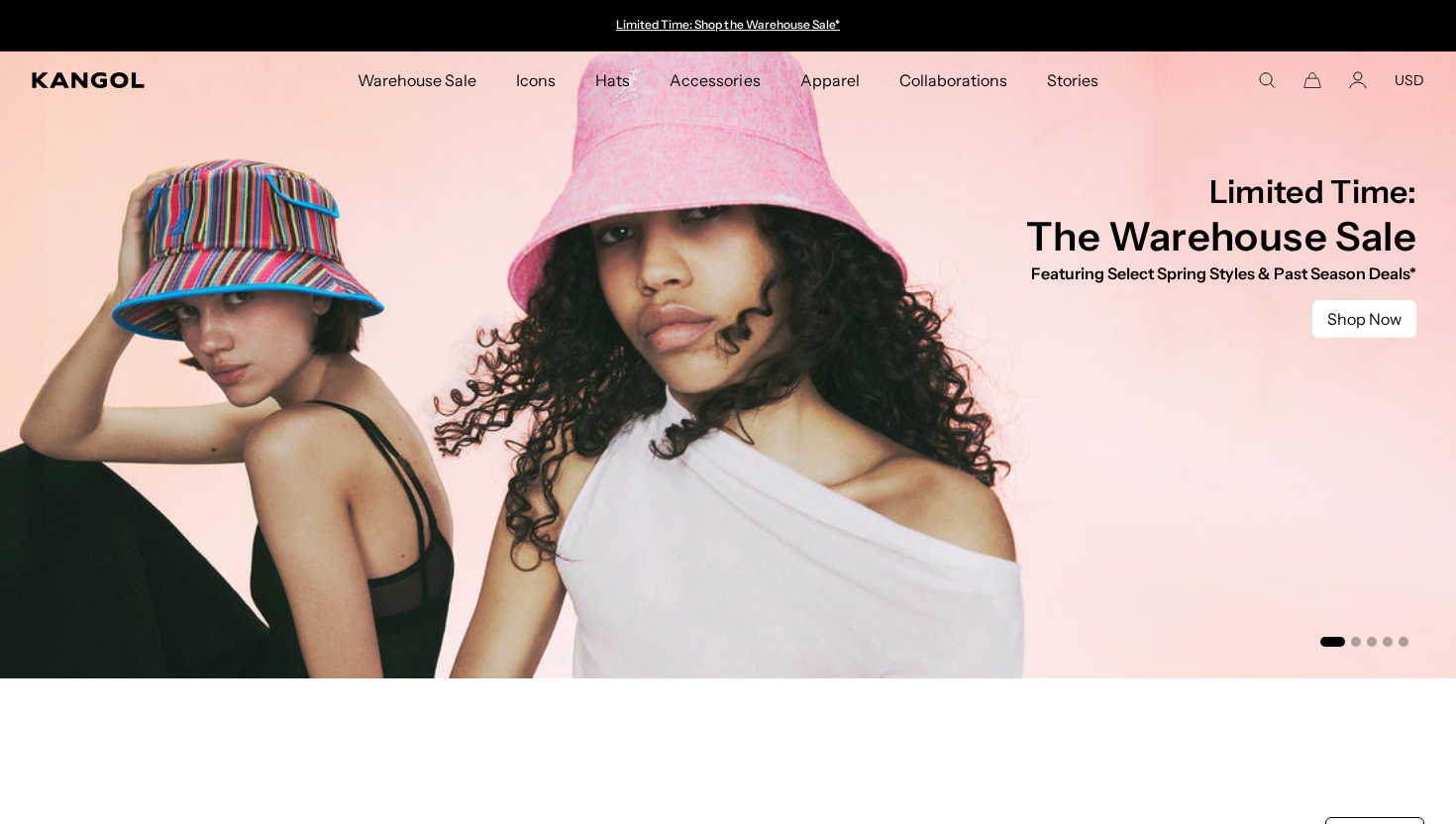 scroll, scrollTop: 0, scrollLeft: 0, axis: both 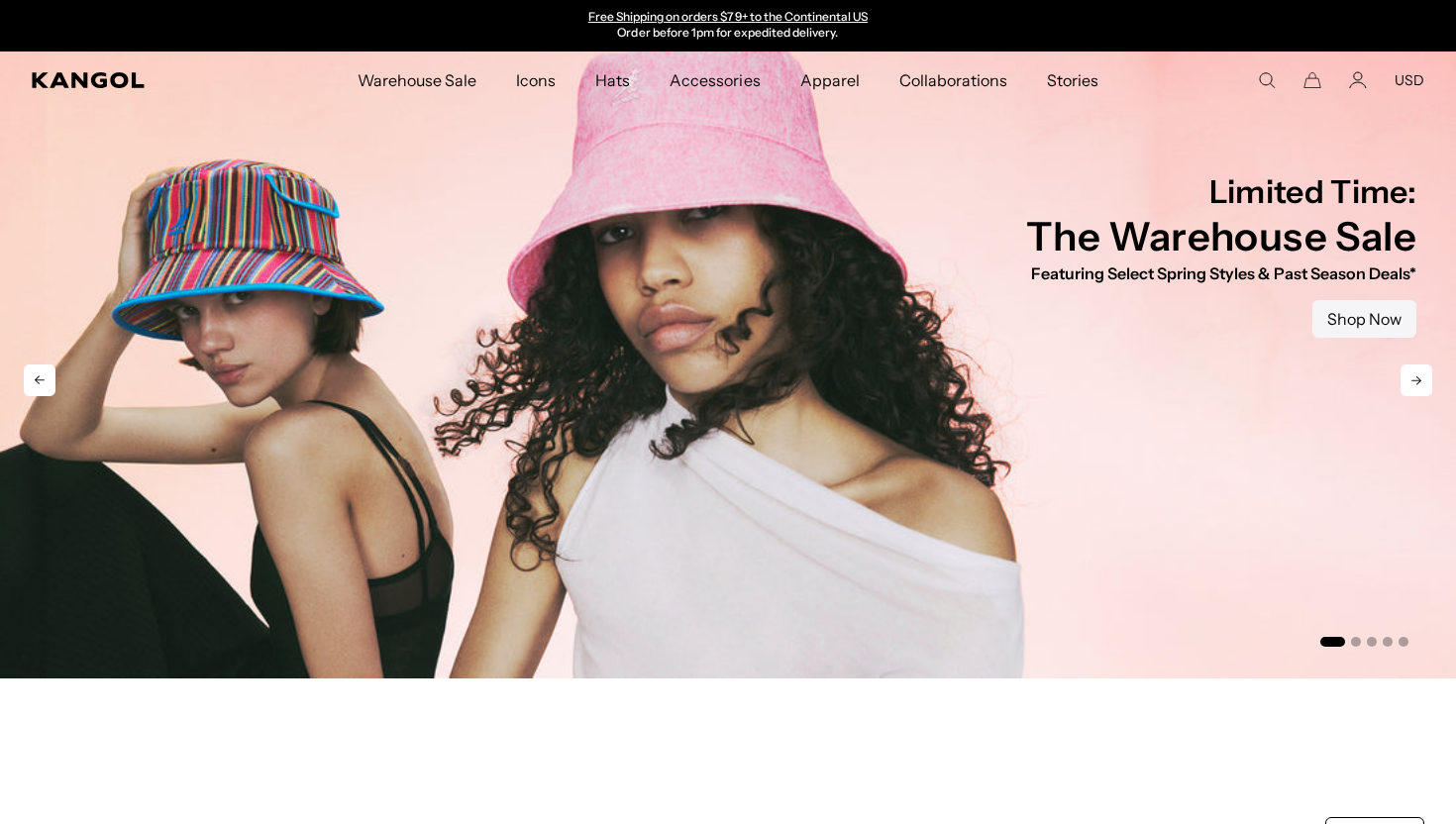click on "Shop Now" at bounding box center [1364, 319] 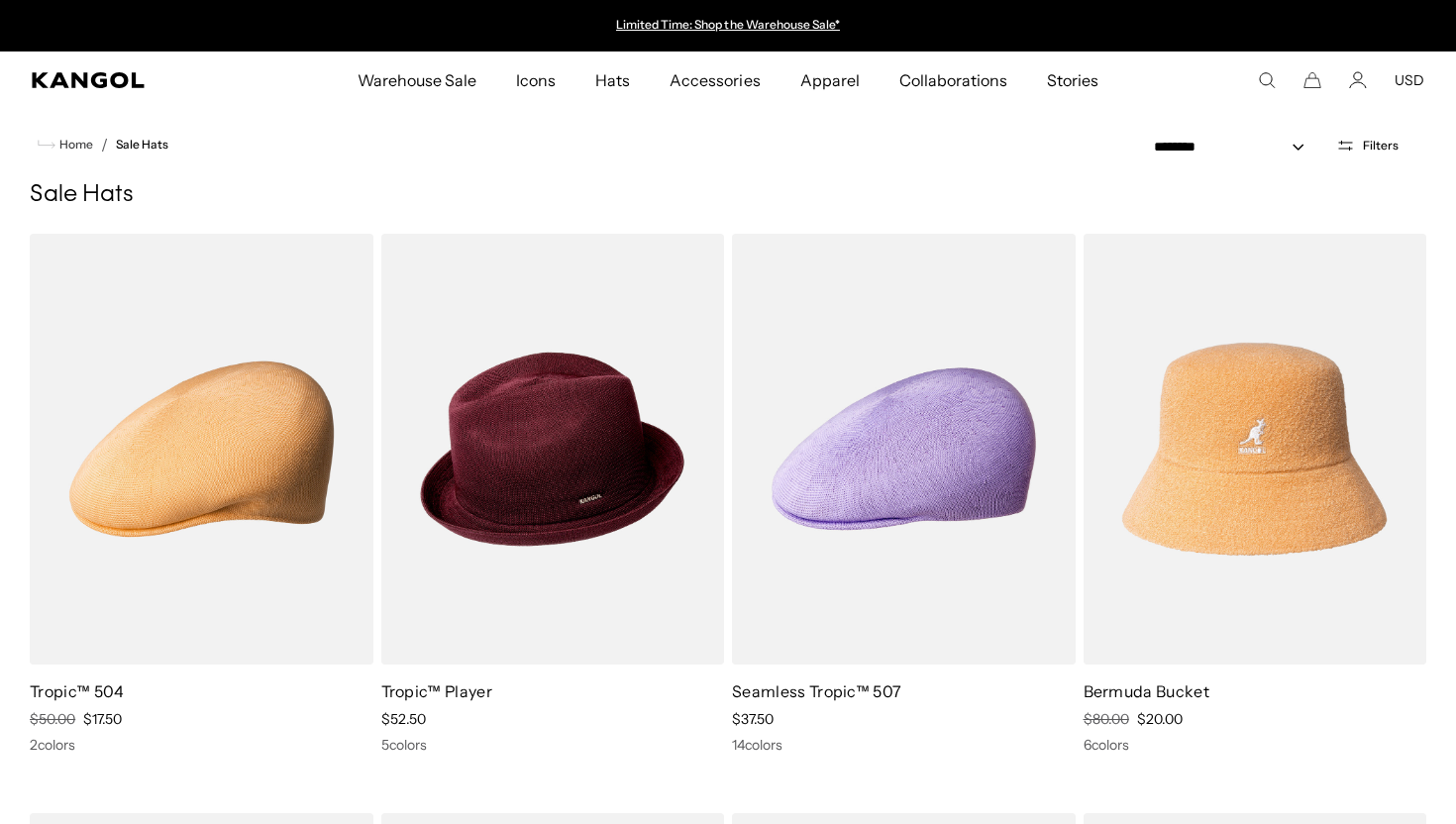 scroll, scrollTop: 0, scrollLeft: 0, axis: both 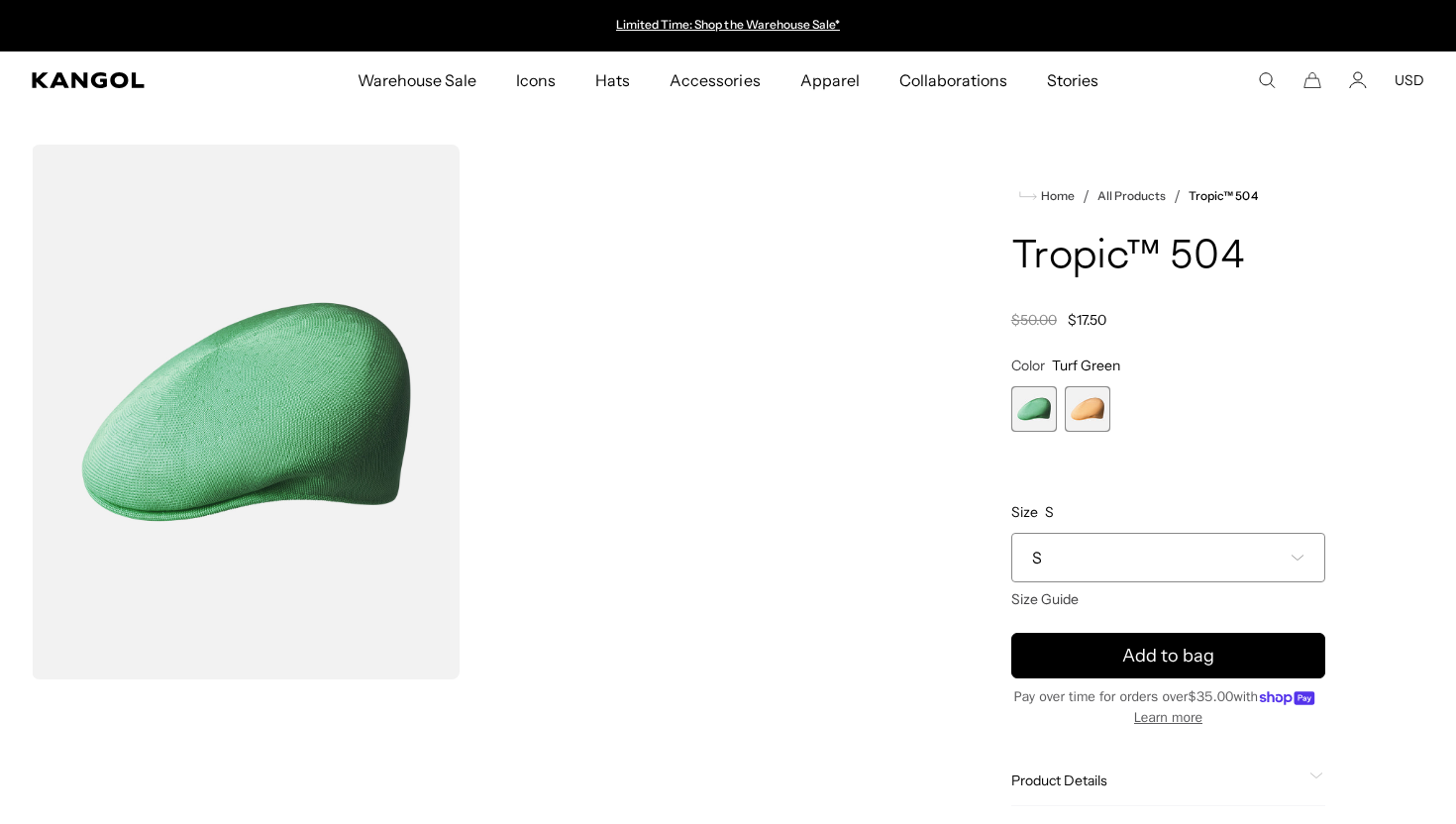click on "[SIZE]" at bounding box center [1168, 558] 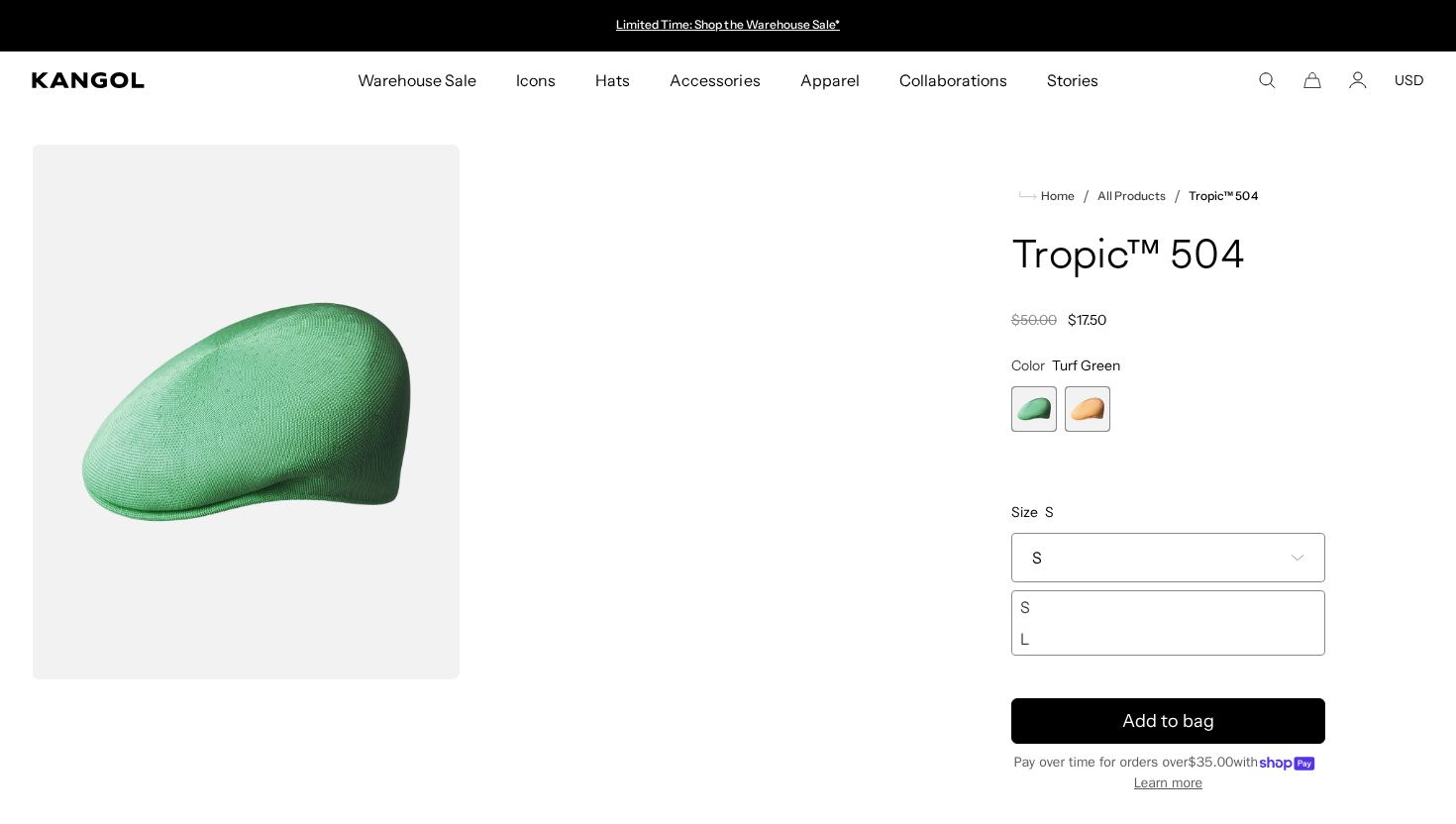 scroll, scrollTop: 0, scrollLeft: 0, axis: both 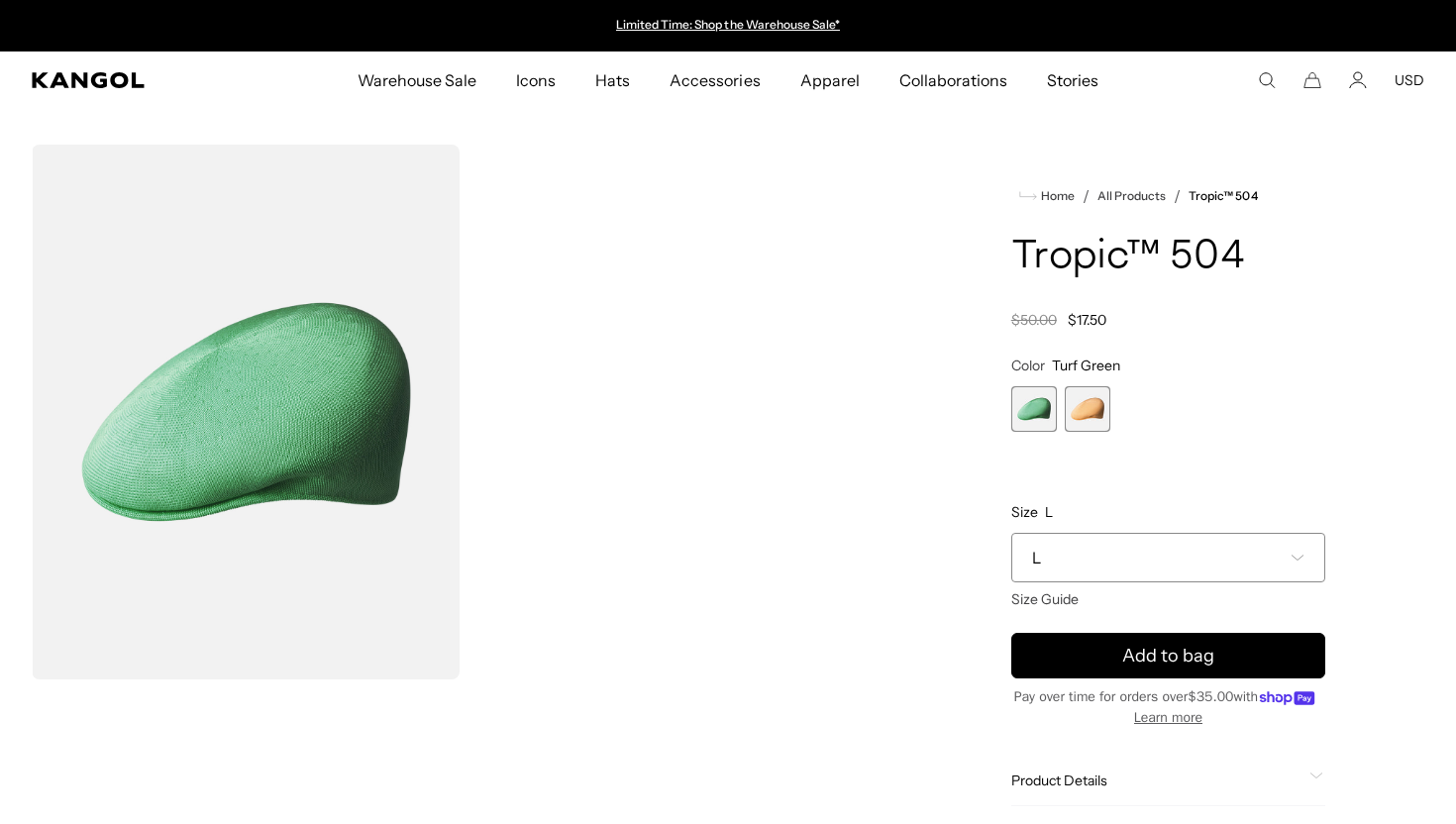 click at bounding box center (1088, 409) 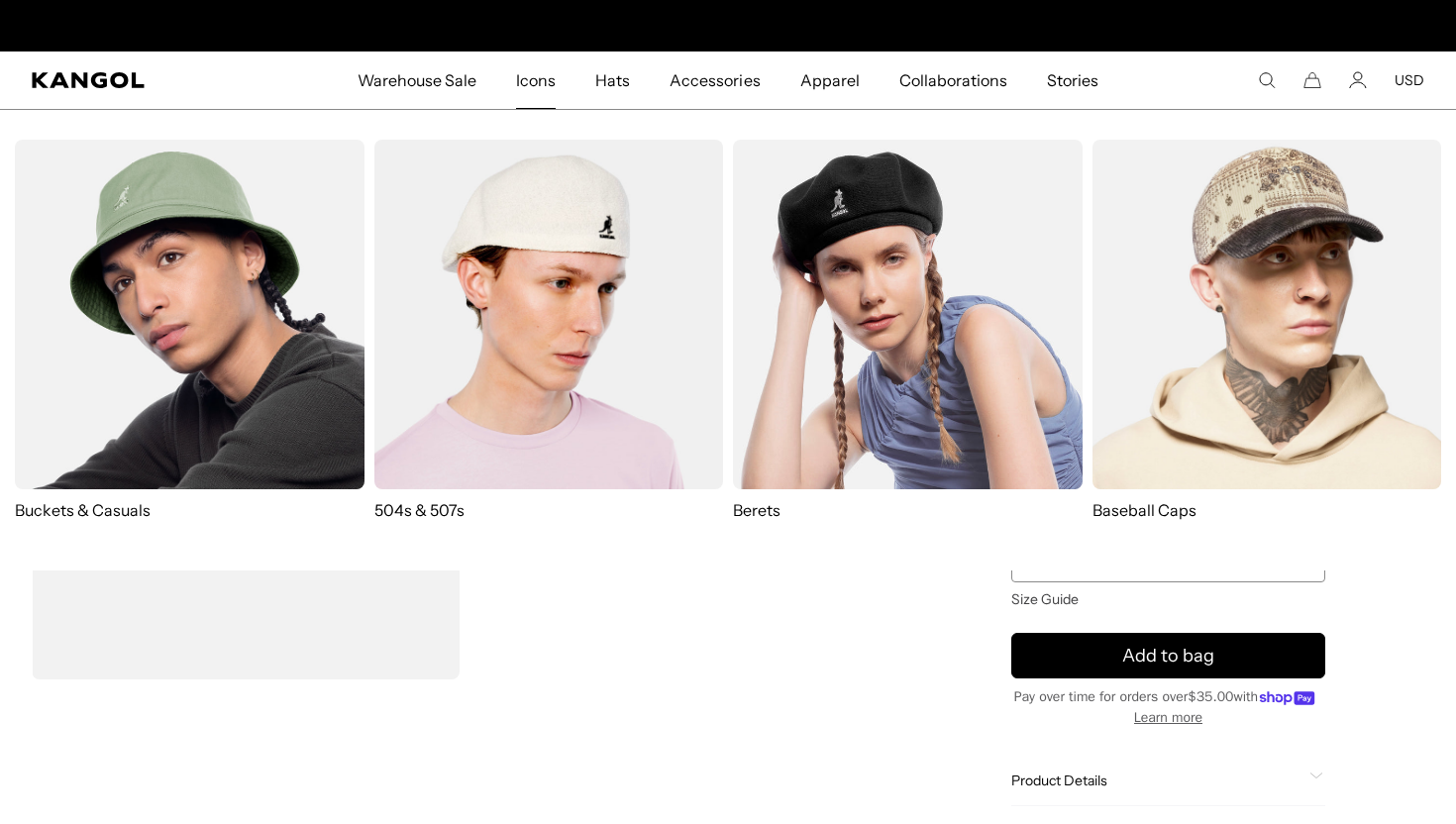 scroll, scrollTop: 0, scrollLeft: 408, axis: horizontal 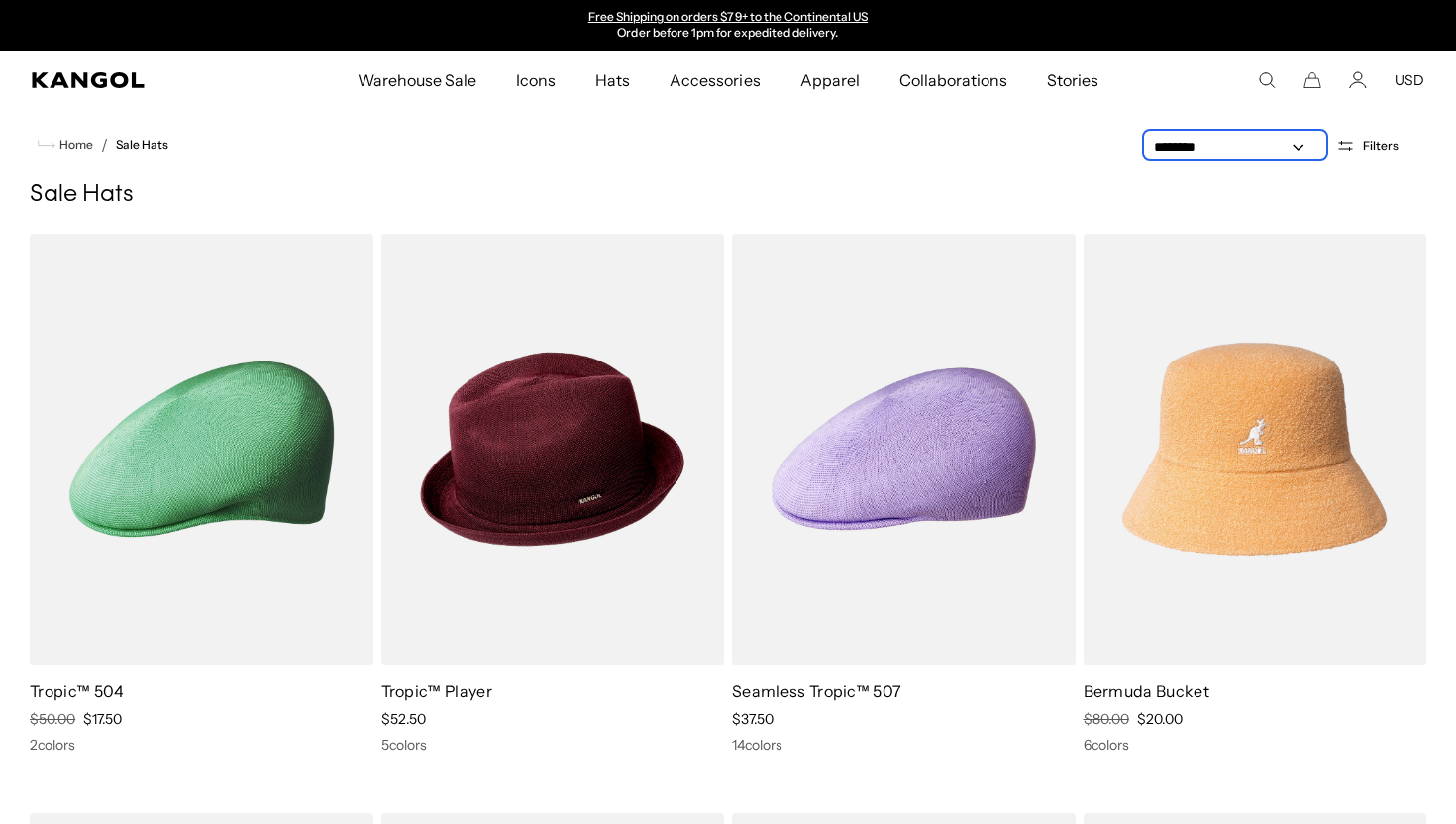 click on "**********" at bounding box center [1235, 147] 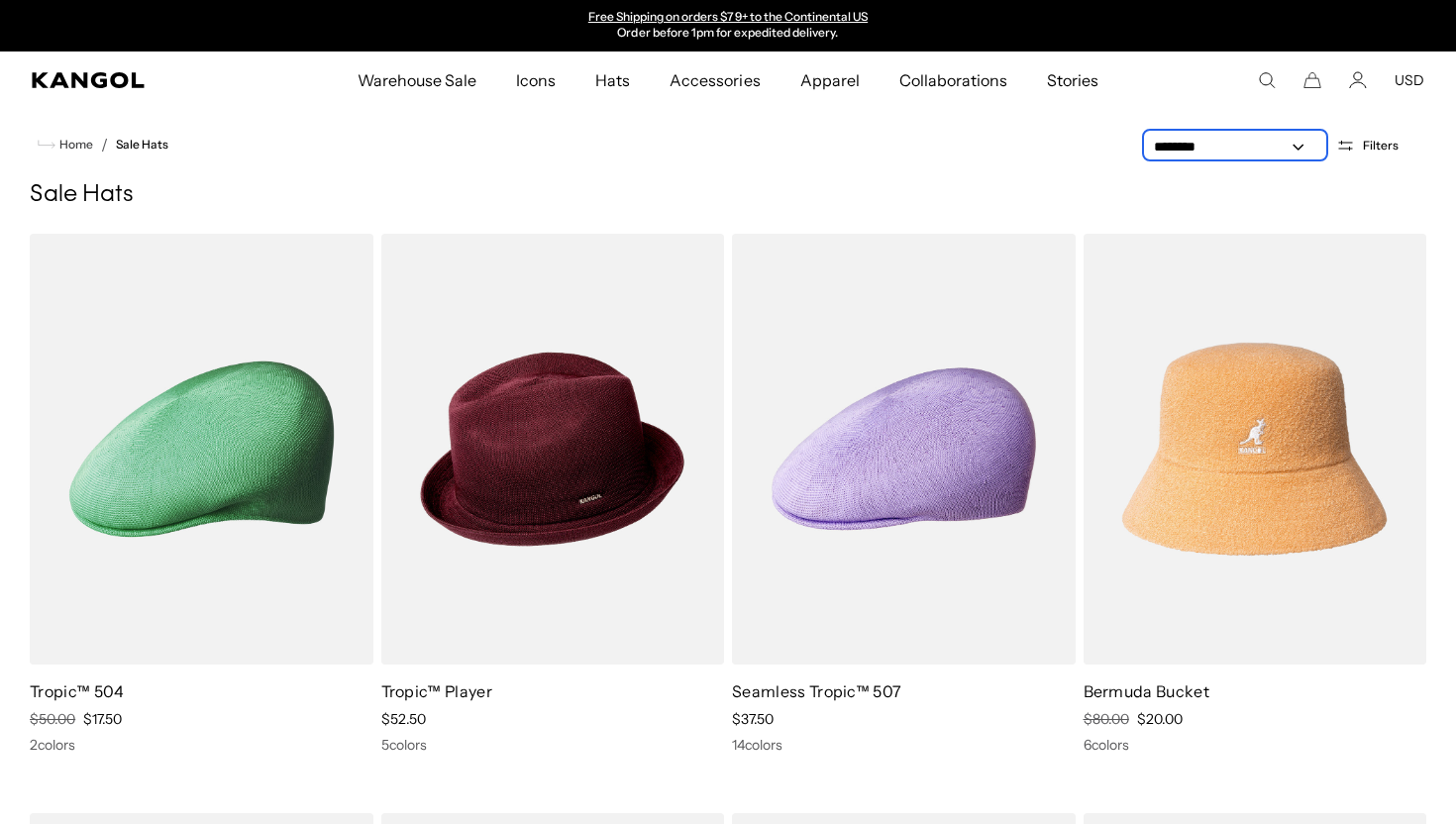 select on "*****" 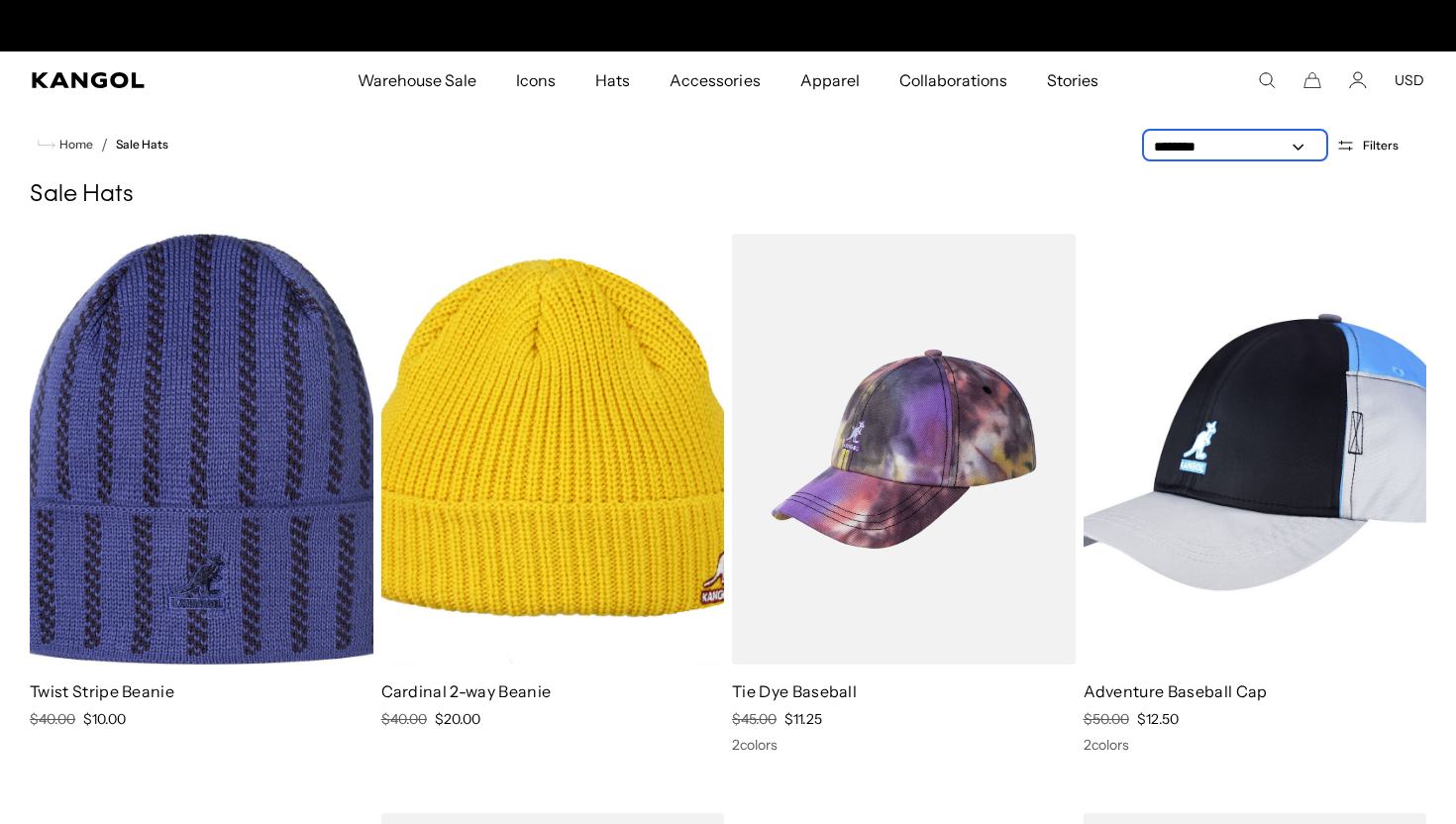 scroll, scrollTop: 0, scrollLeft: 408, axis: horizontal 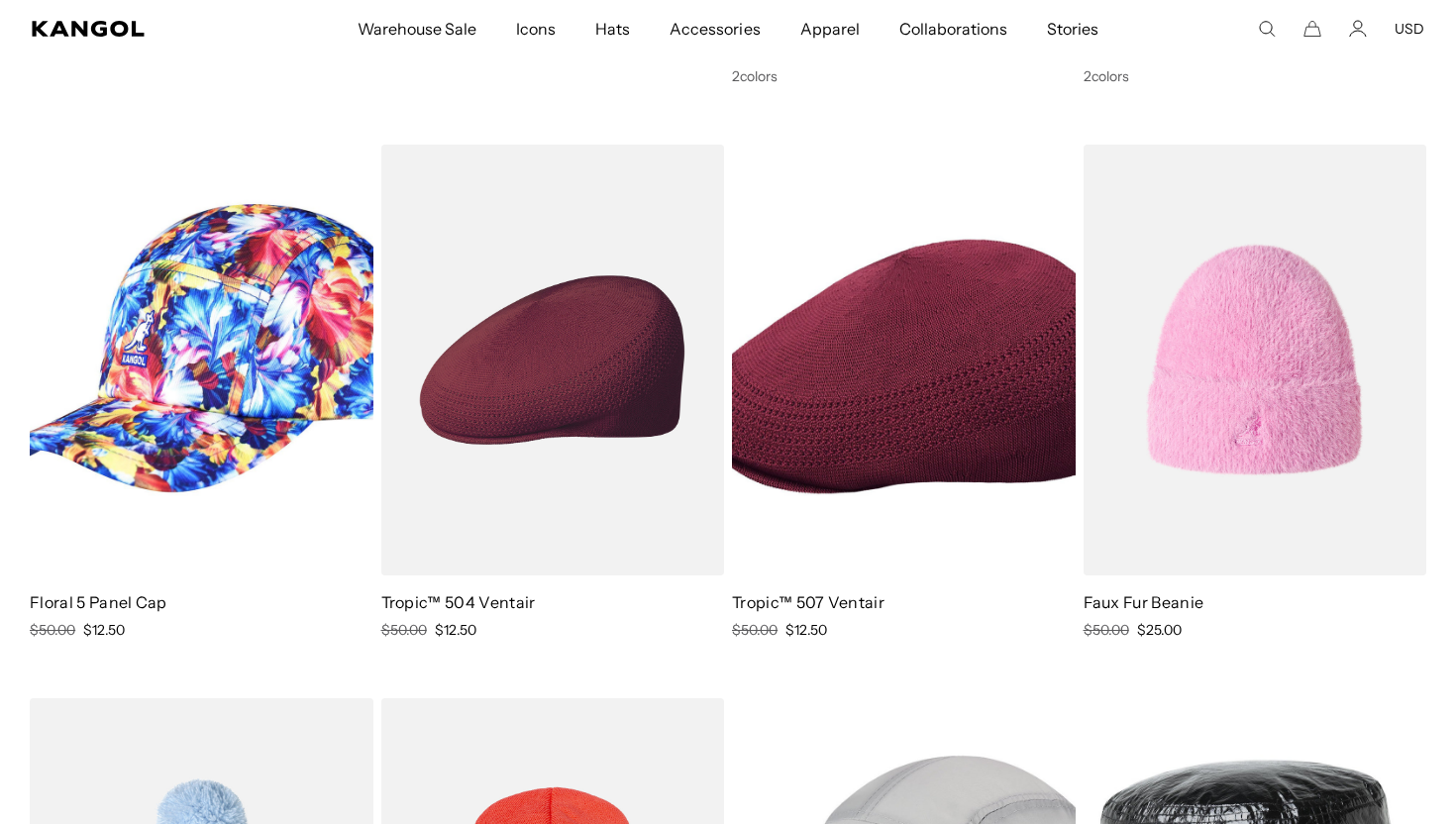 click at bounding box center (553, 360) 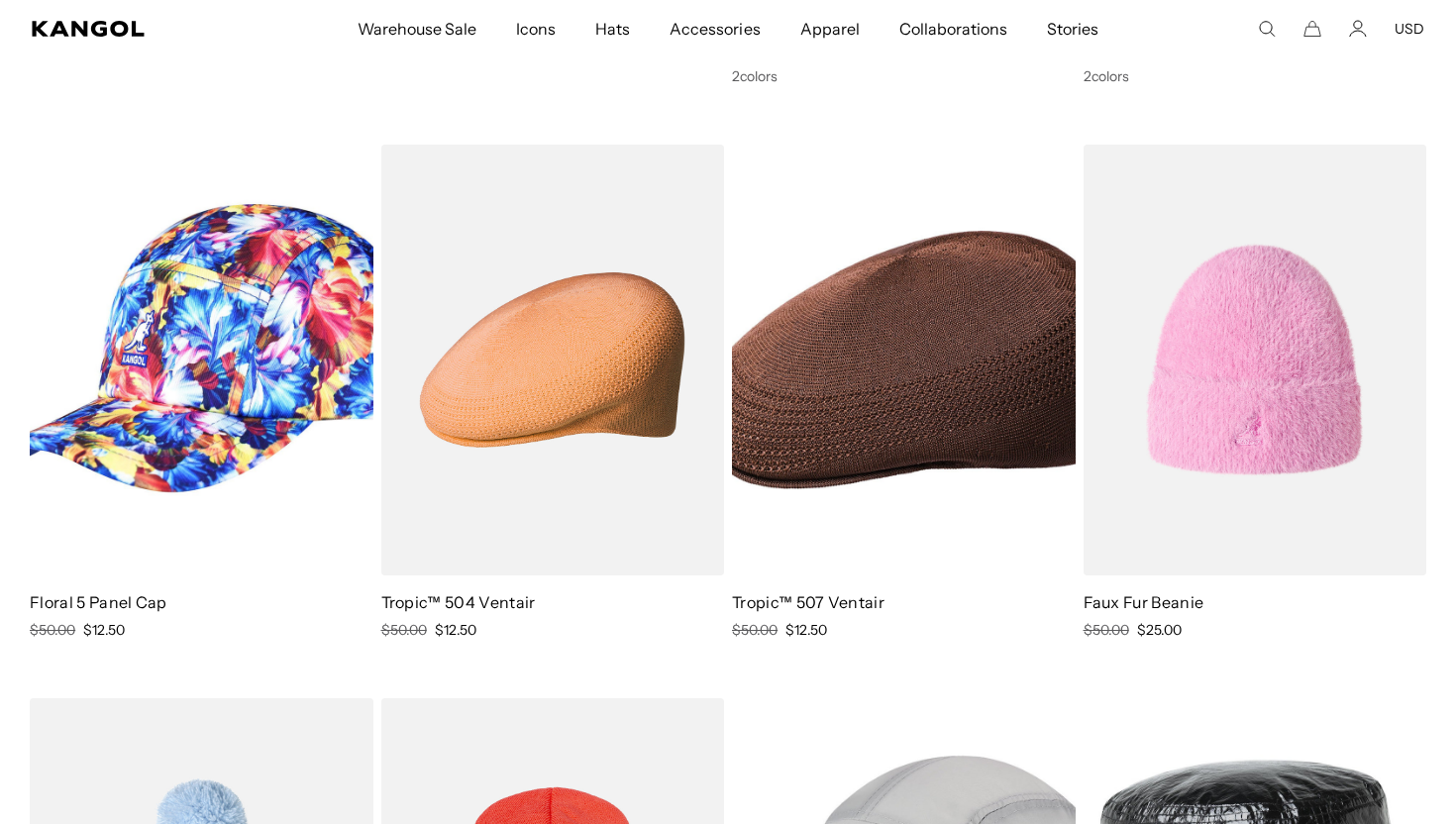 scroll, scrollTop: 0, scrollLeft: 0, axis: both 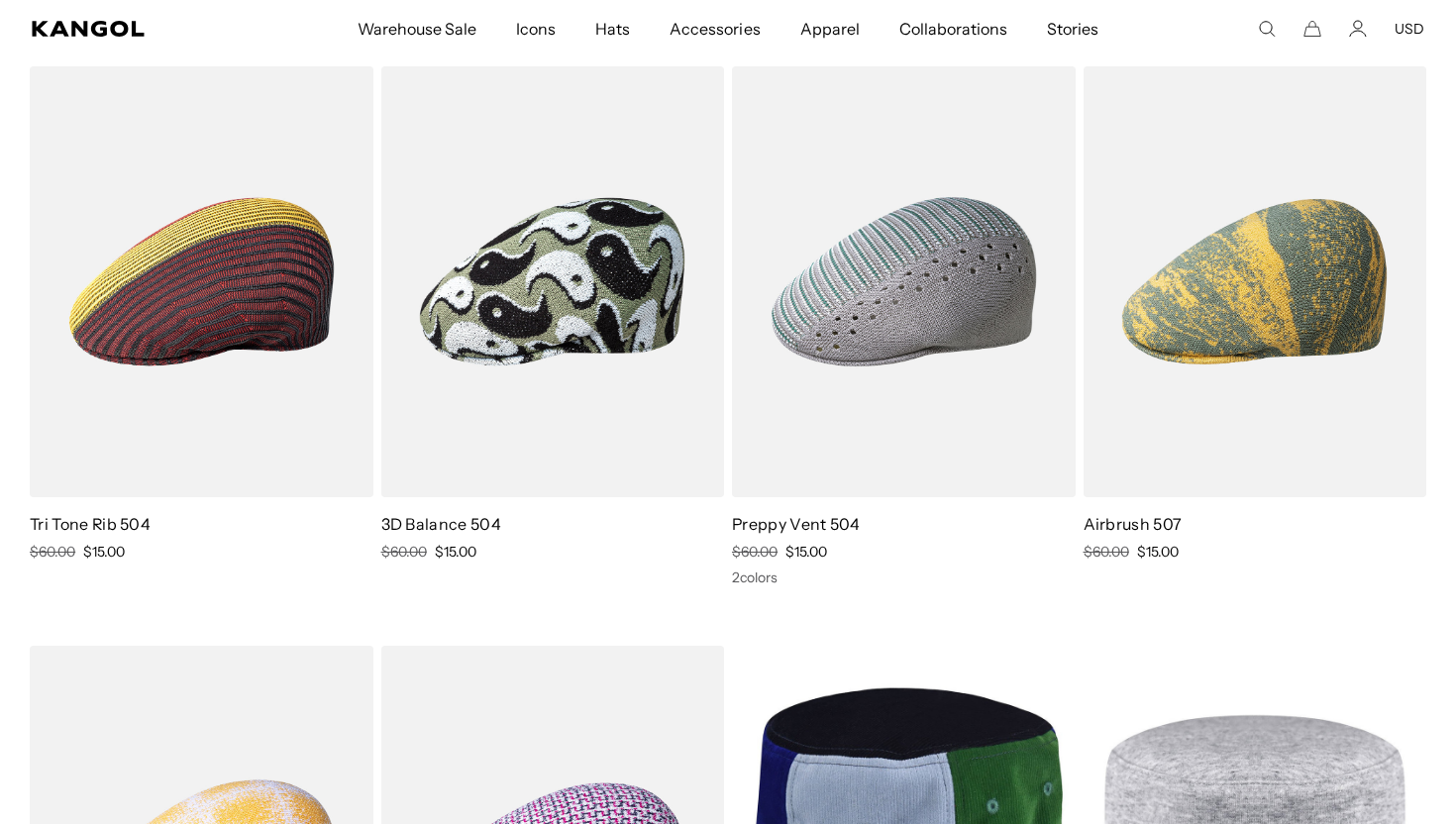 click at bounding box center [201, 281] 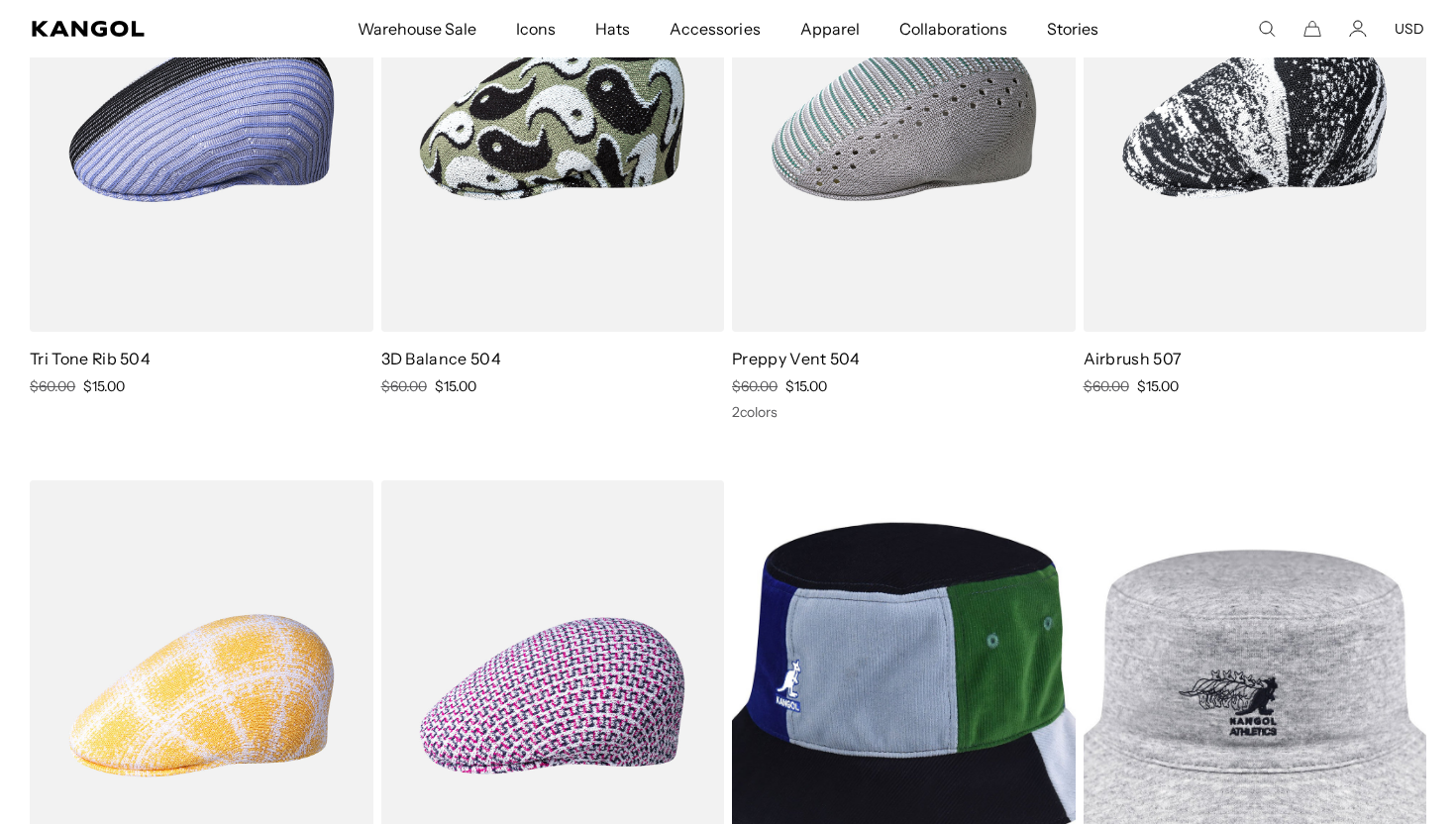 click at bounding box center [1255, 116] 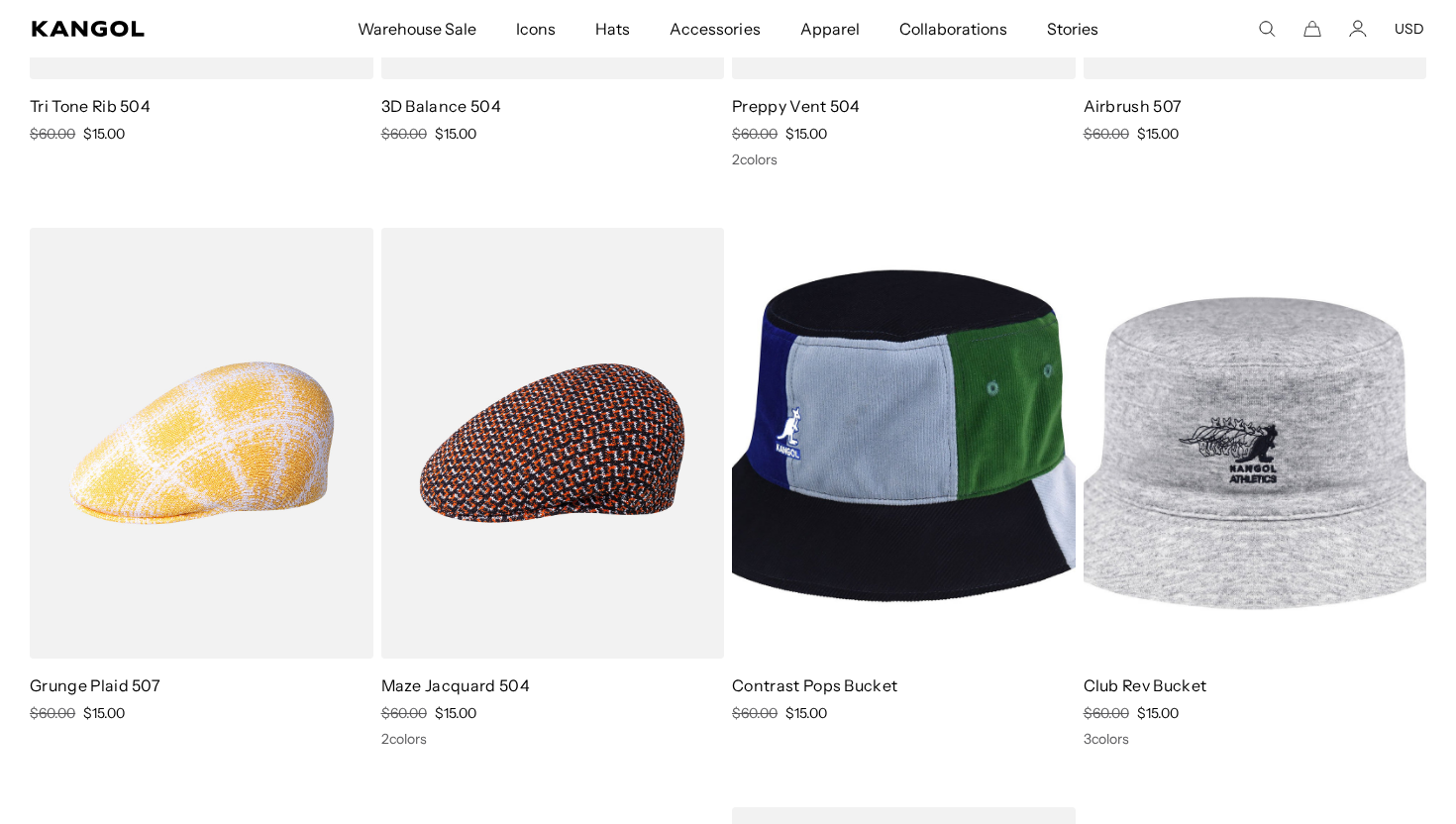 scroll, scrollTop: 2373, scrollLeft: 0, axis: vertical 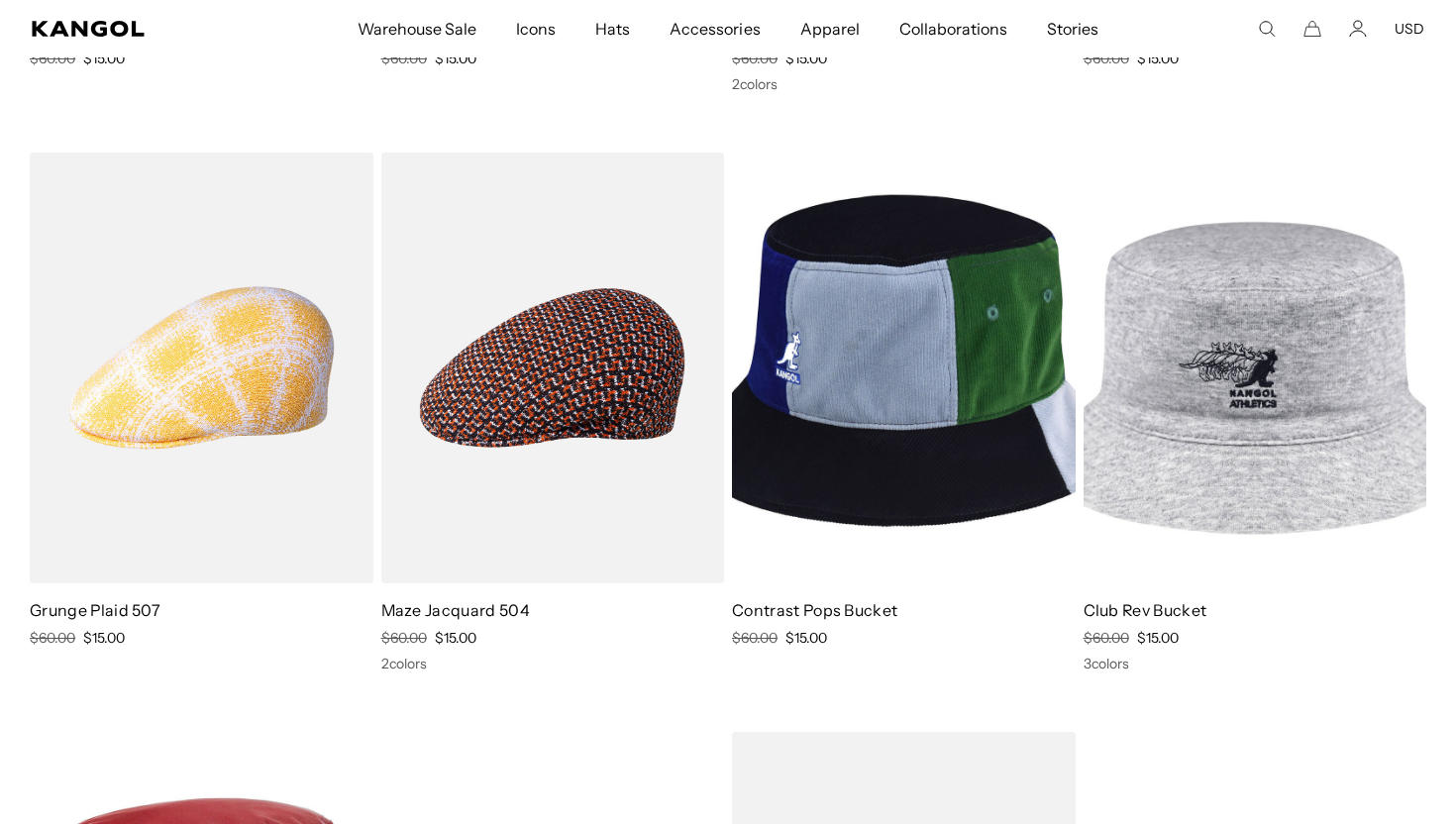 click at bounding box center [553, 367] 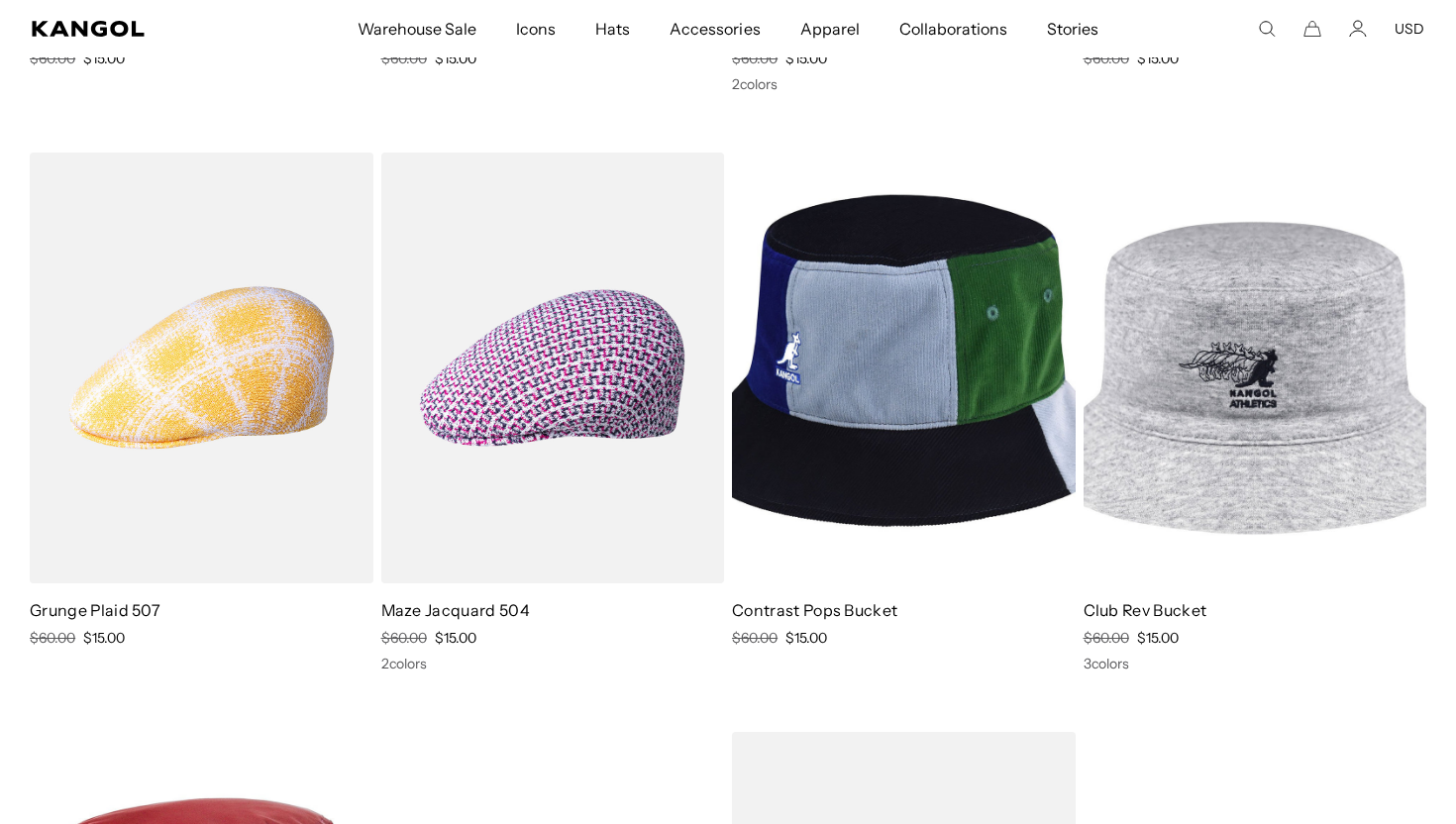 scroll, scrollTop: 0, scrollLeft: 0, axis: both 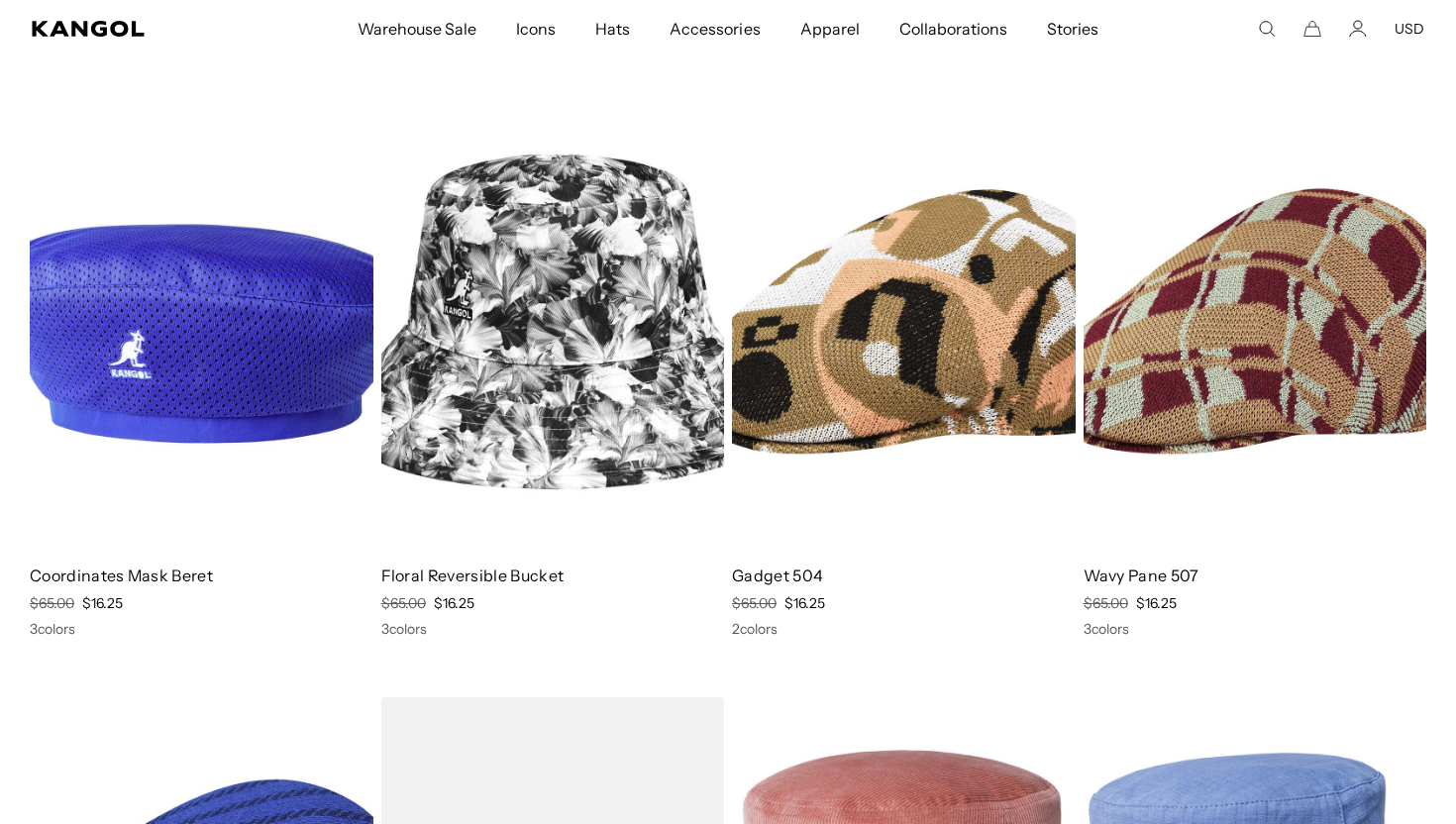 click at bounding box center [1255, 333] 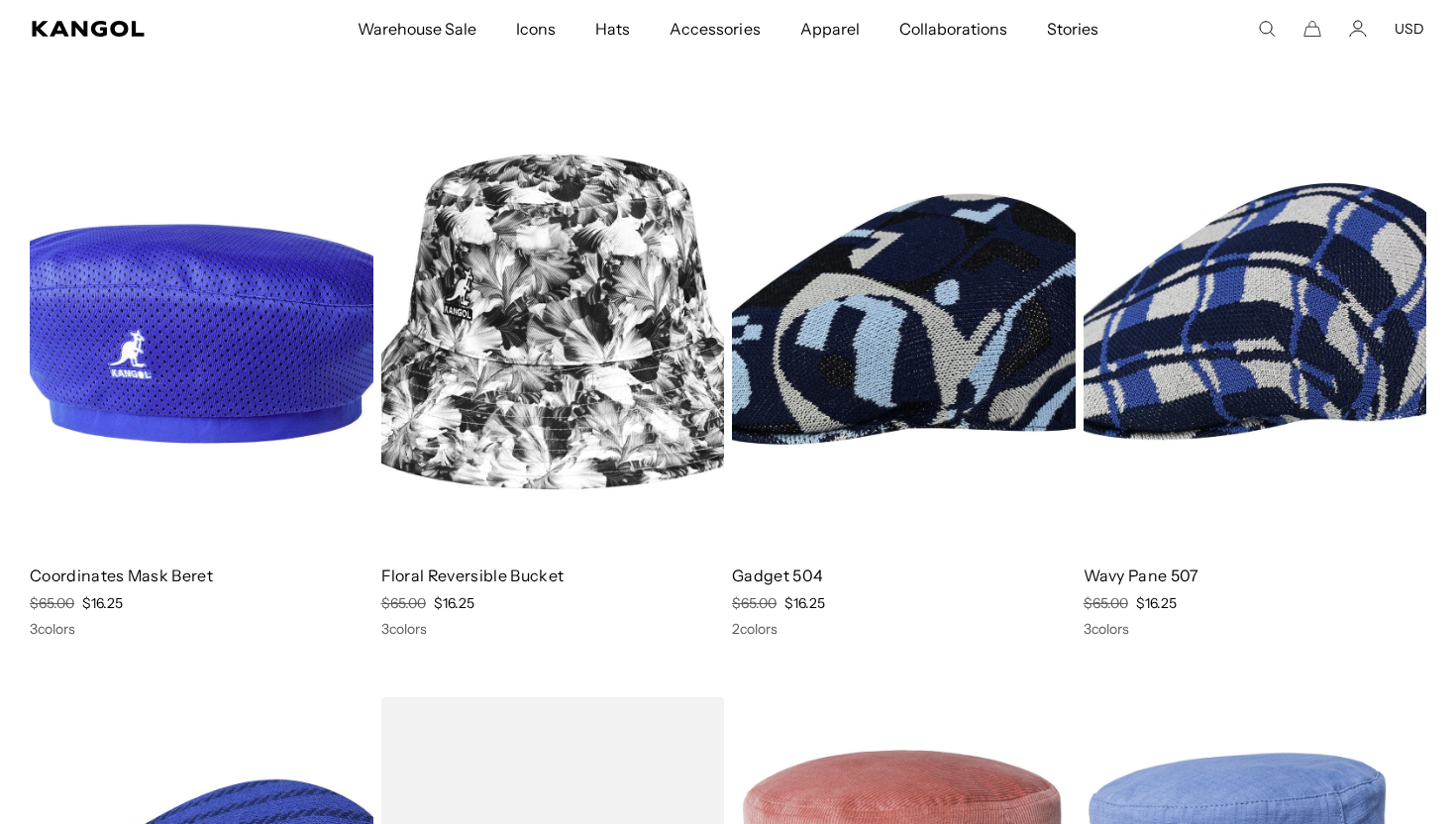 click at bounding box center [903, 333] 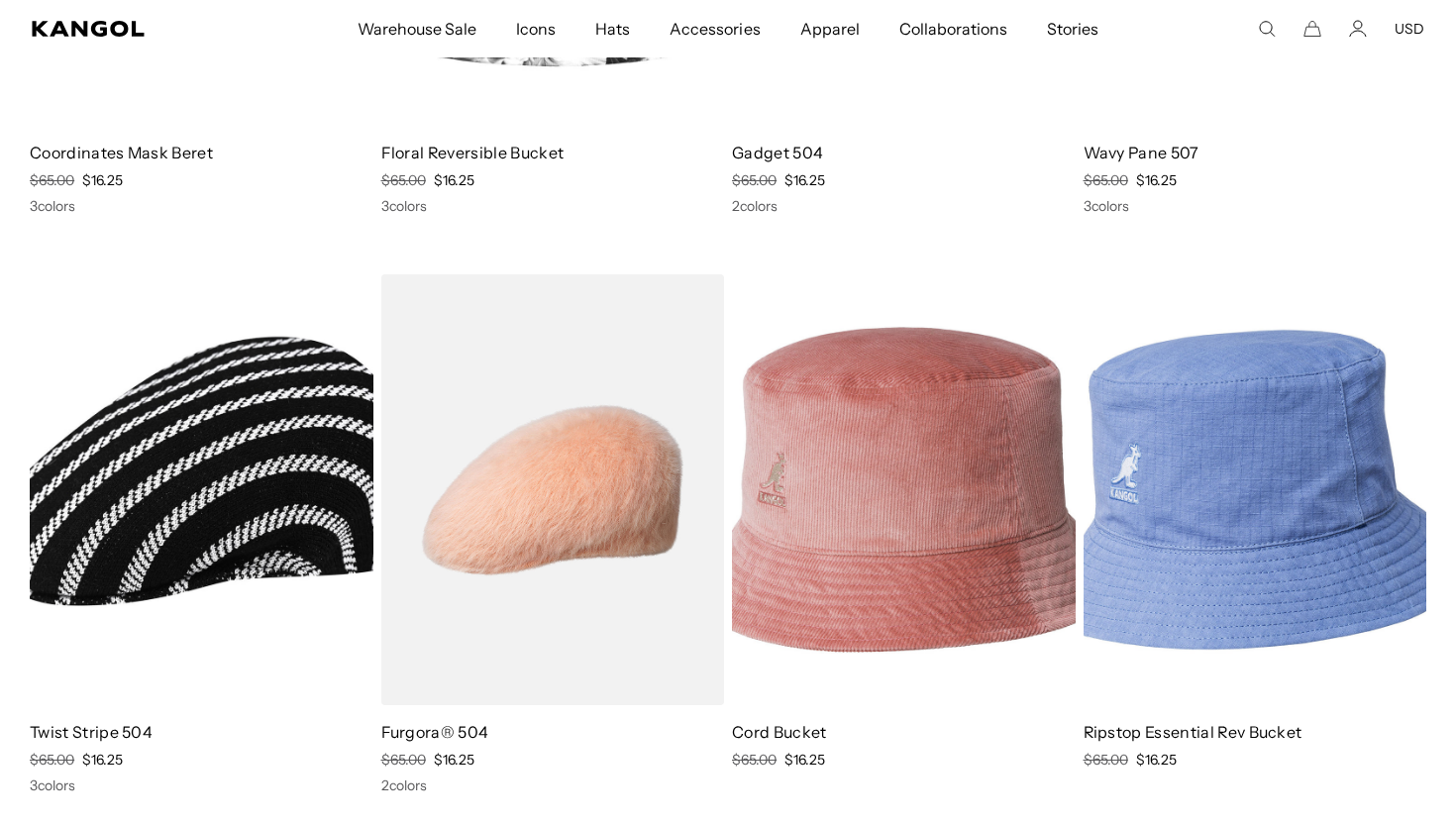 scroll, scrollTop: 0, scrollLeft: 408, axis: horizontal 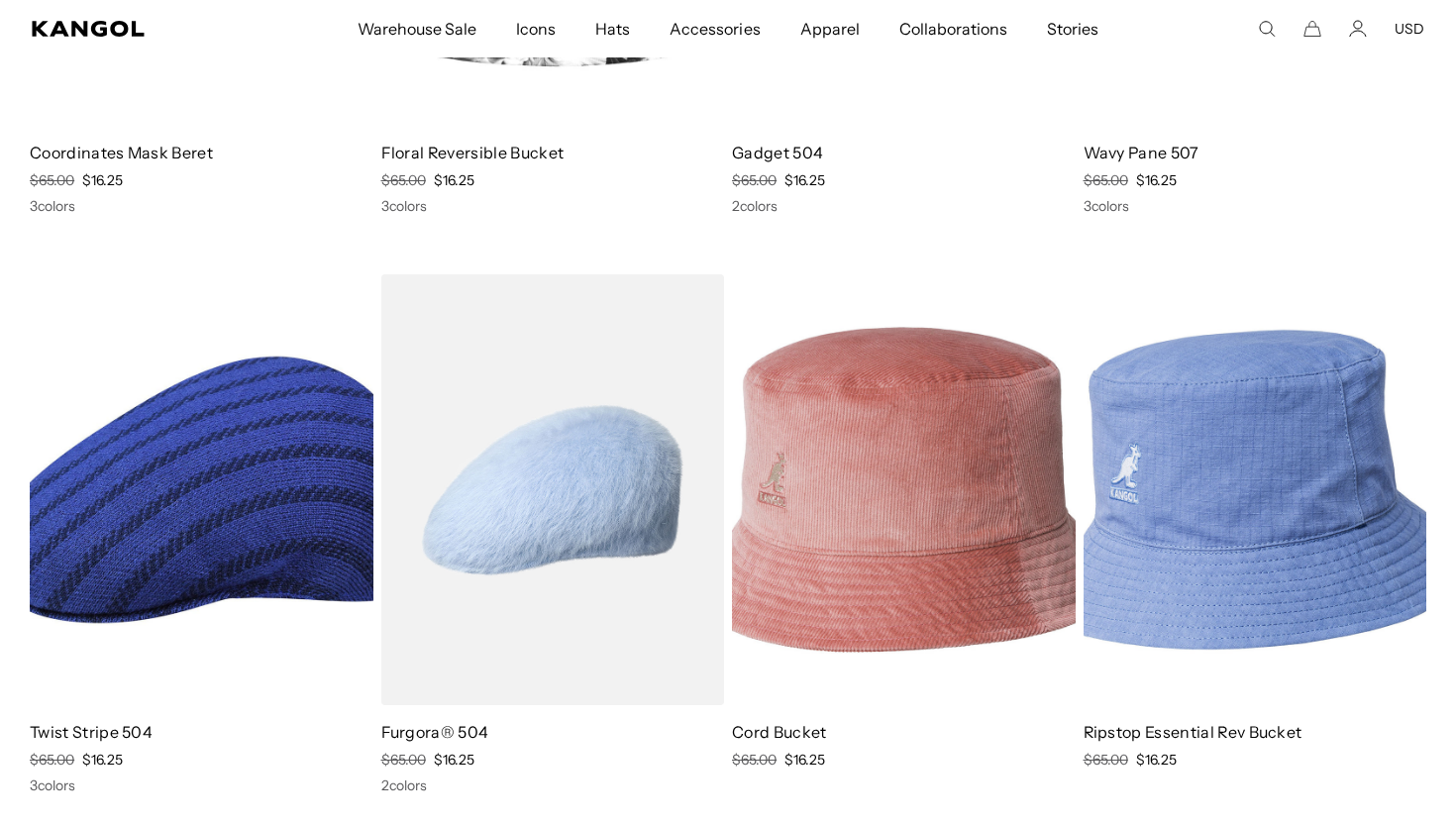 click at bounding box center (553, 489) 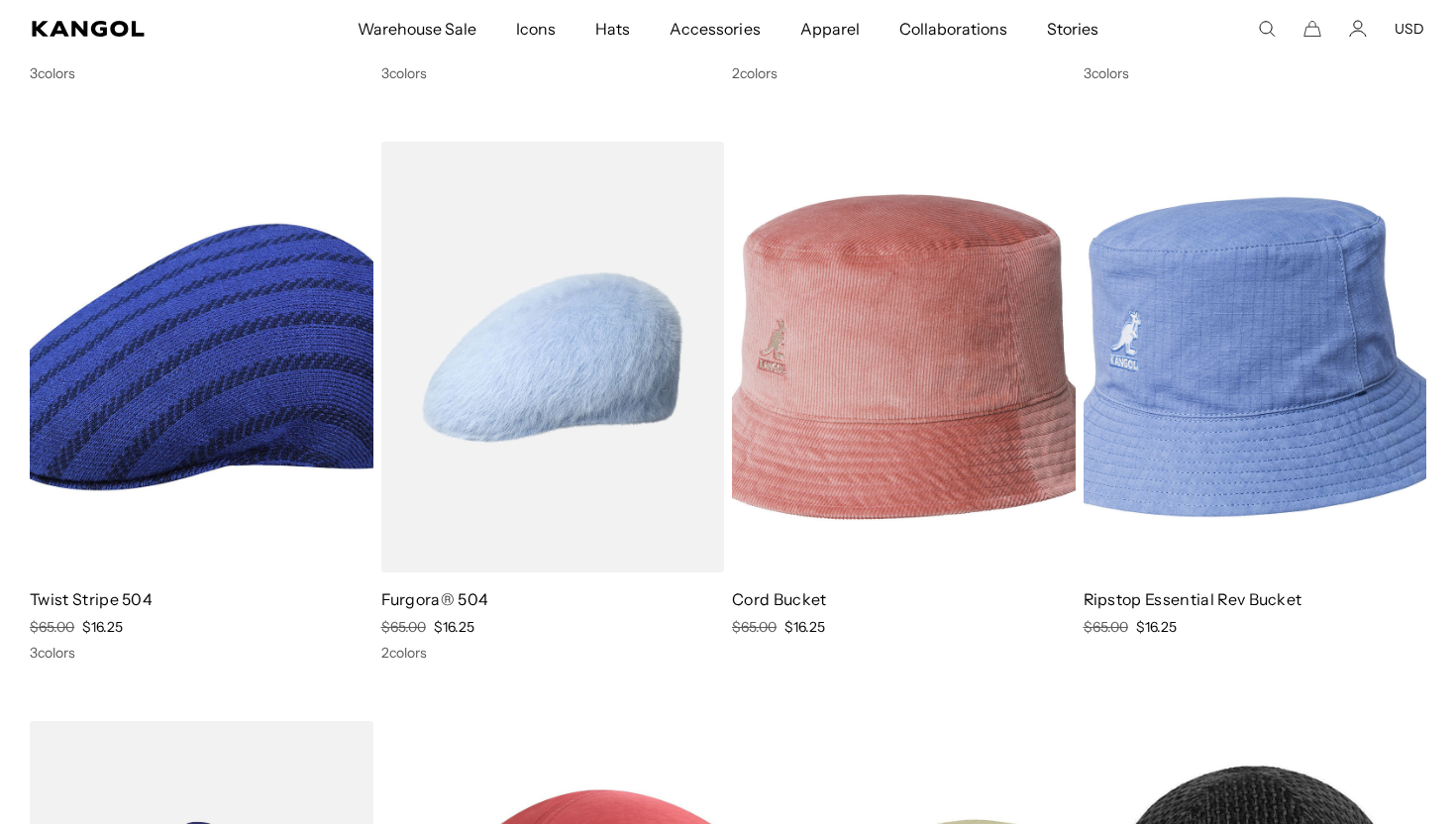 scroll, scrollTop: 4176, scrollLeft: 0, axis: vertical 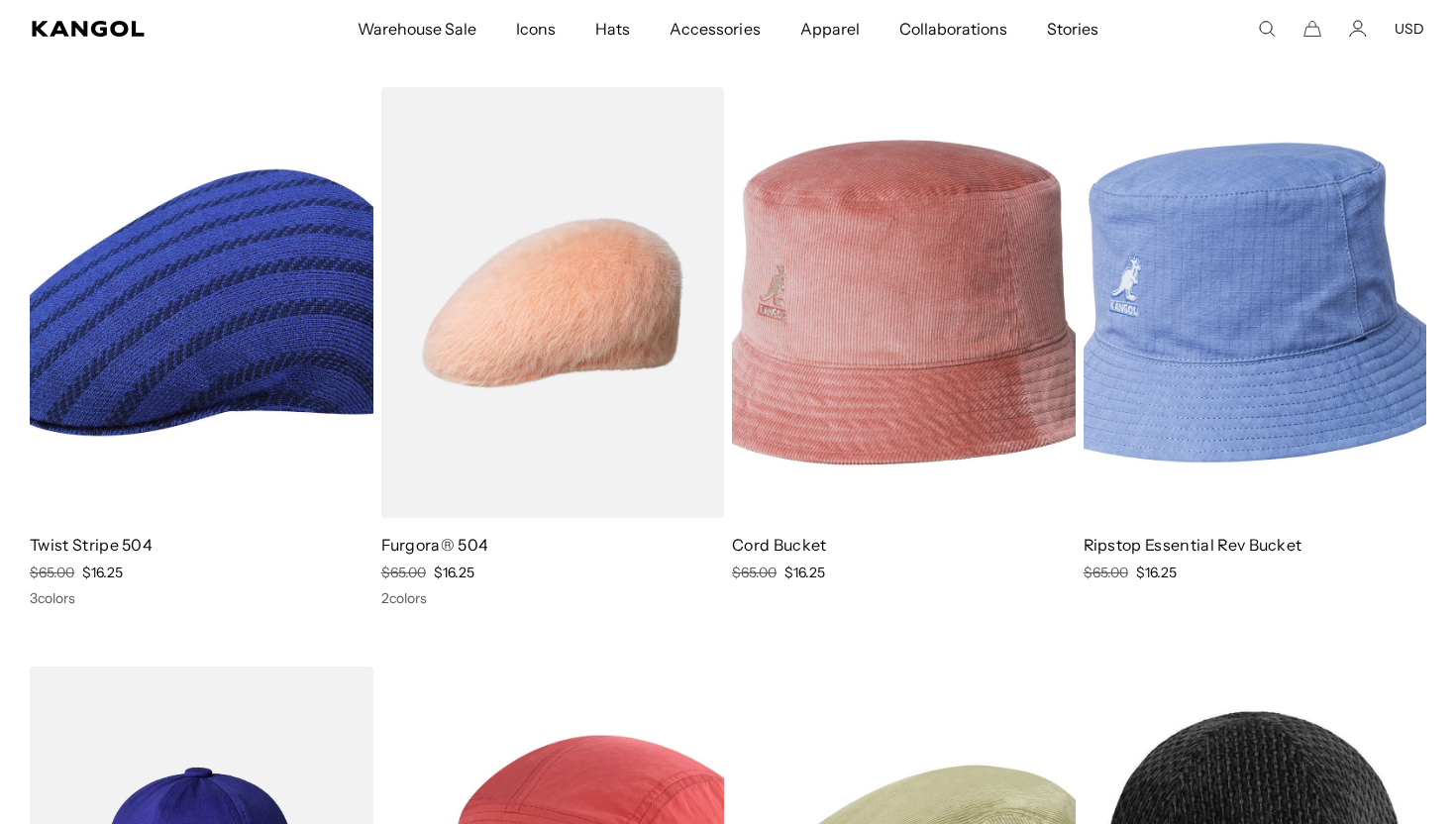 click at bounding box center [1255, 302] 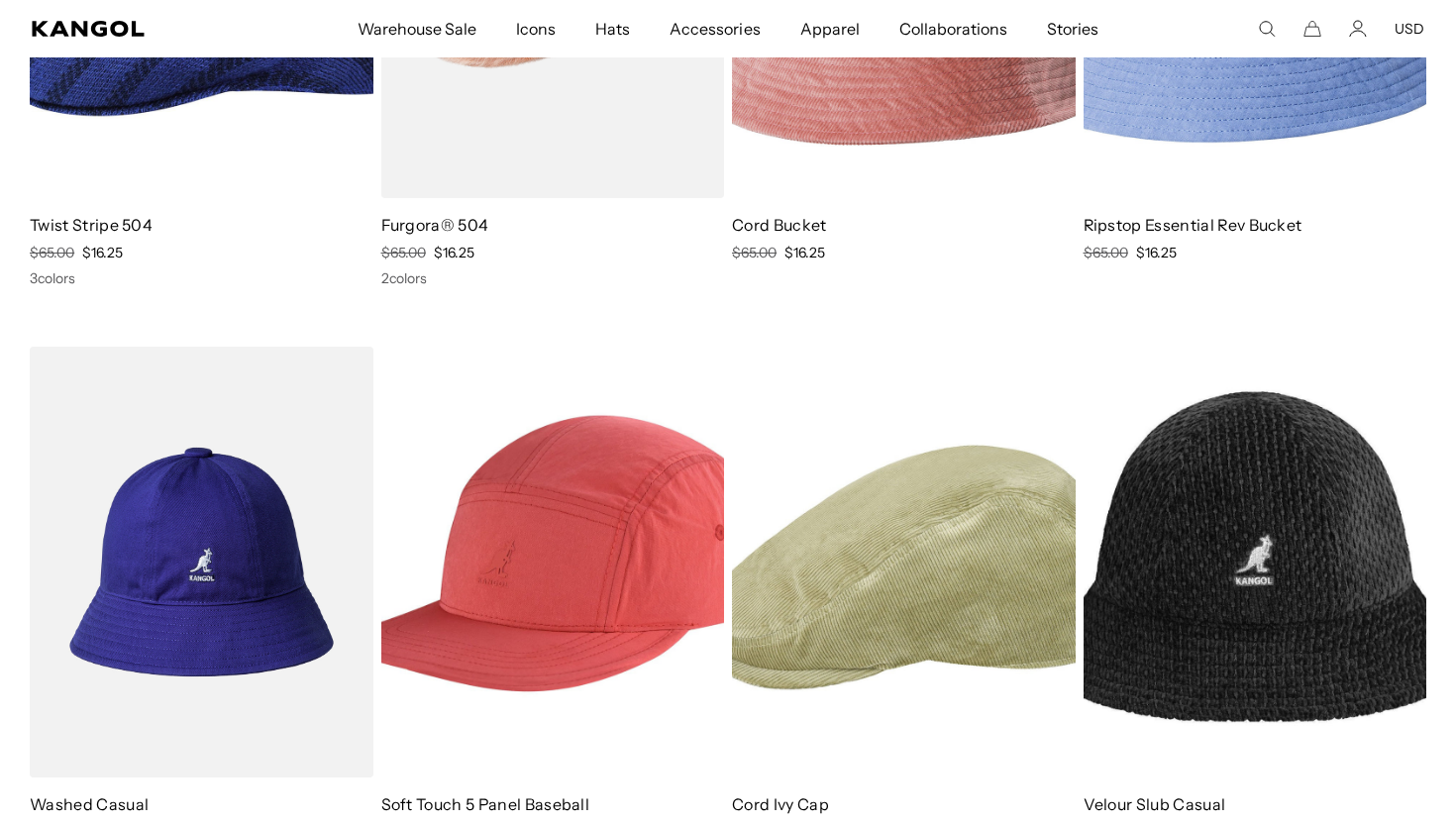 scroll, scrollTop: 4693, scrollLeft: 0, axis: vertical 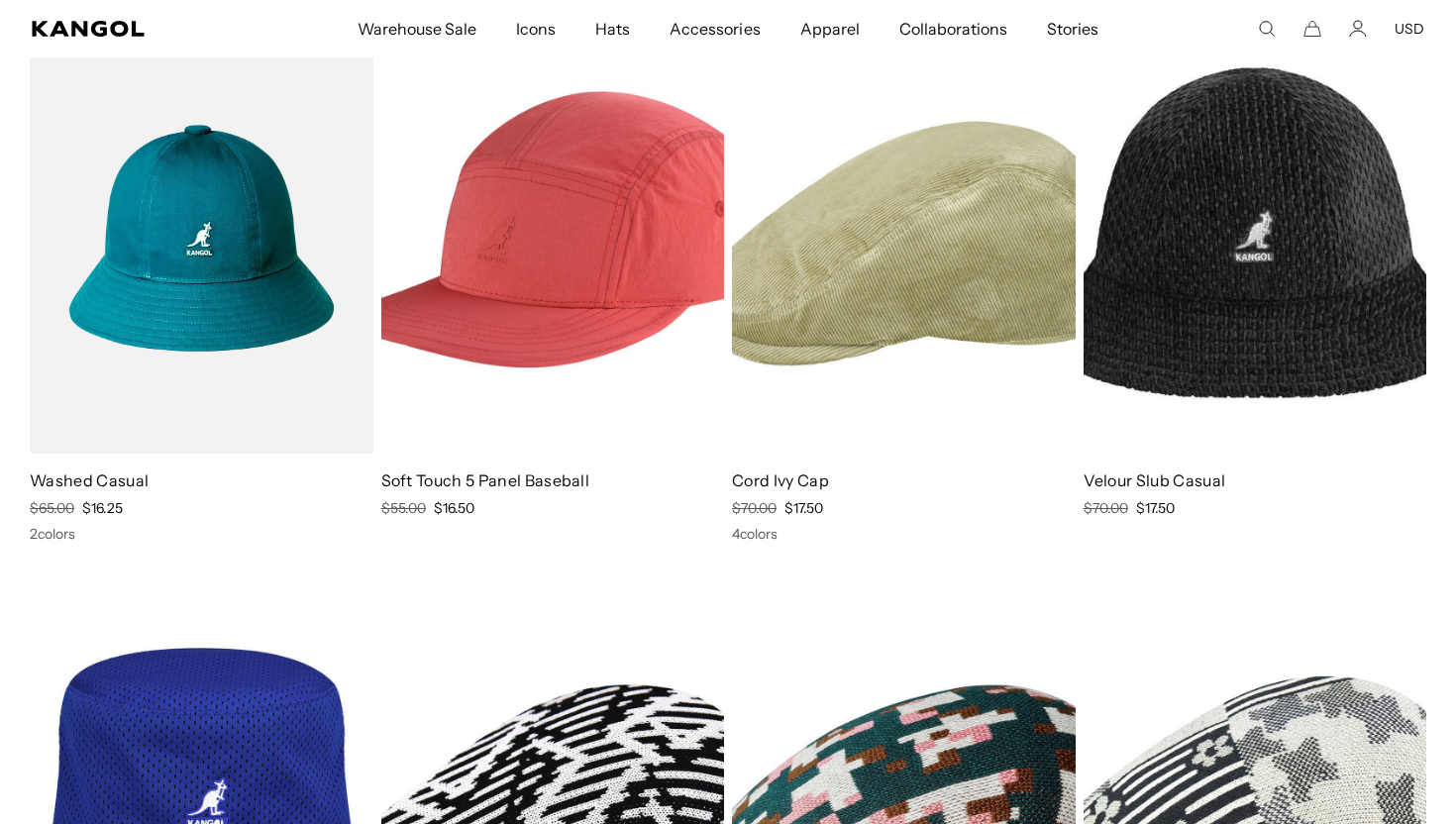 click at bounding box center [201, 238] 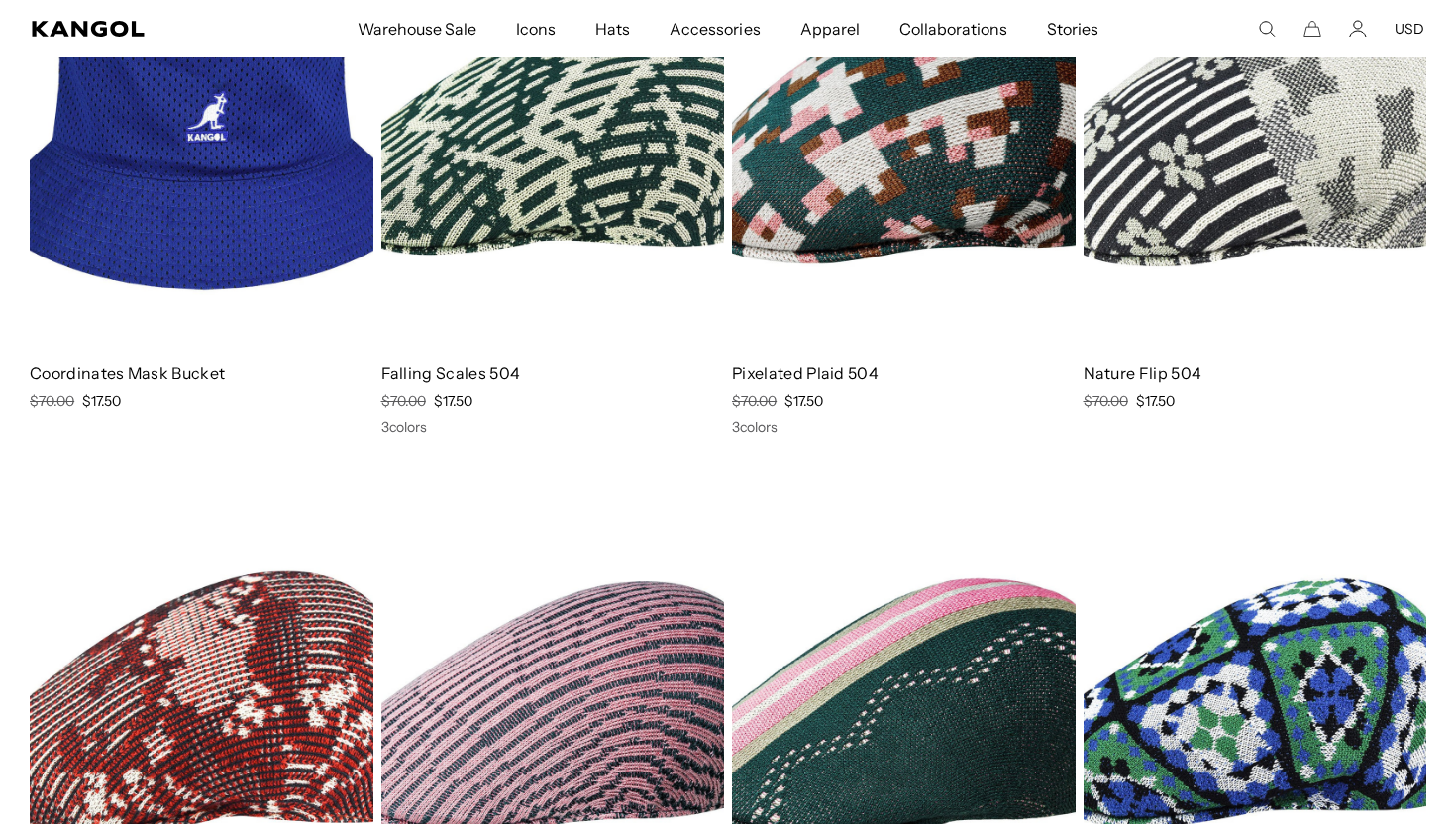 click at bounding box center (553, 131) 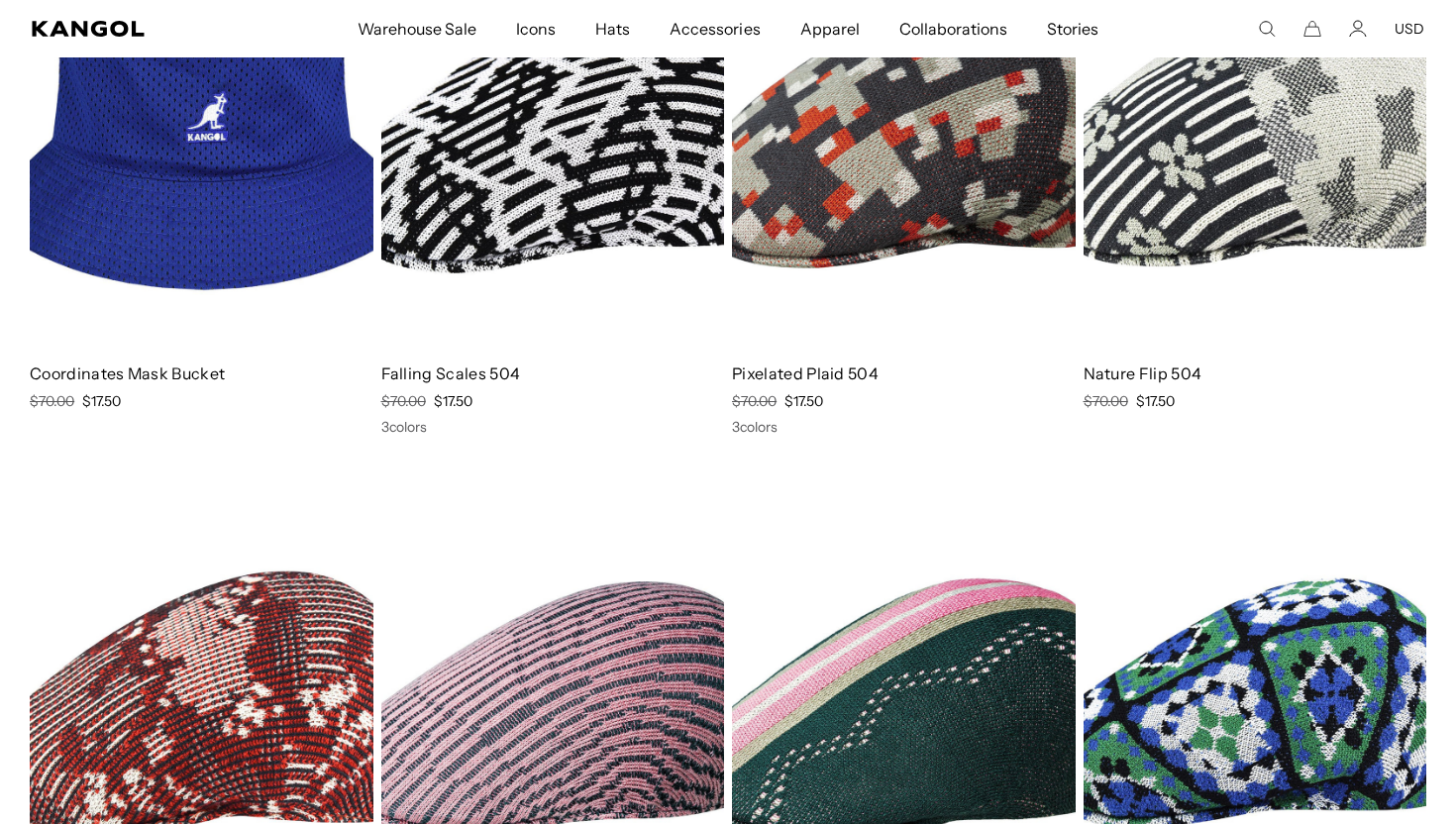 click at bounding box center [903, 131] 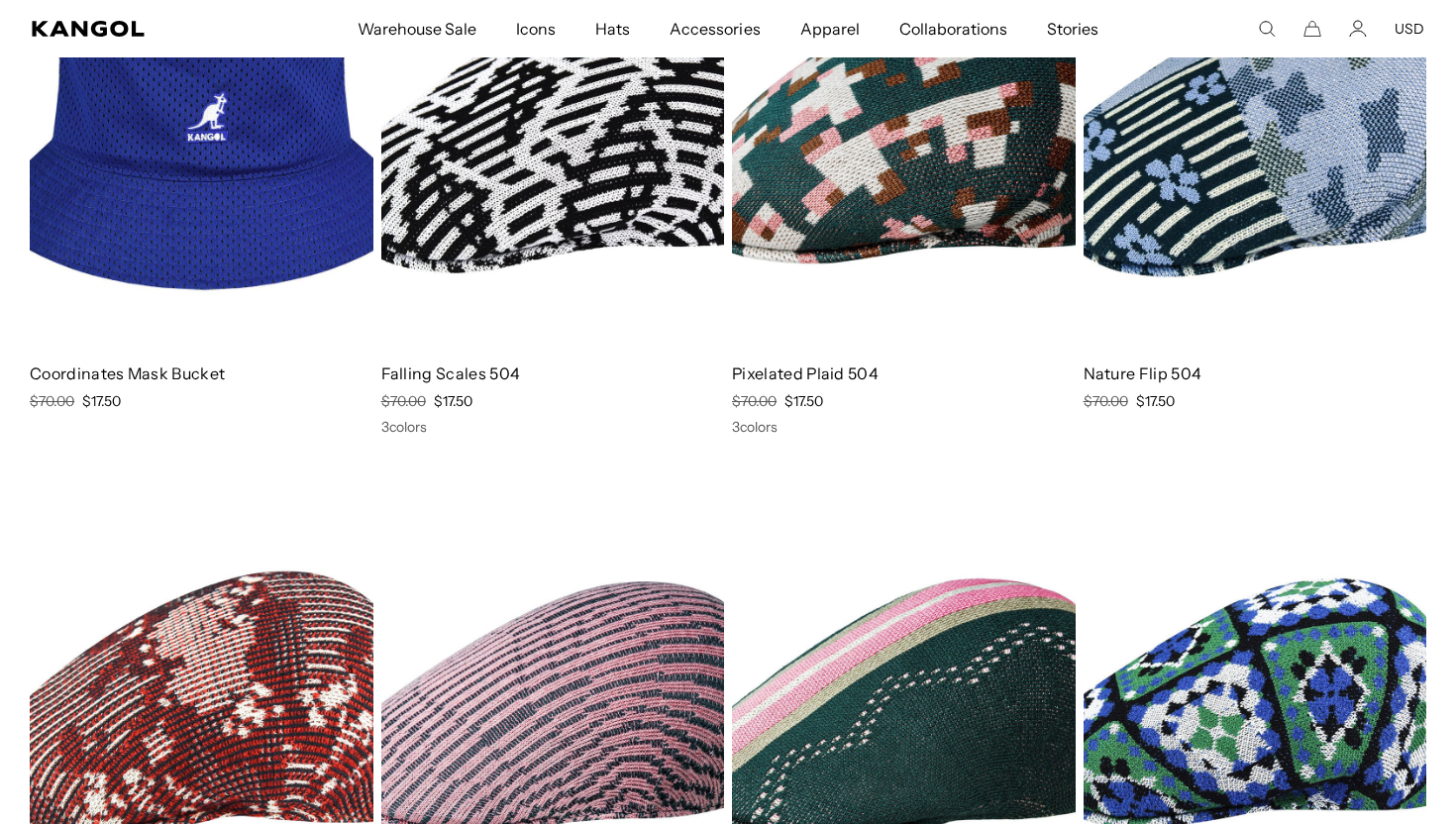 click at bounding box center (1255, 131) 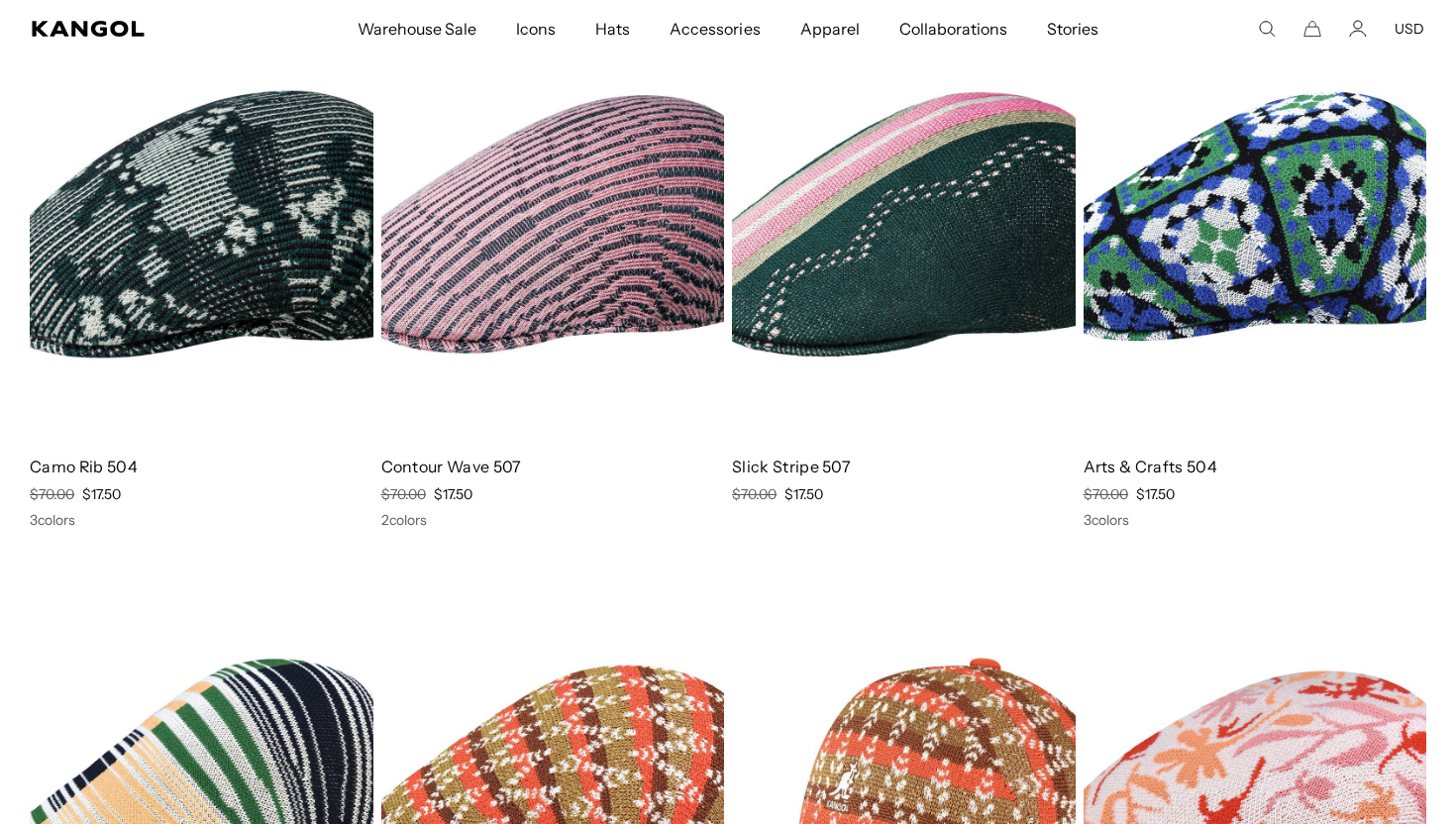 click at bounding box center (201, 224) 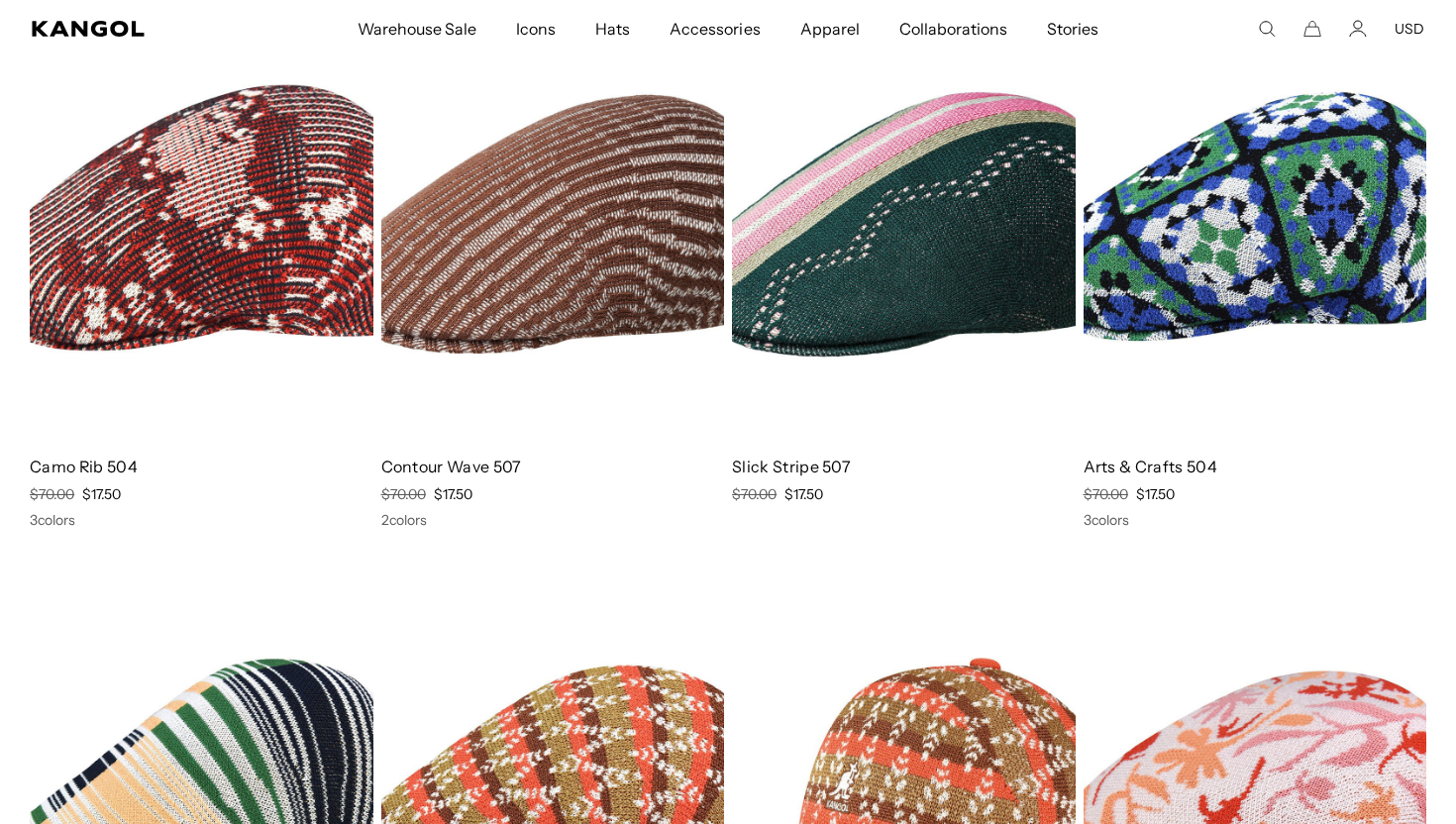 click at bounding box center [553, 224] 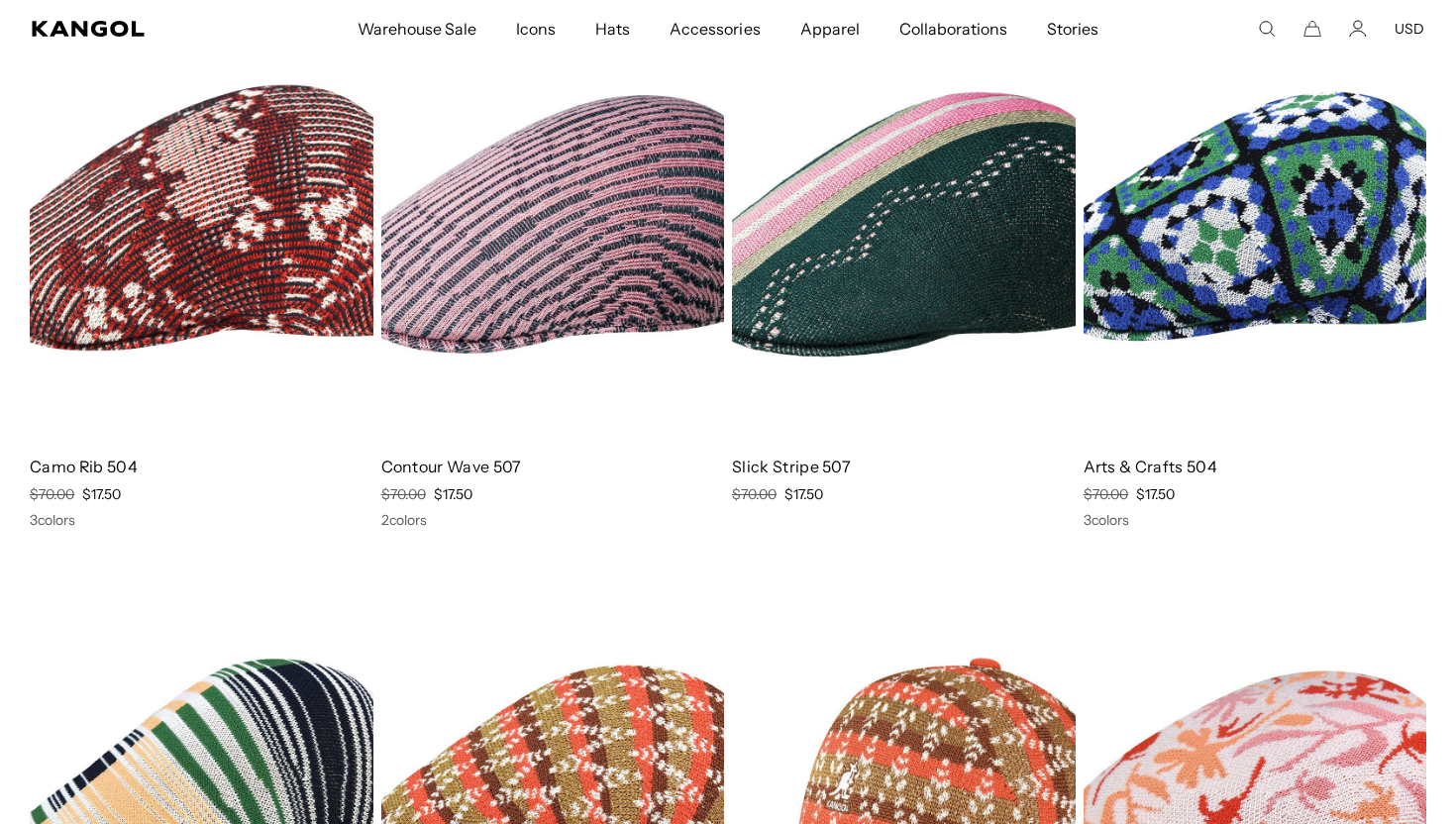 click at bounding box center [903, 224] 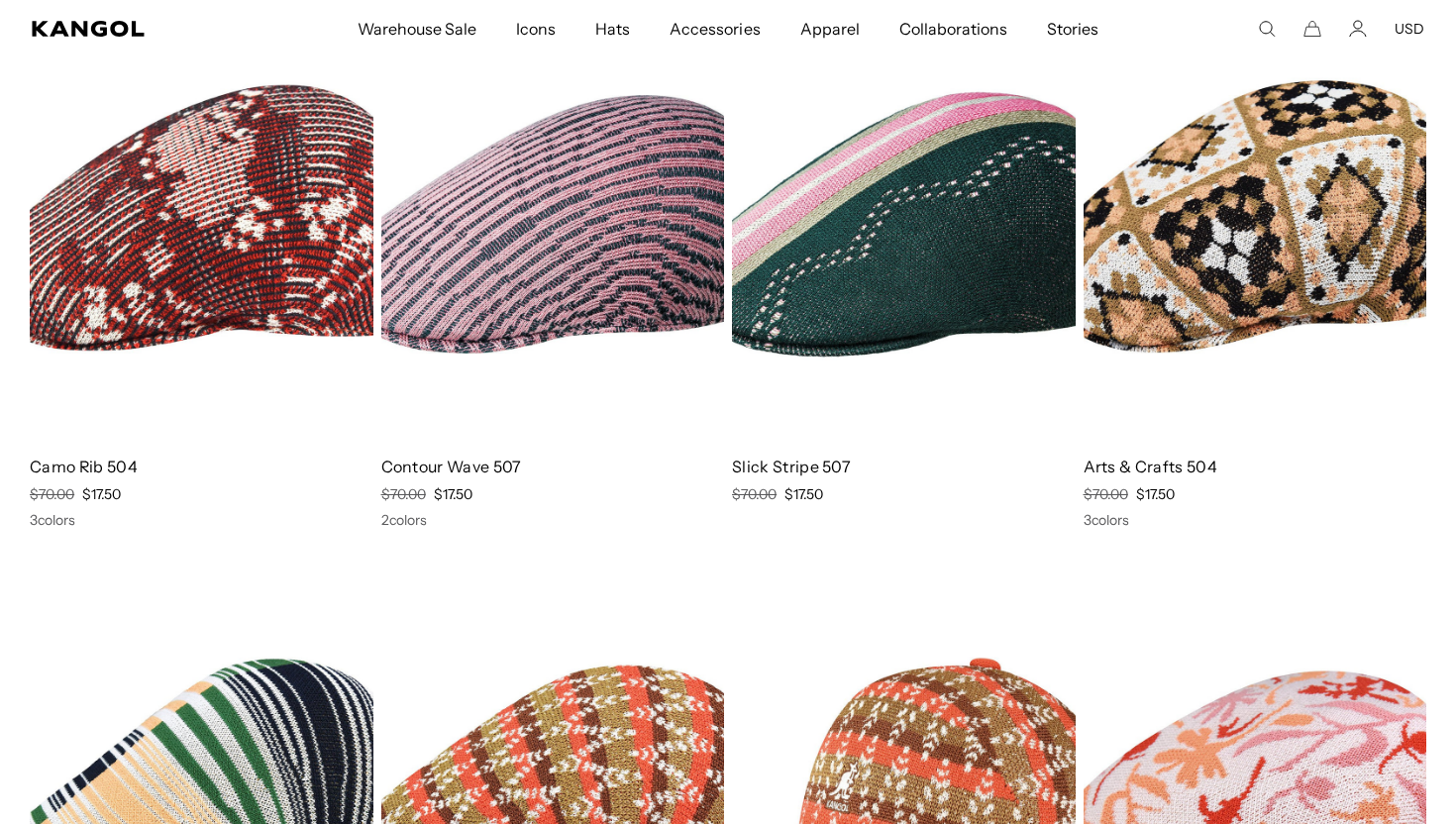 click at bounding box center (1255, 224) 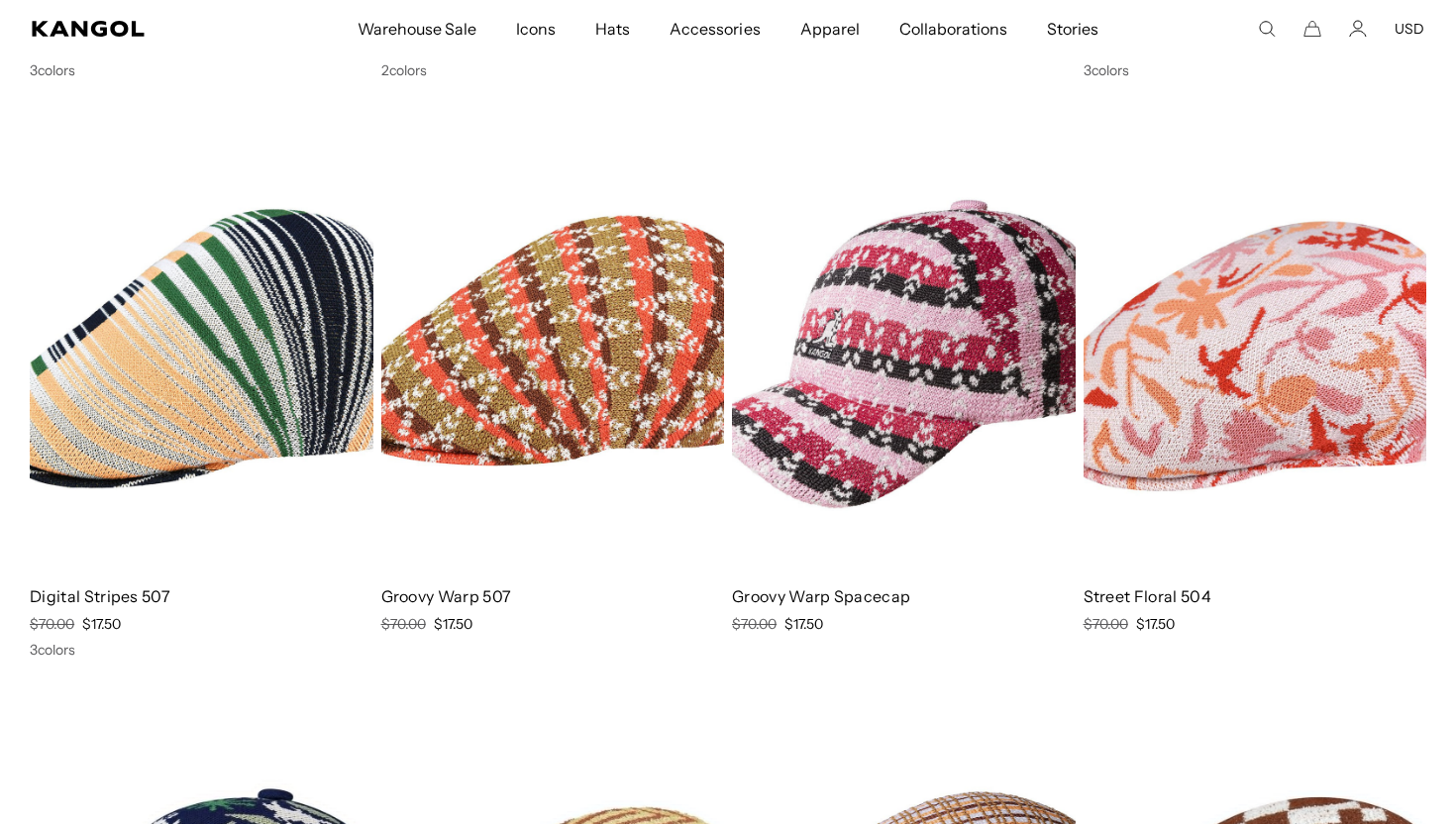 click at bounding box center [903, 354] 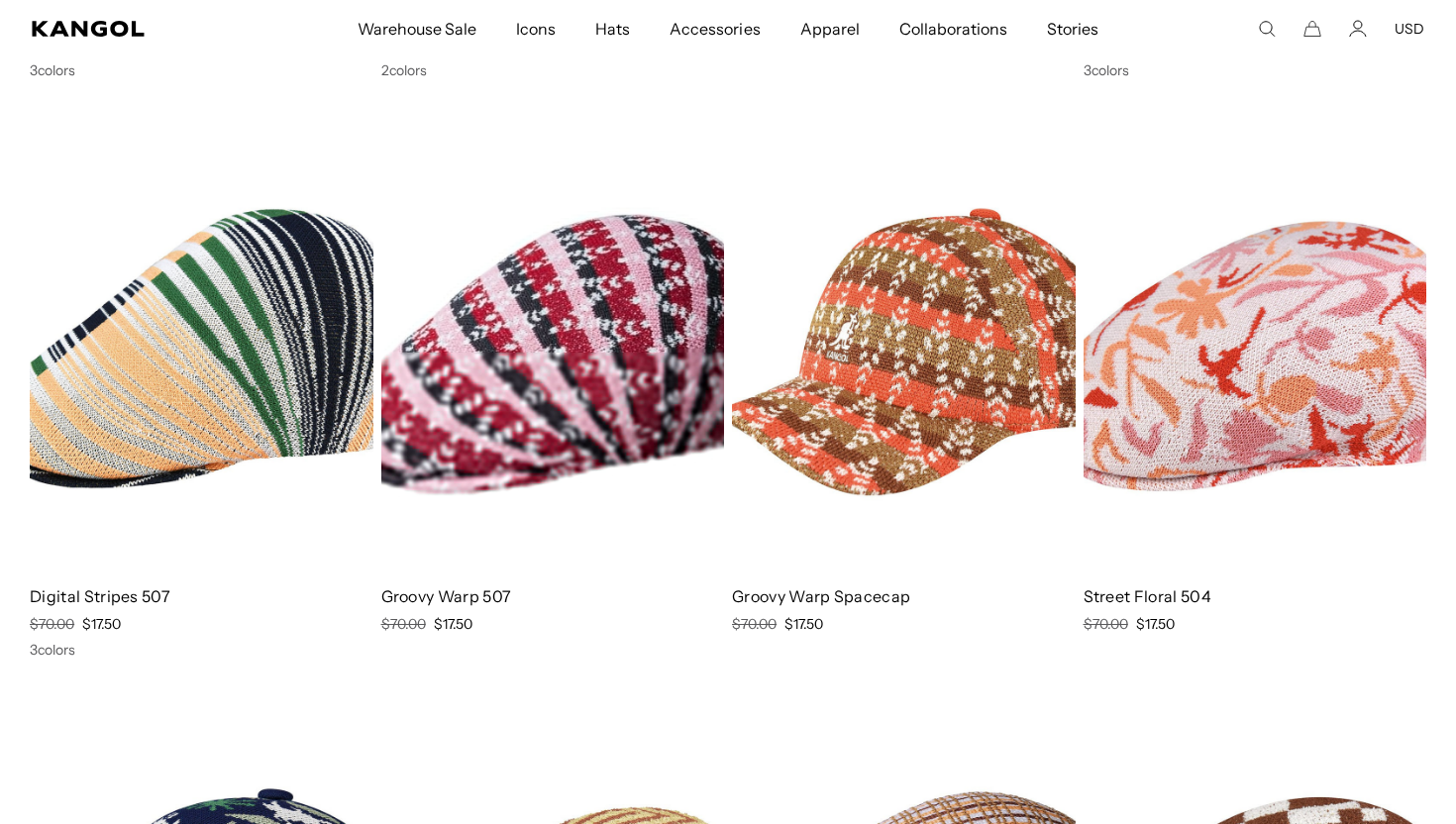 click at bounding box center [553, 354] 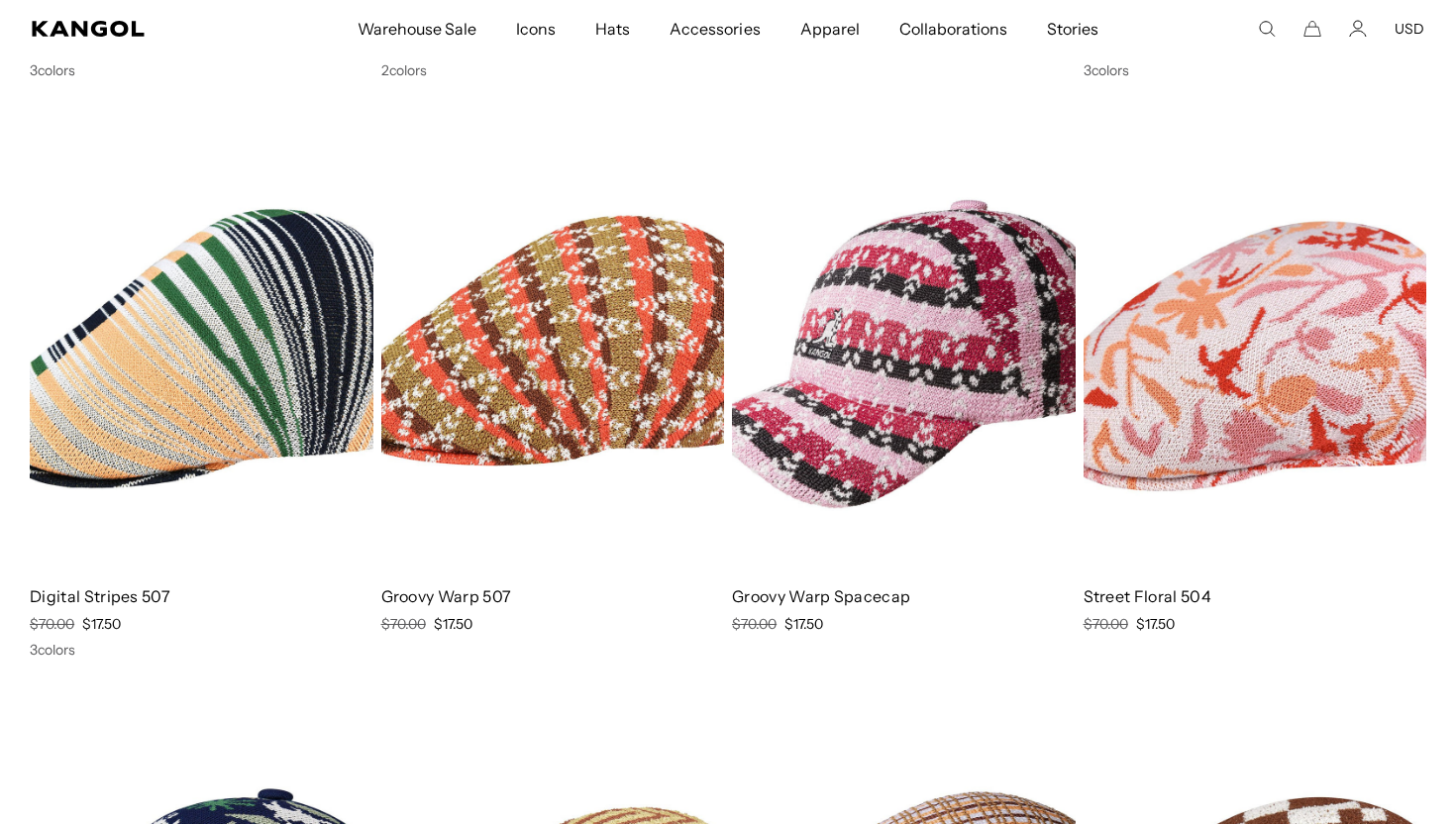 click at bounding box center [0, 0] 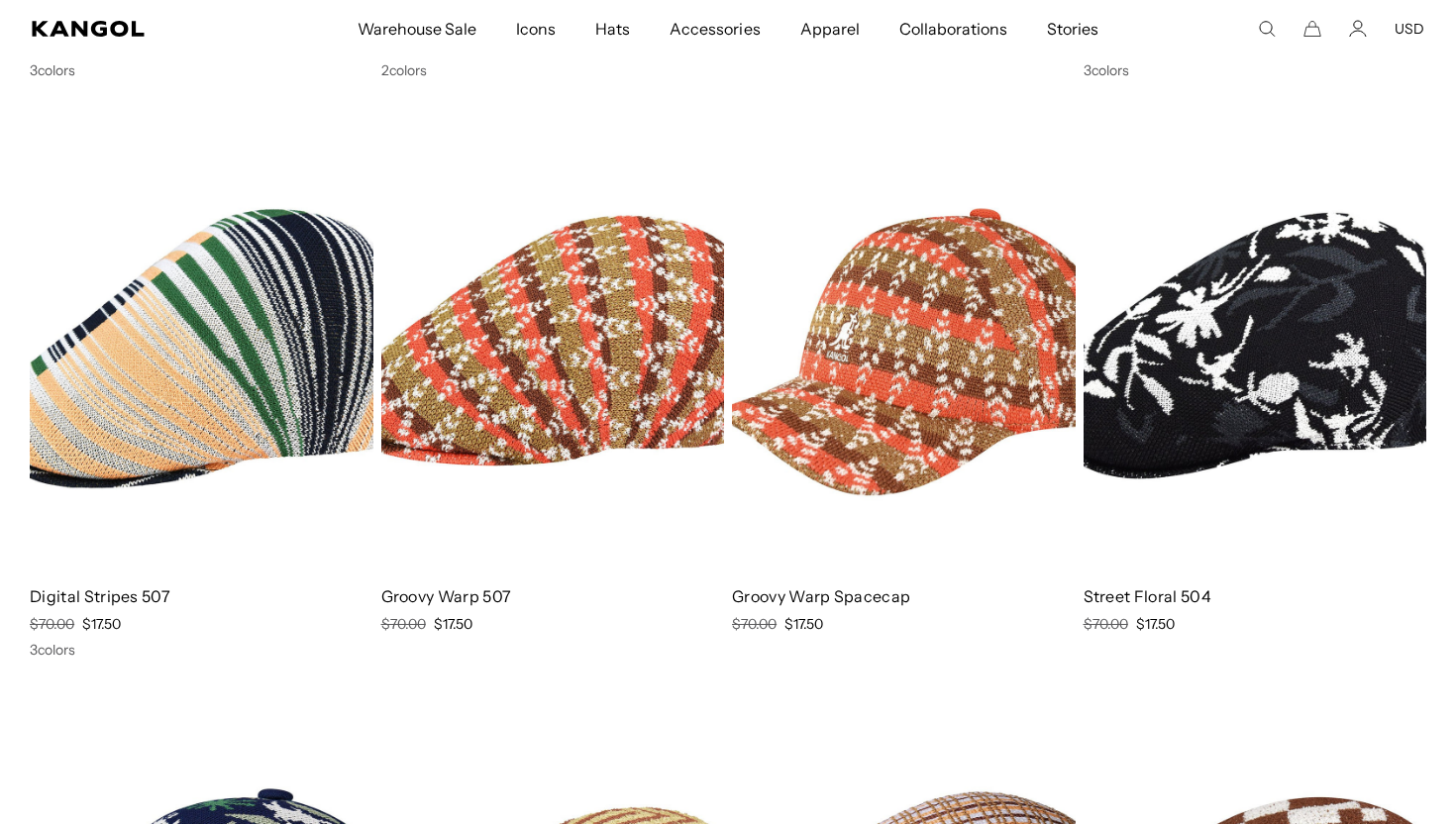 click at bounding box center [1255, 354] 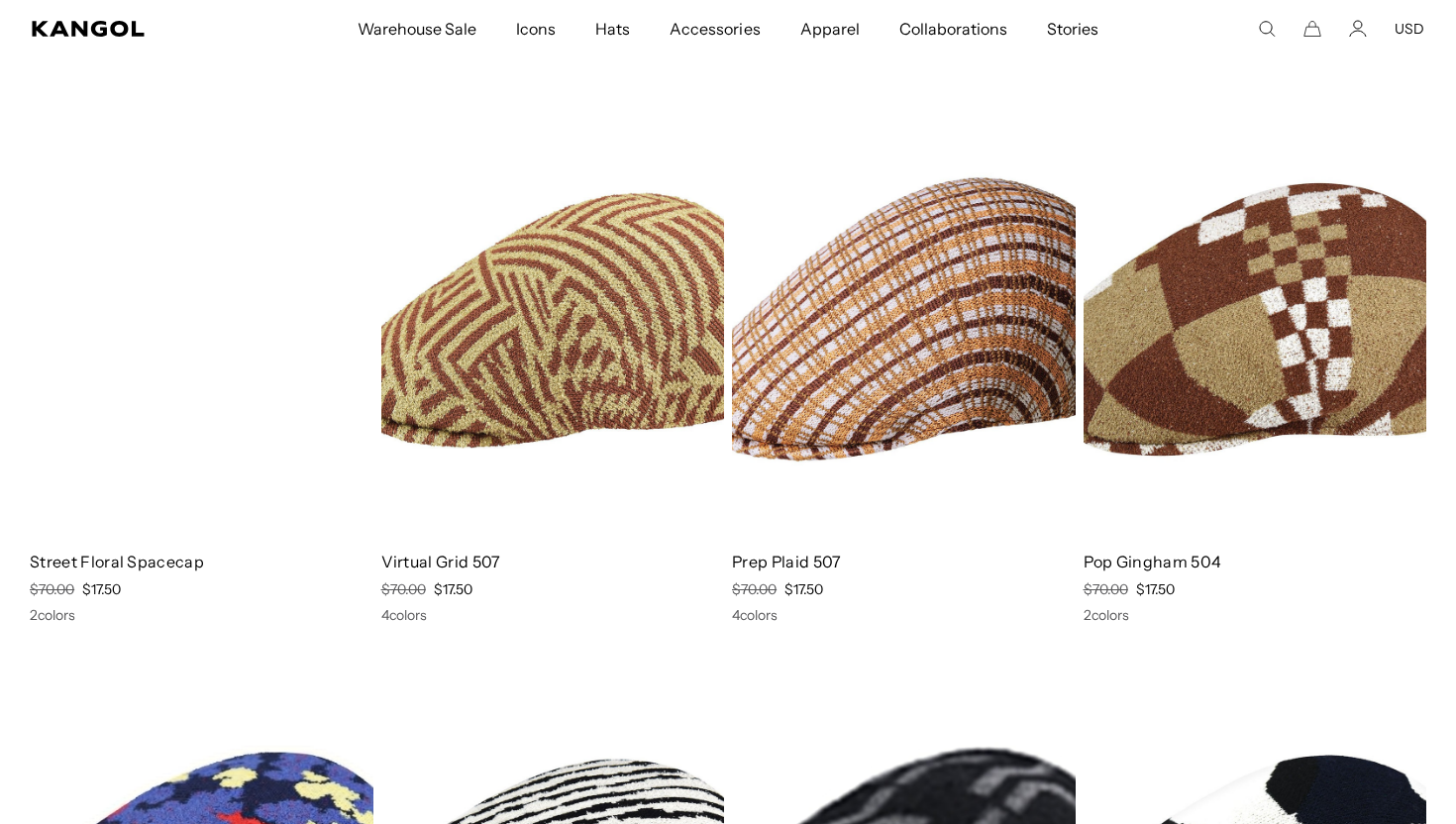 click at bounding box center [201, 319] 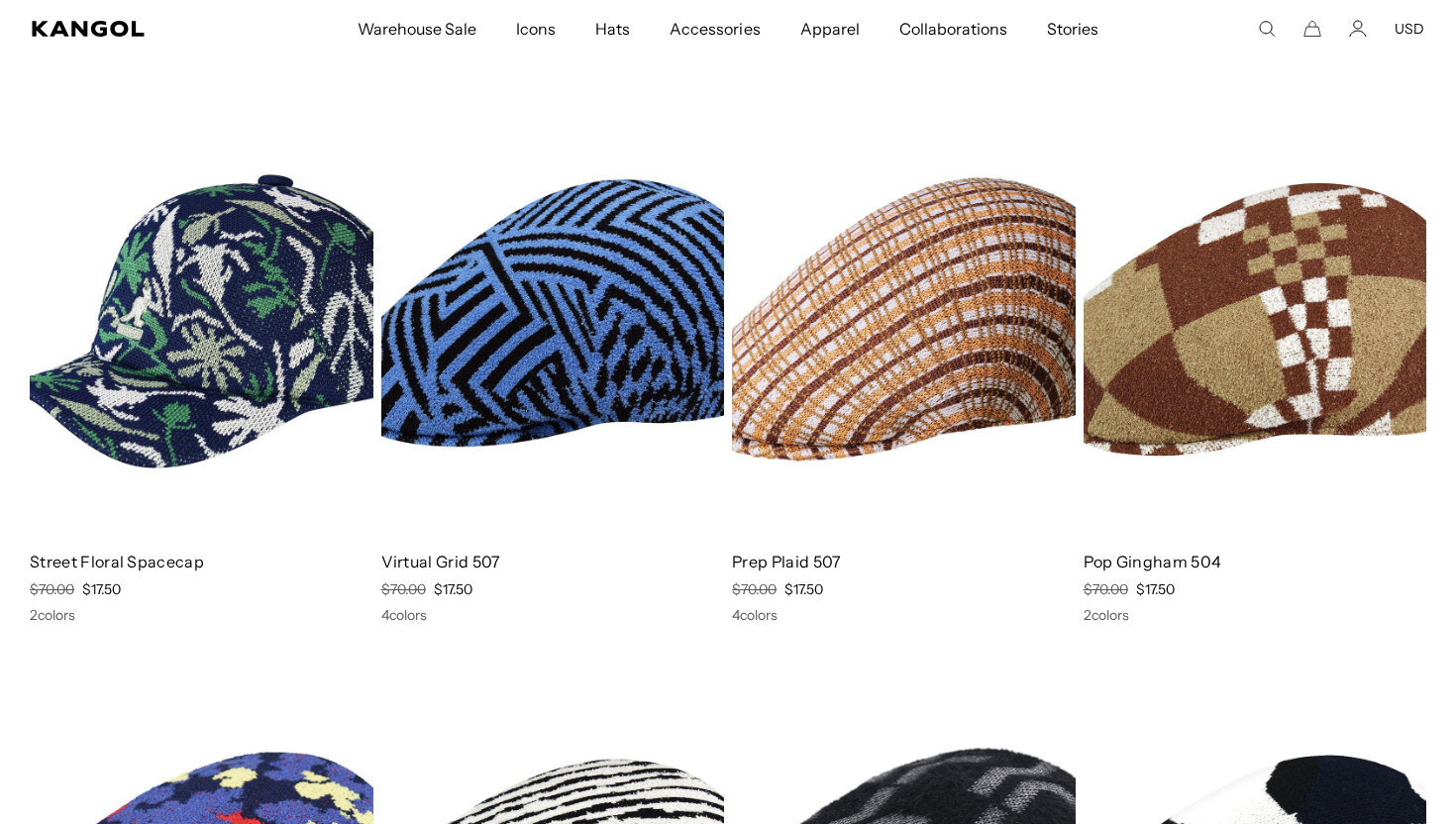 click at bounding box center [553, 319] 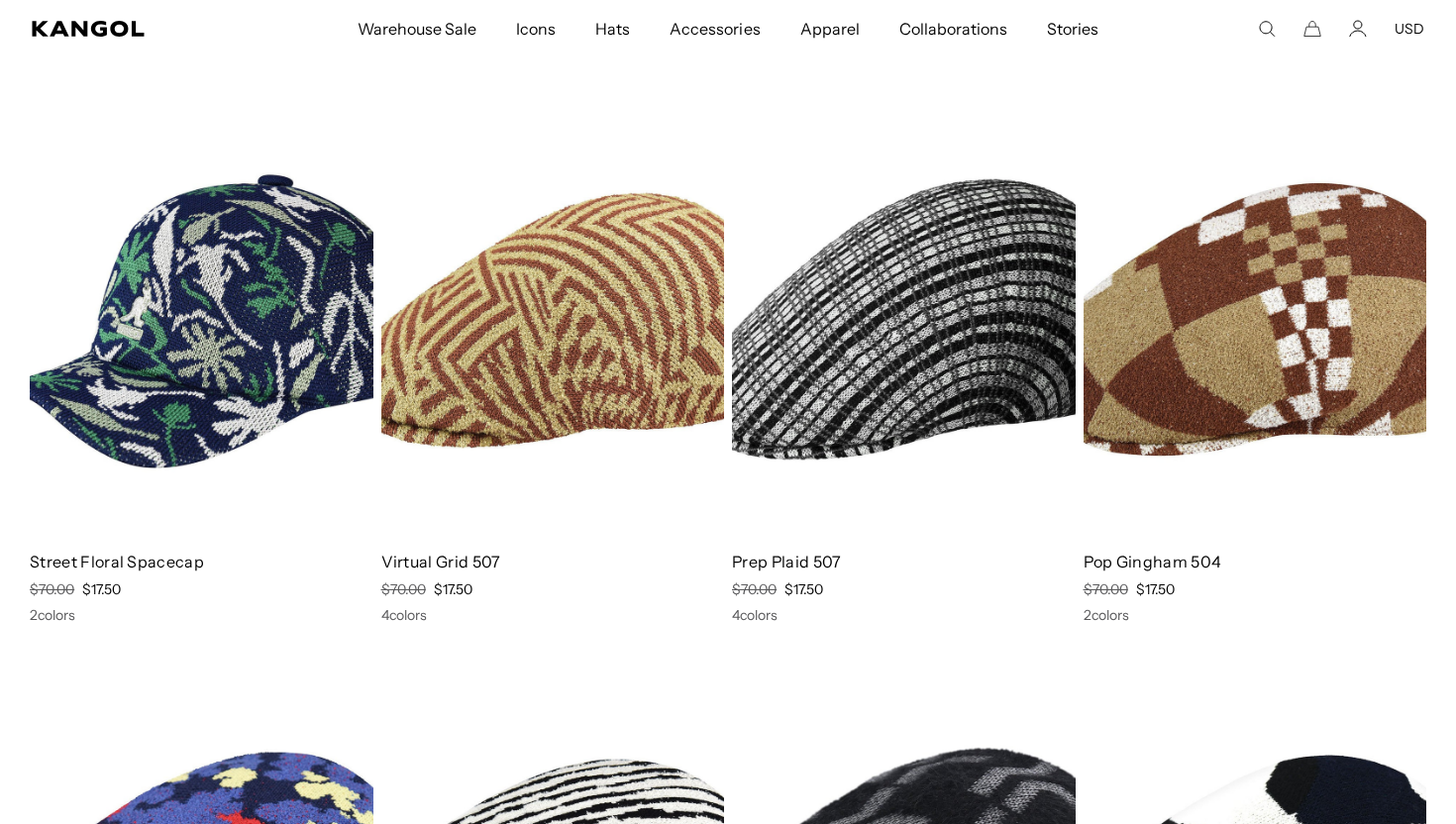 click at bounding box center [903, 319] 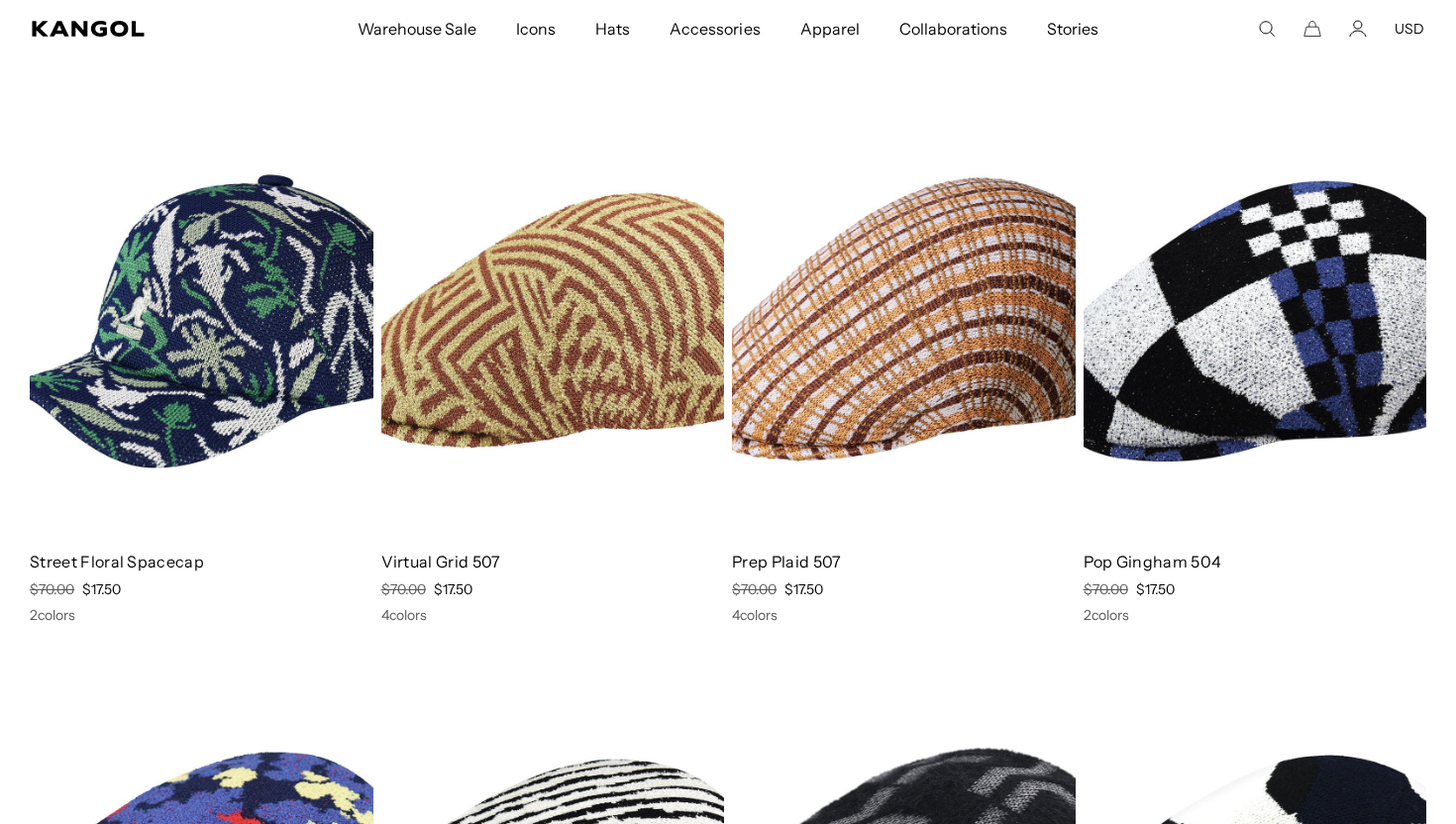 click at bounding box center [1255, 319] 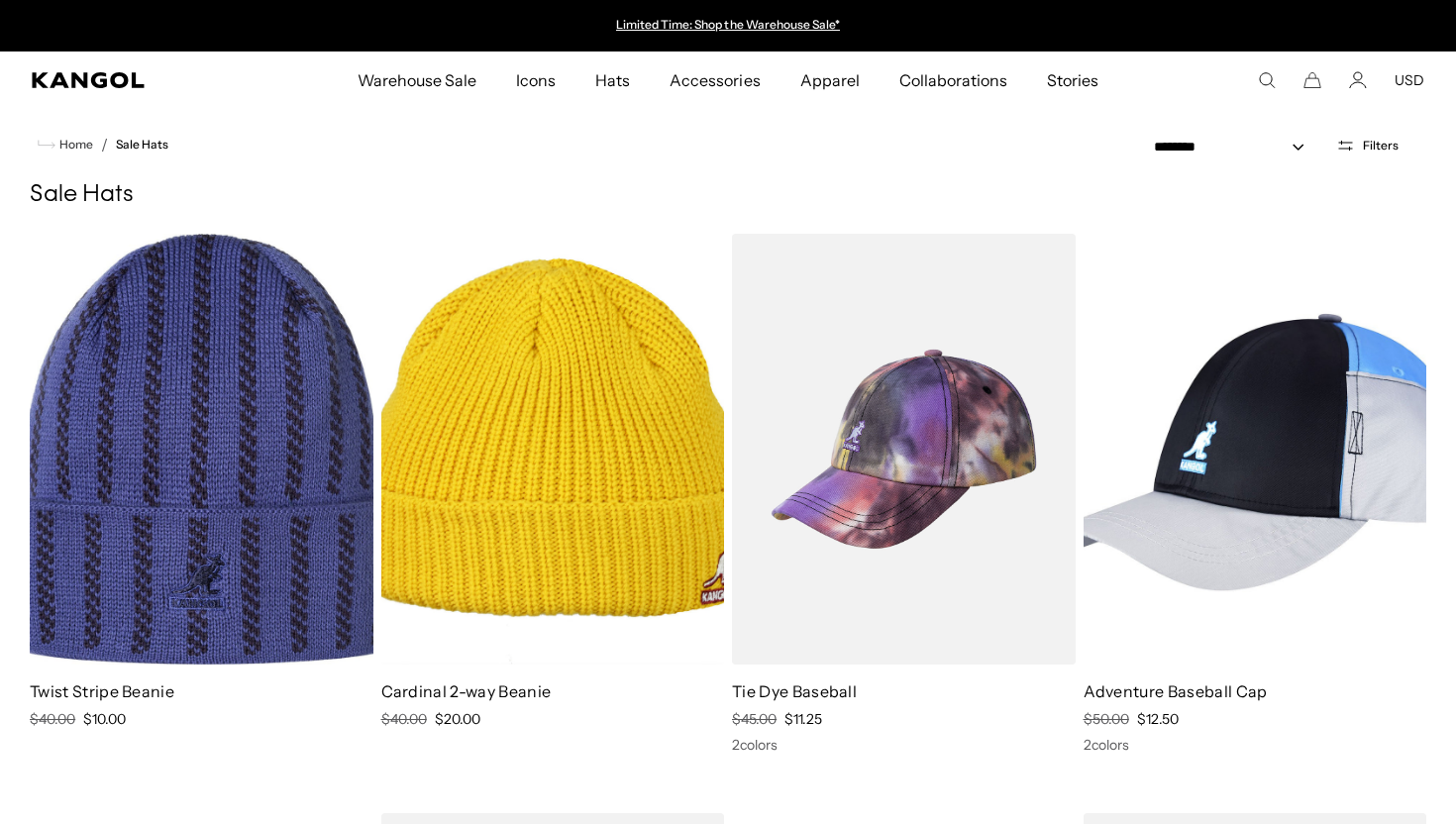 click on "Filters" at bounding box center (1381, 146) 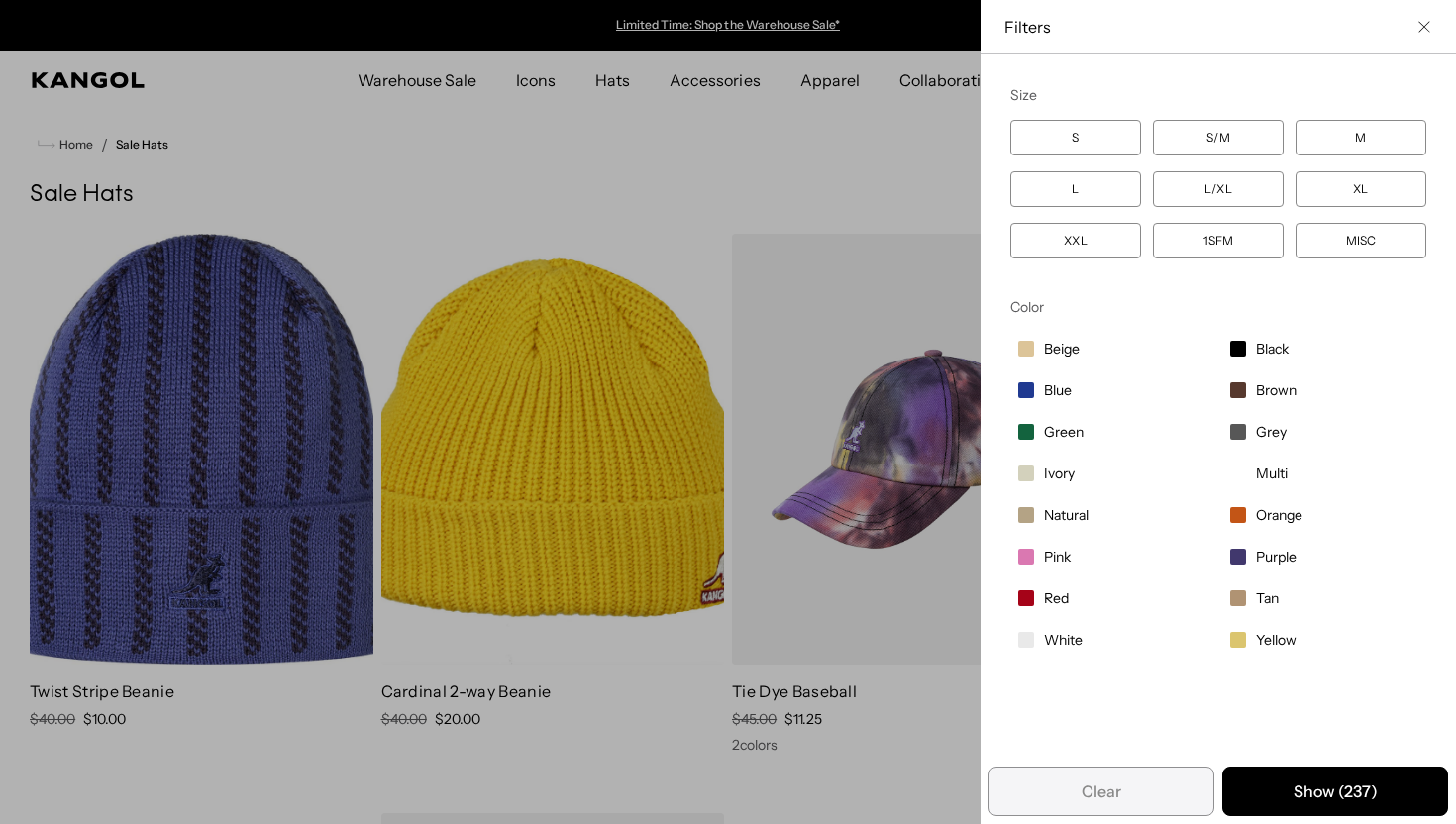 click on "L" at bounding box center (1076, 138) 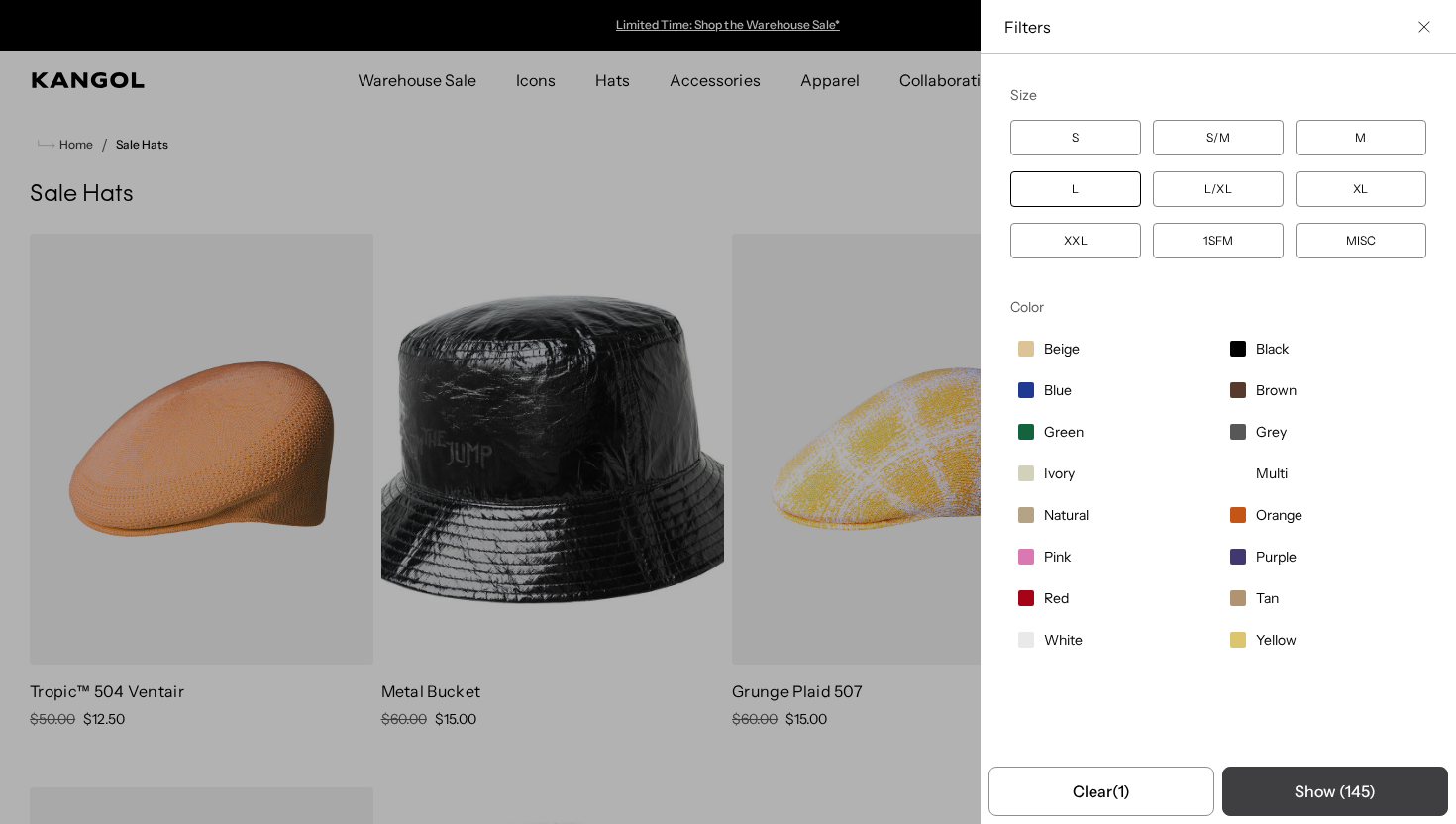 click on "Show ( 145 )" at bounding box center [1335, 791] 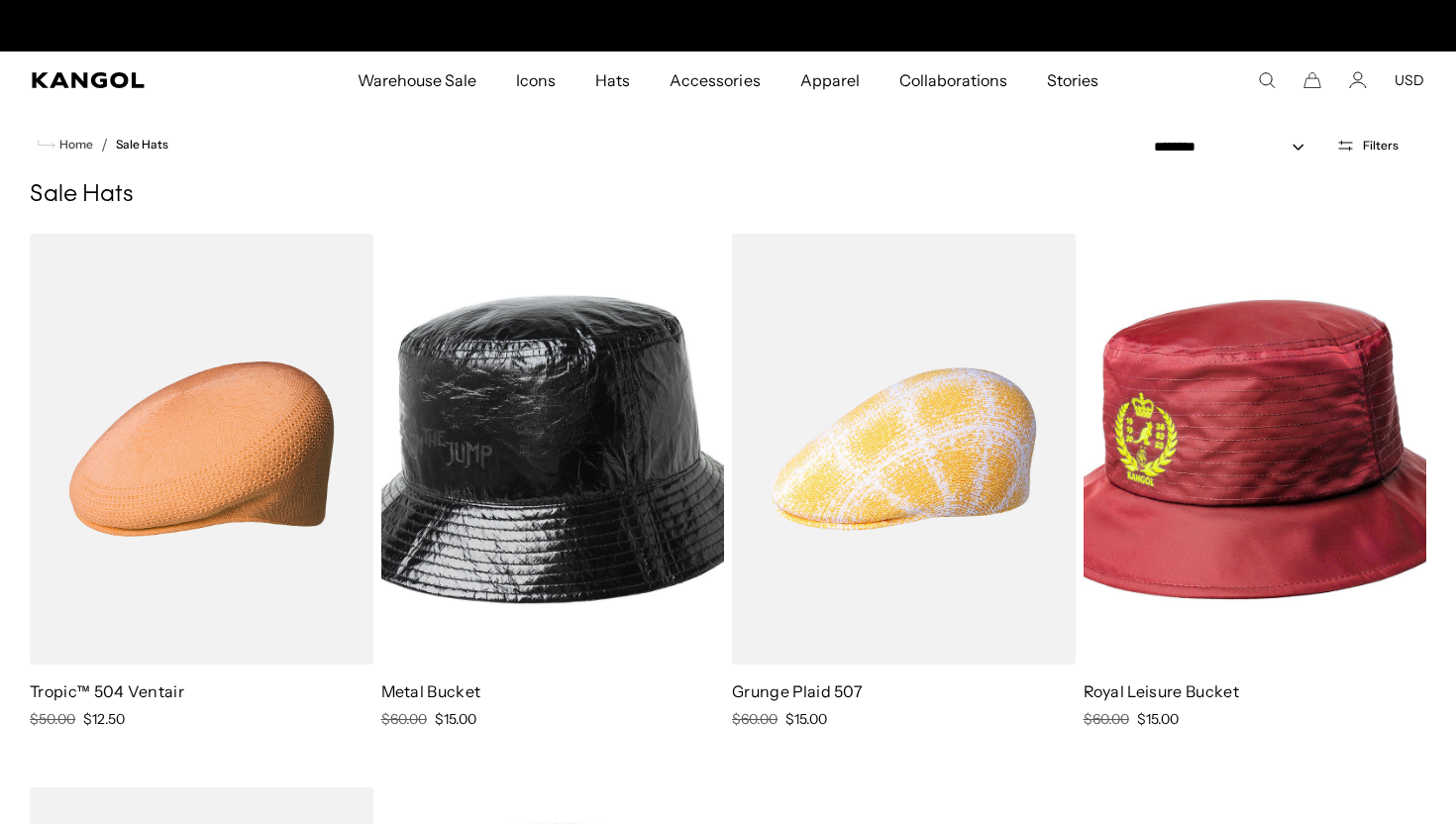 scroll, scrollTop: 0, scrollLeft: 408, axis: horizontal 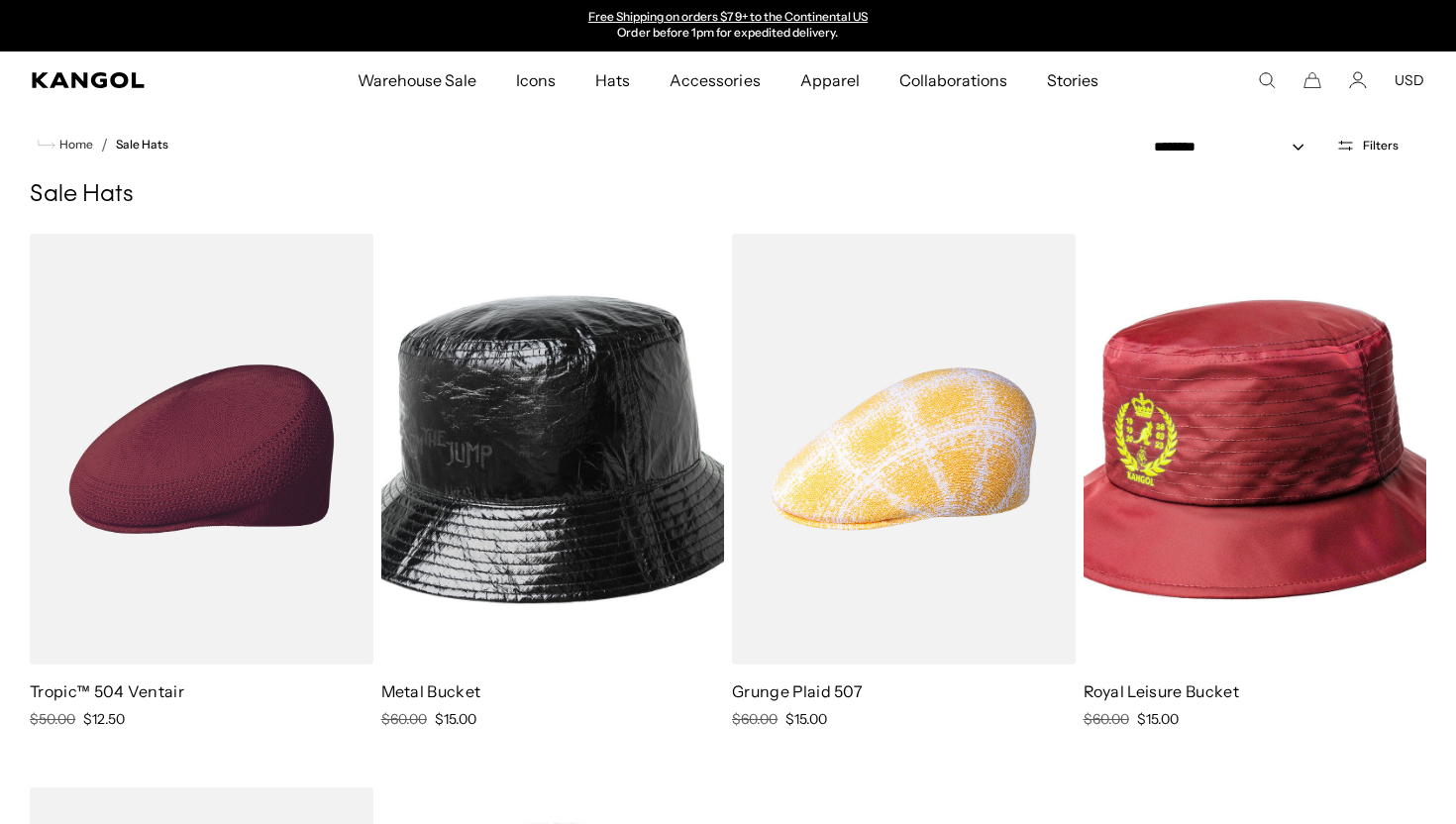 type 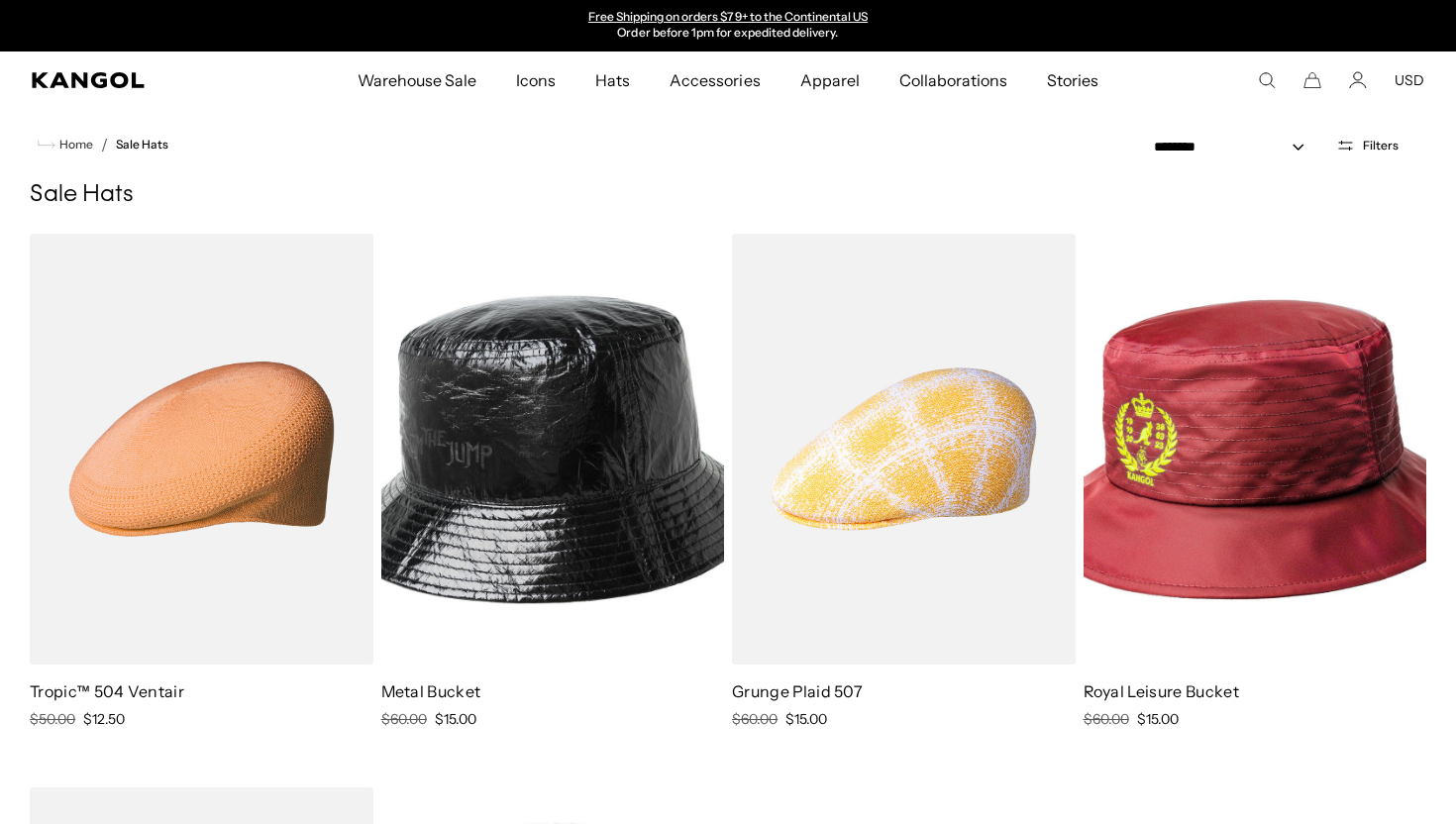 click at bounding box center [903, 449] 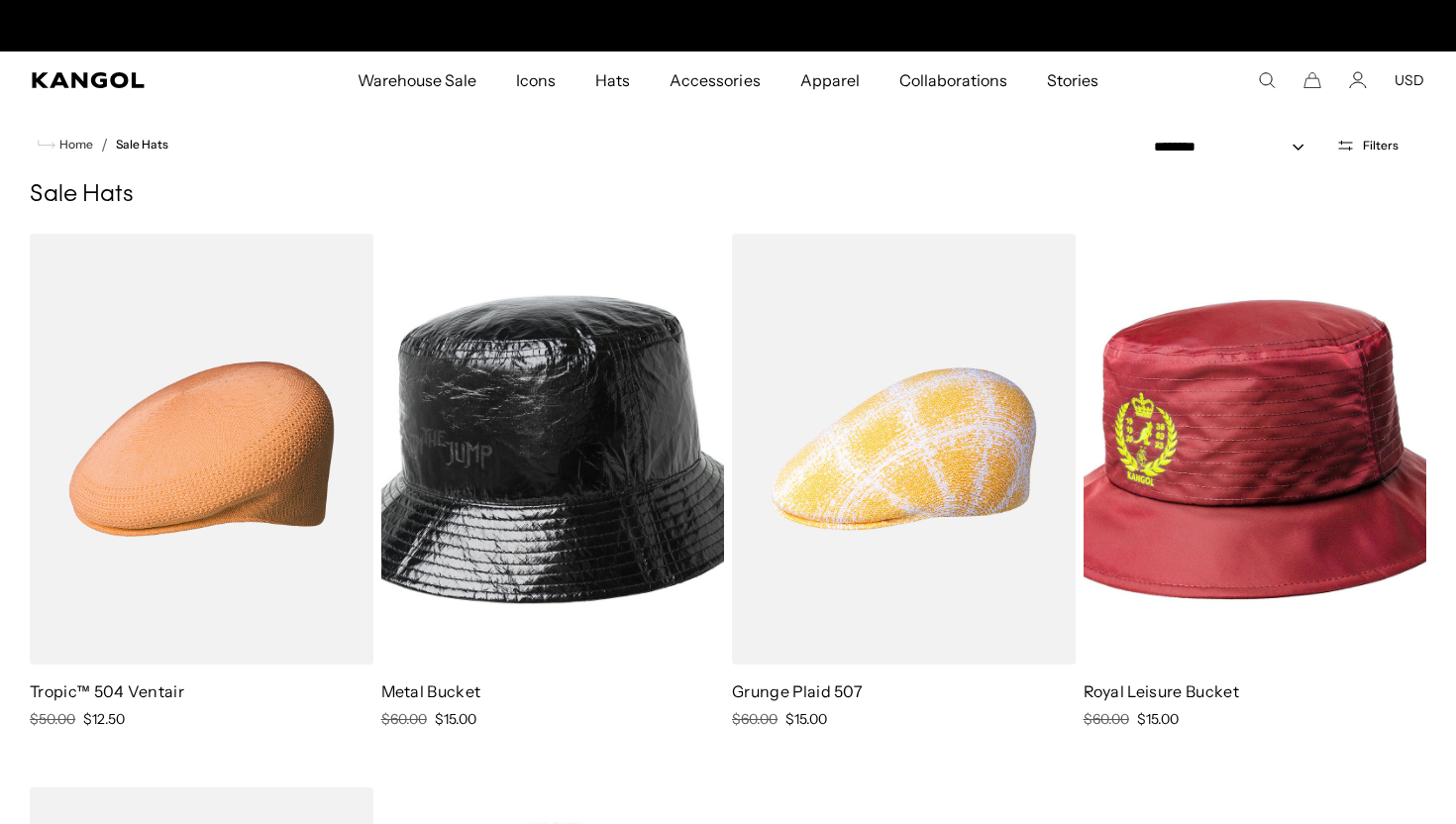 scroll, scrollTop: 0, scrollLeft: 0, axis: both 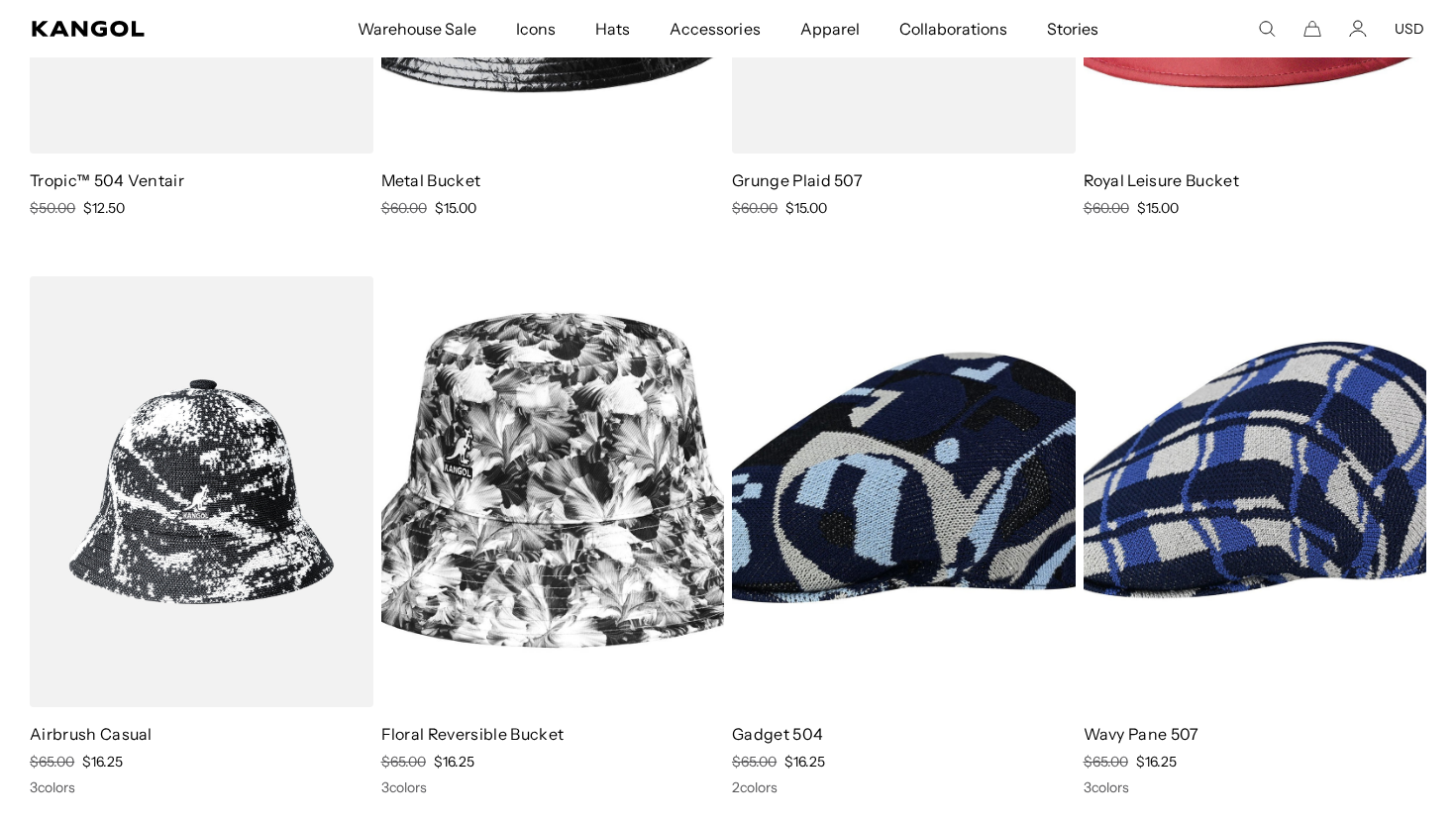 click at bounding box center [903, 491] 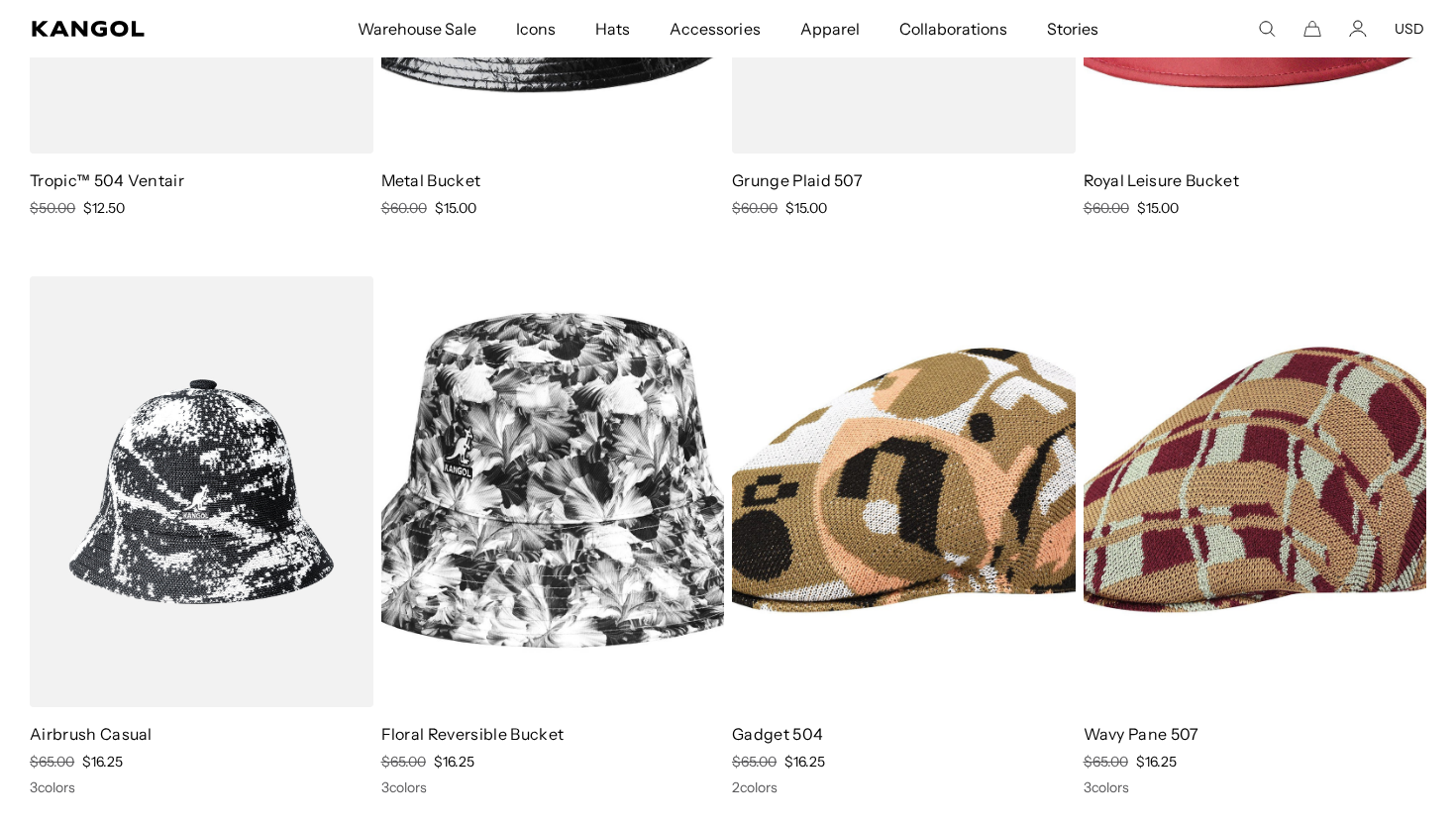 click at bounding box center (1255, 491) 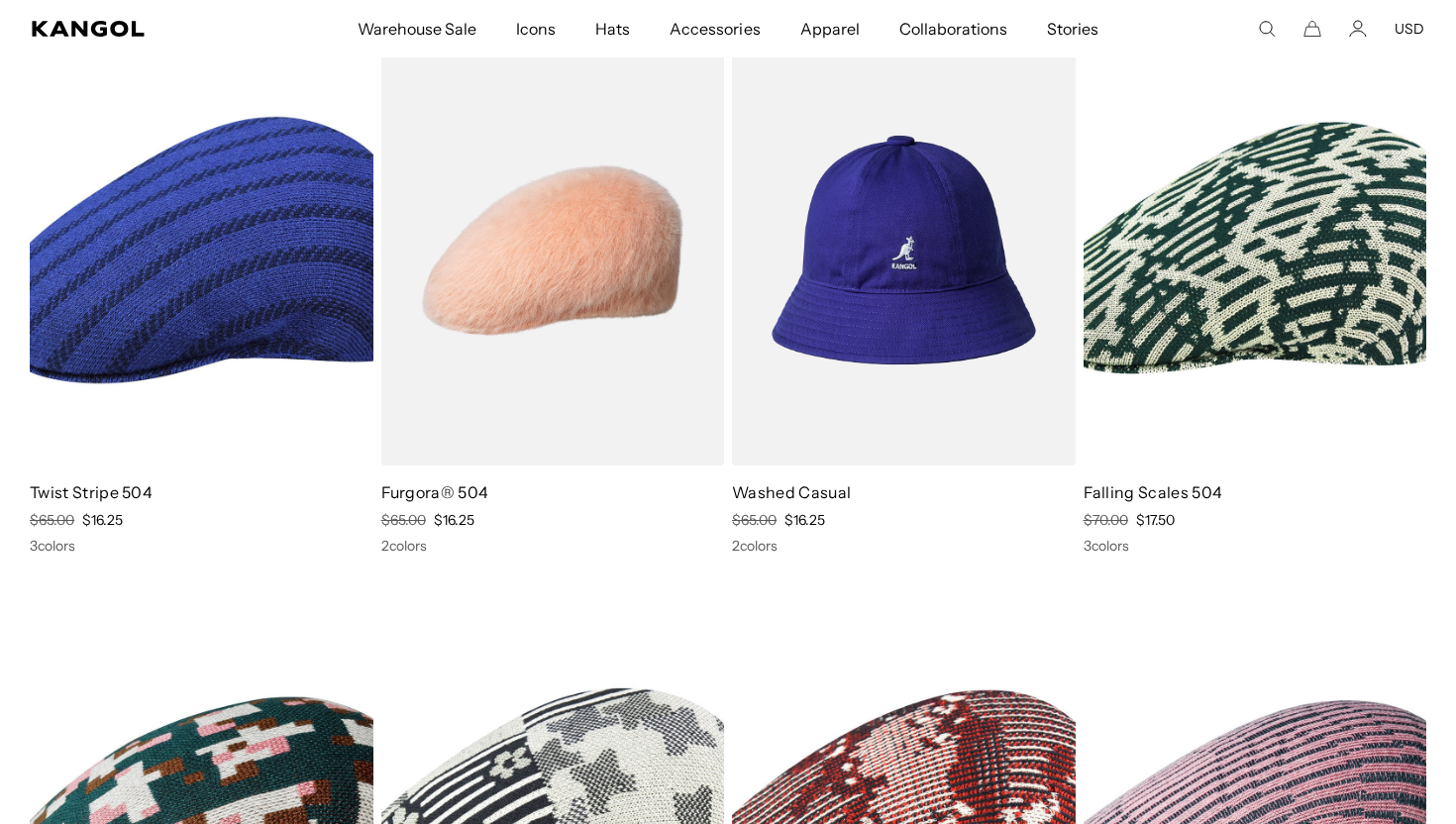 click at bounding box center (1255, 250) 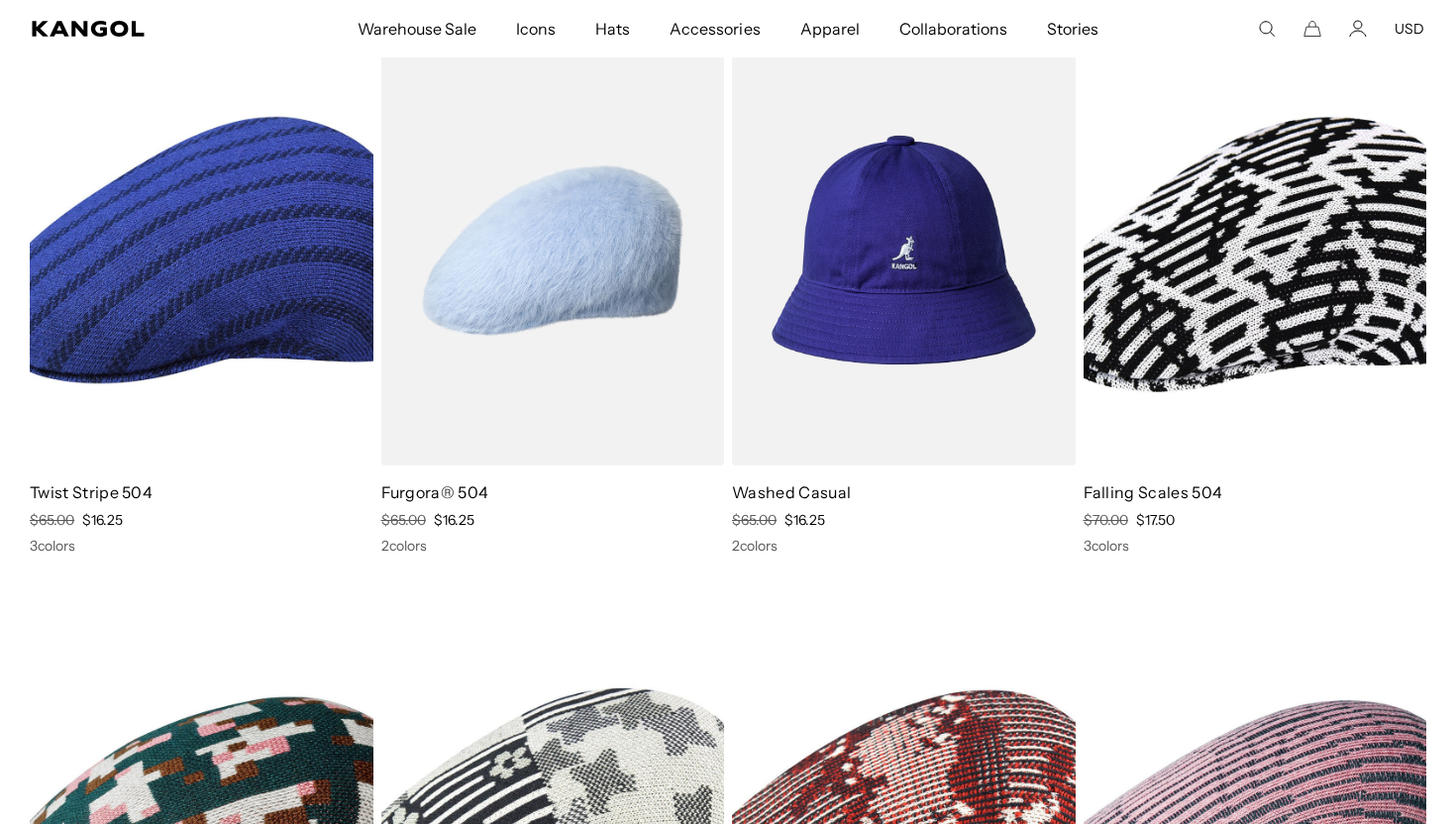 click at bounding box center (553, 250) 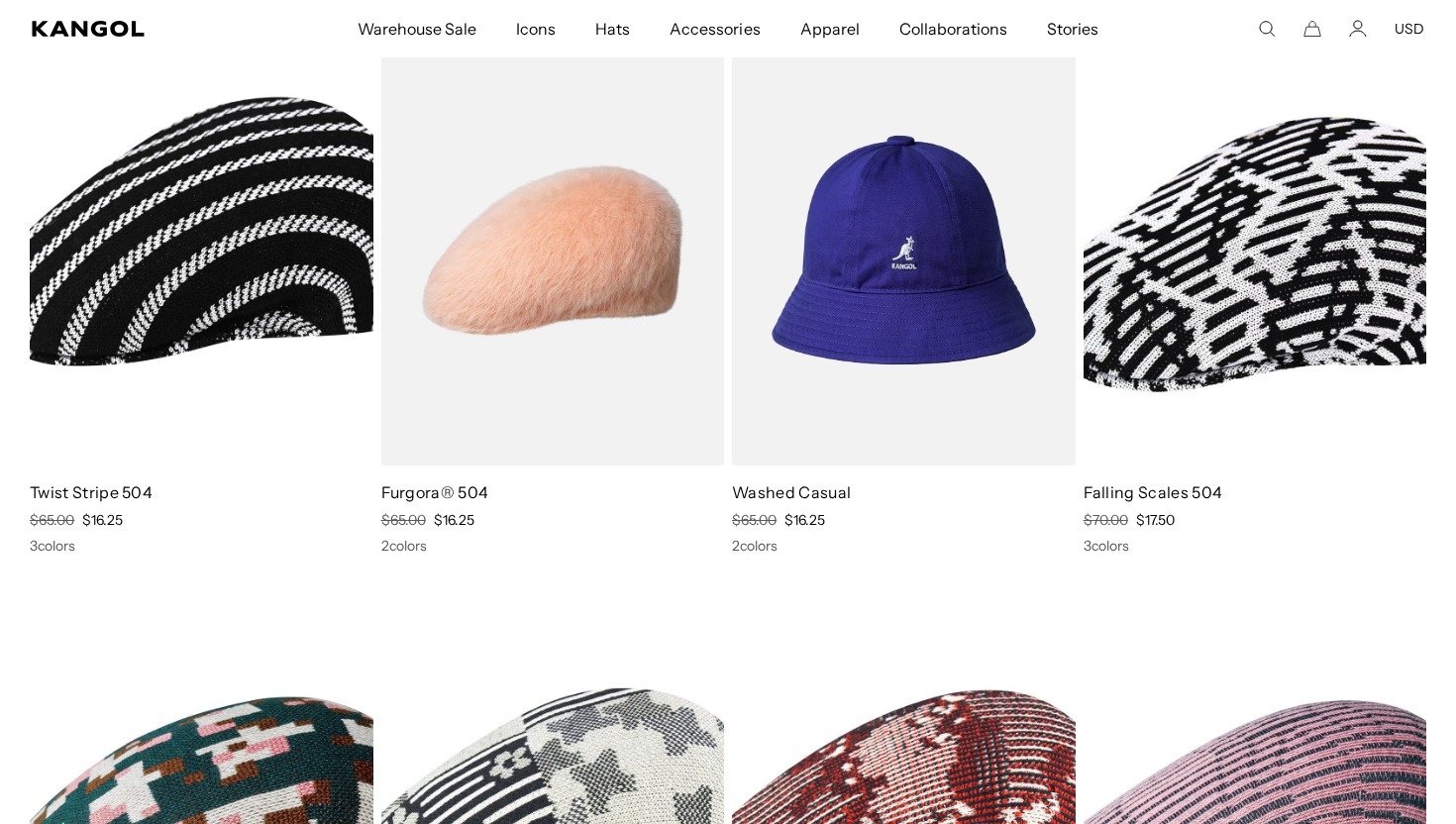 click at bounding box center [201, 250] 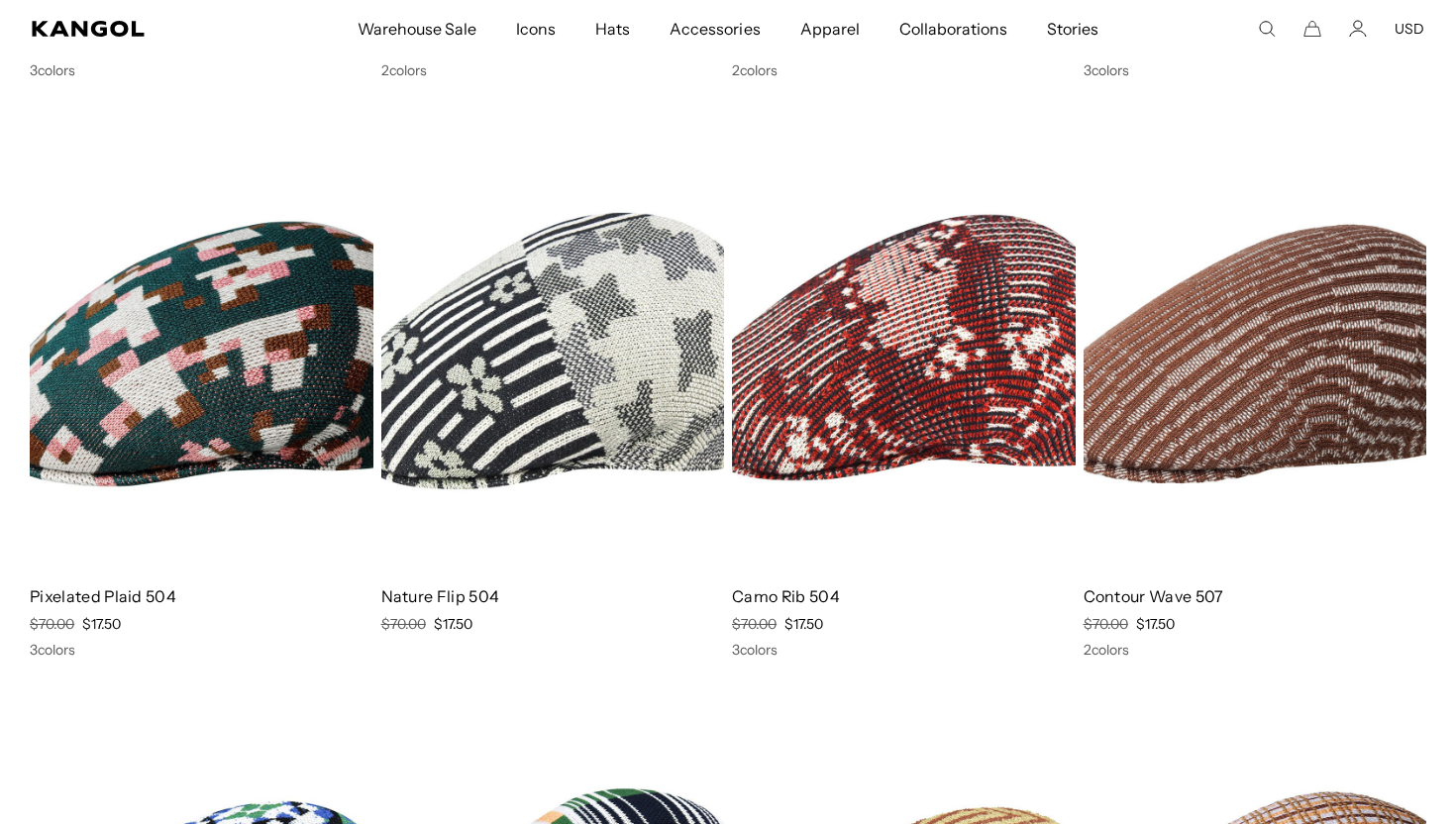 click at bounding box center (1255, 354) 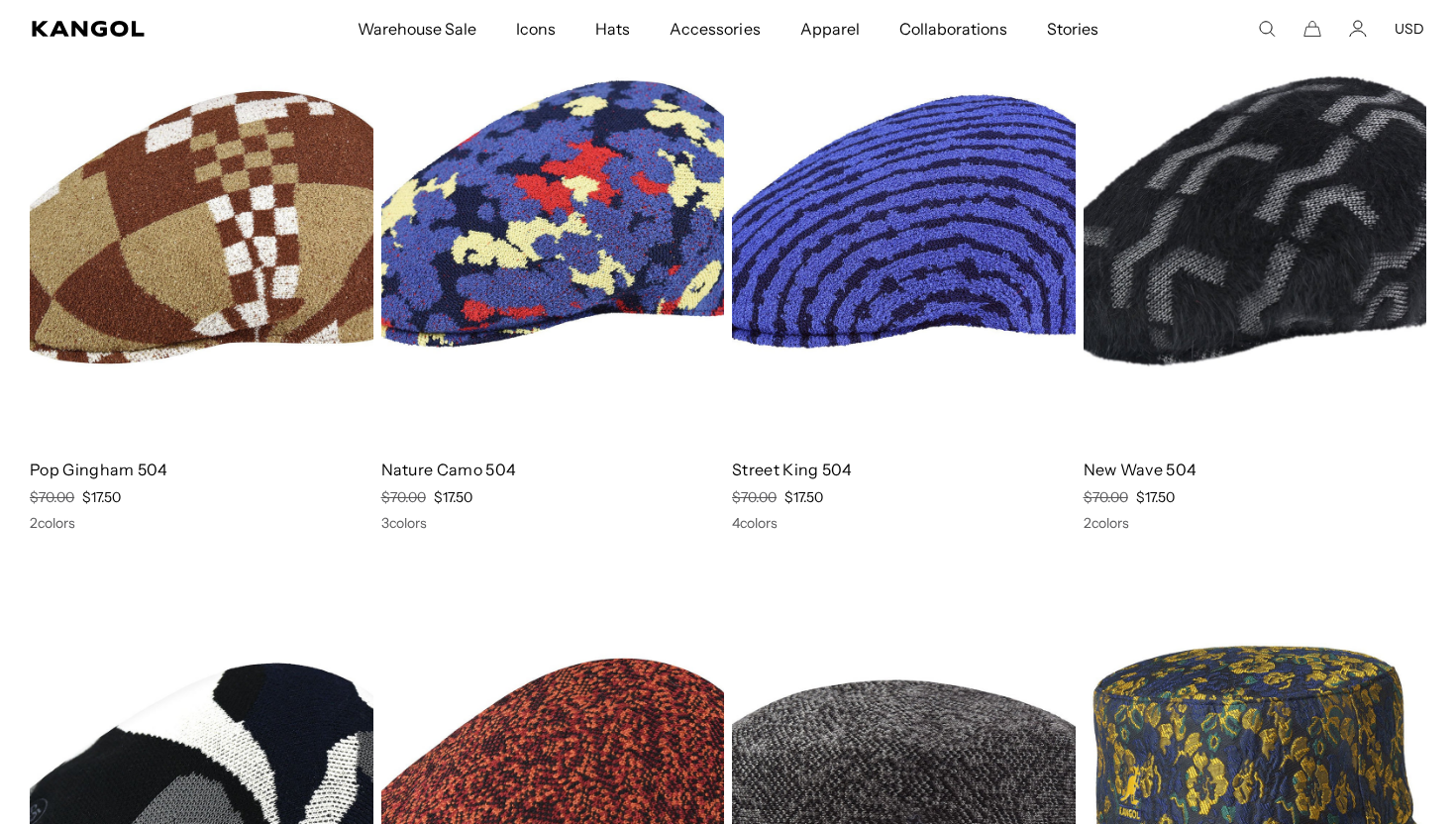 click at bounding box center [903, 227] 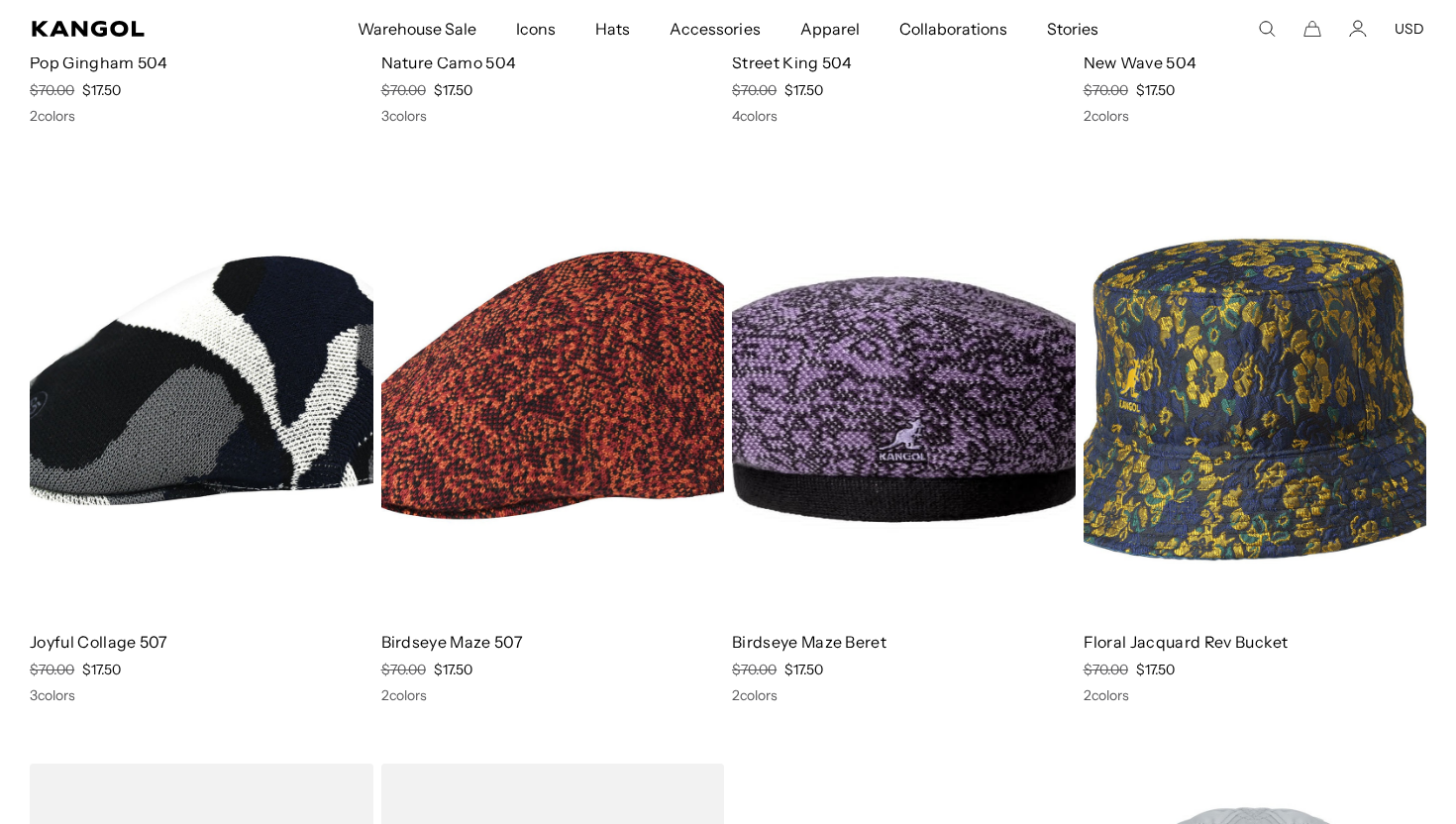 click at bounding box center [903, 399] 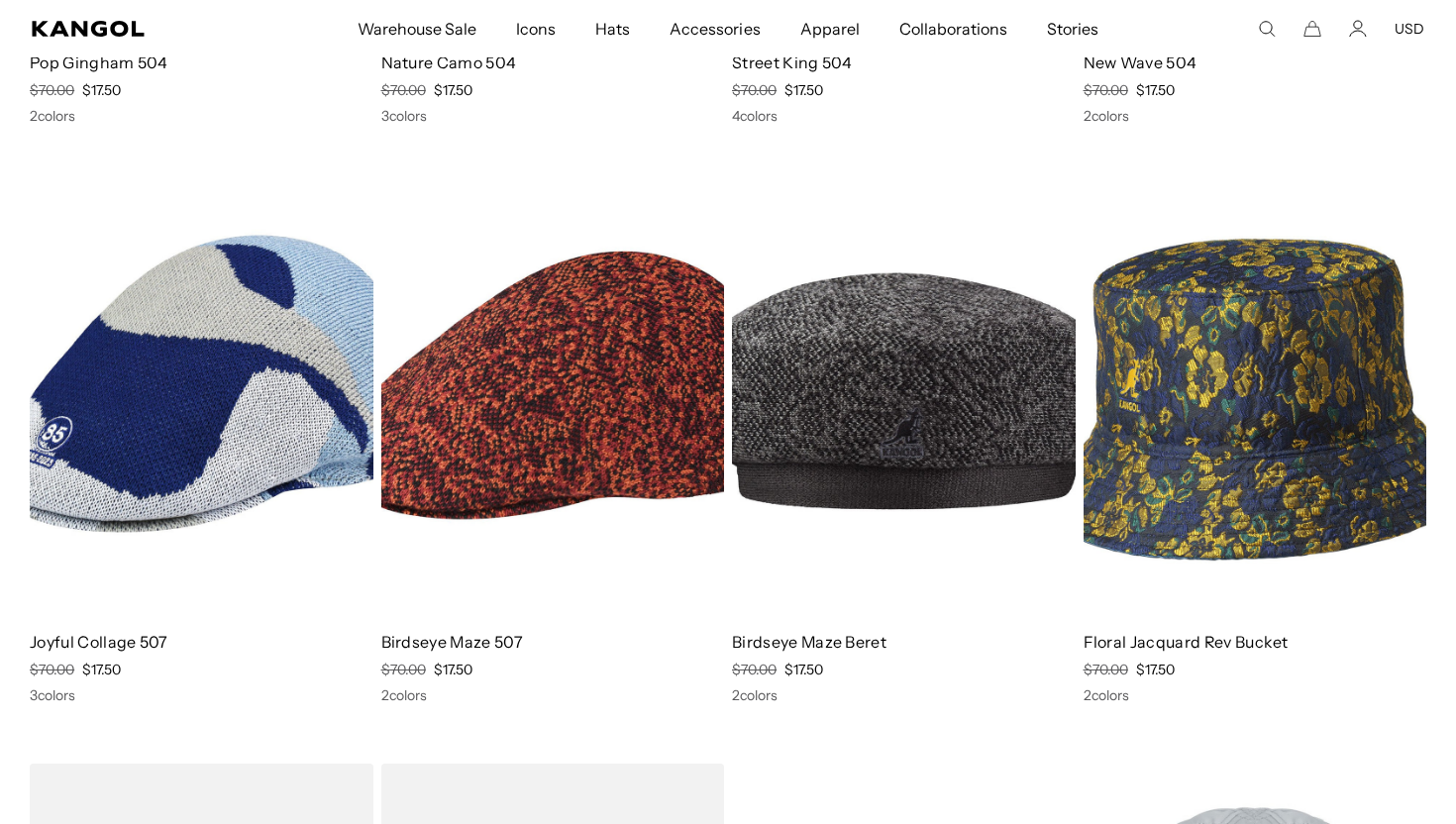 click at bounding box center [201, 399] 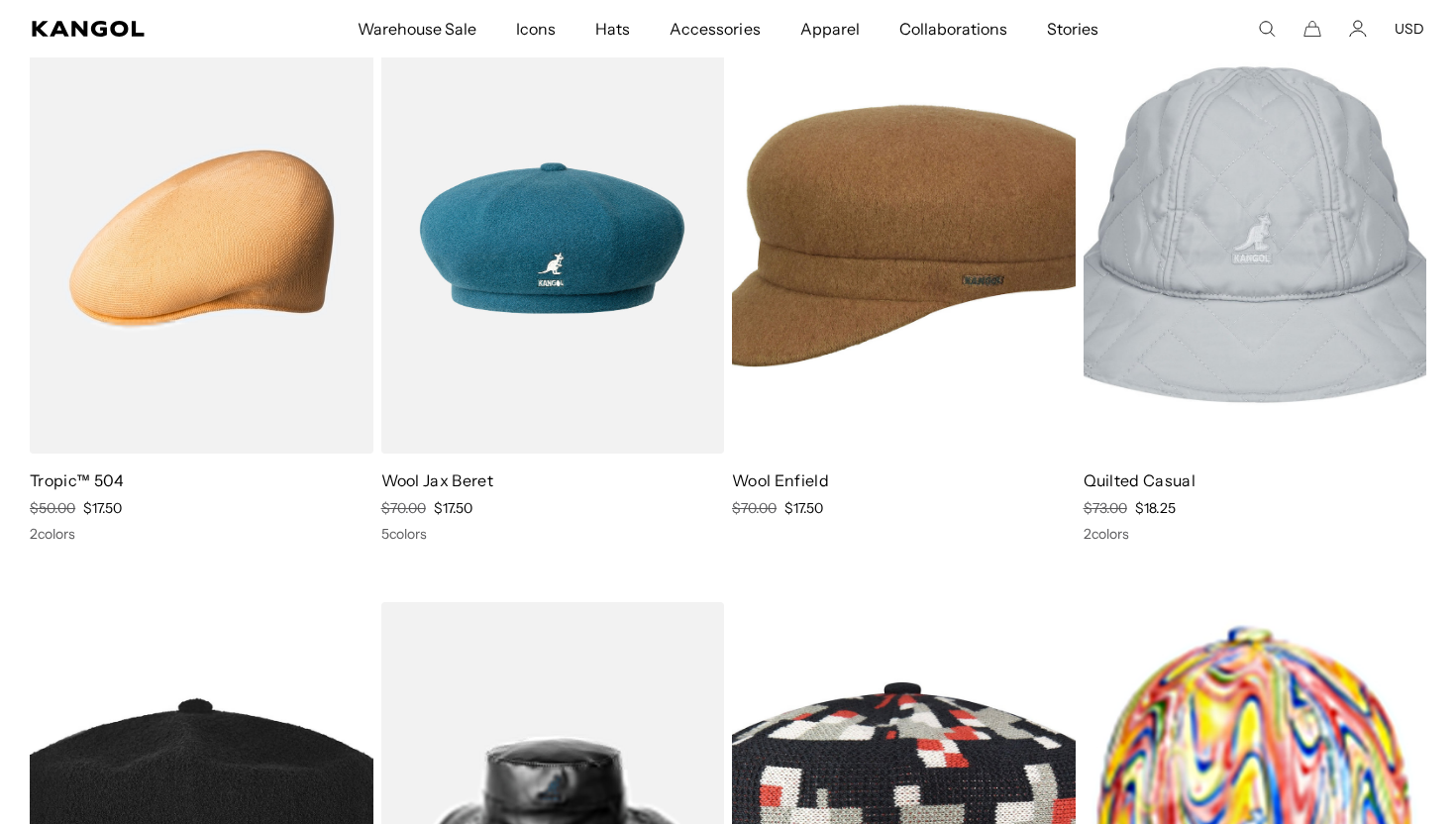 click at bounding box center [201, 238] 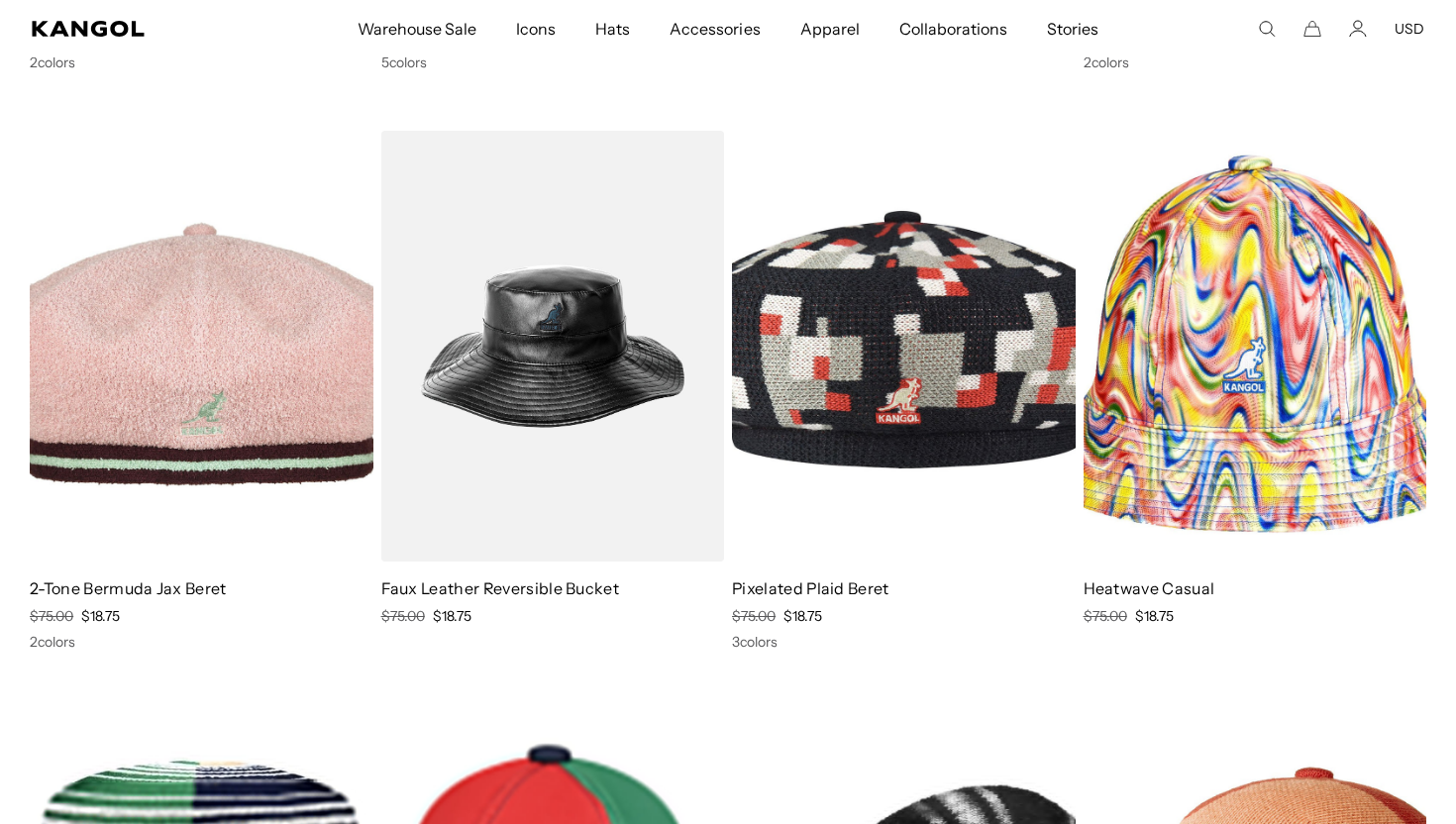 click at bounding box center [201, 346] 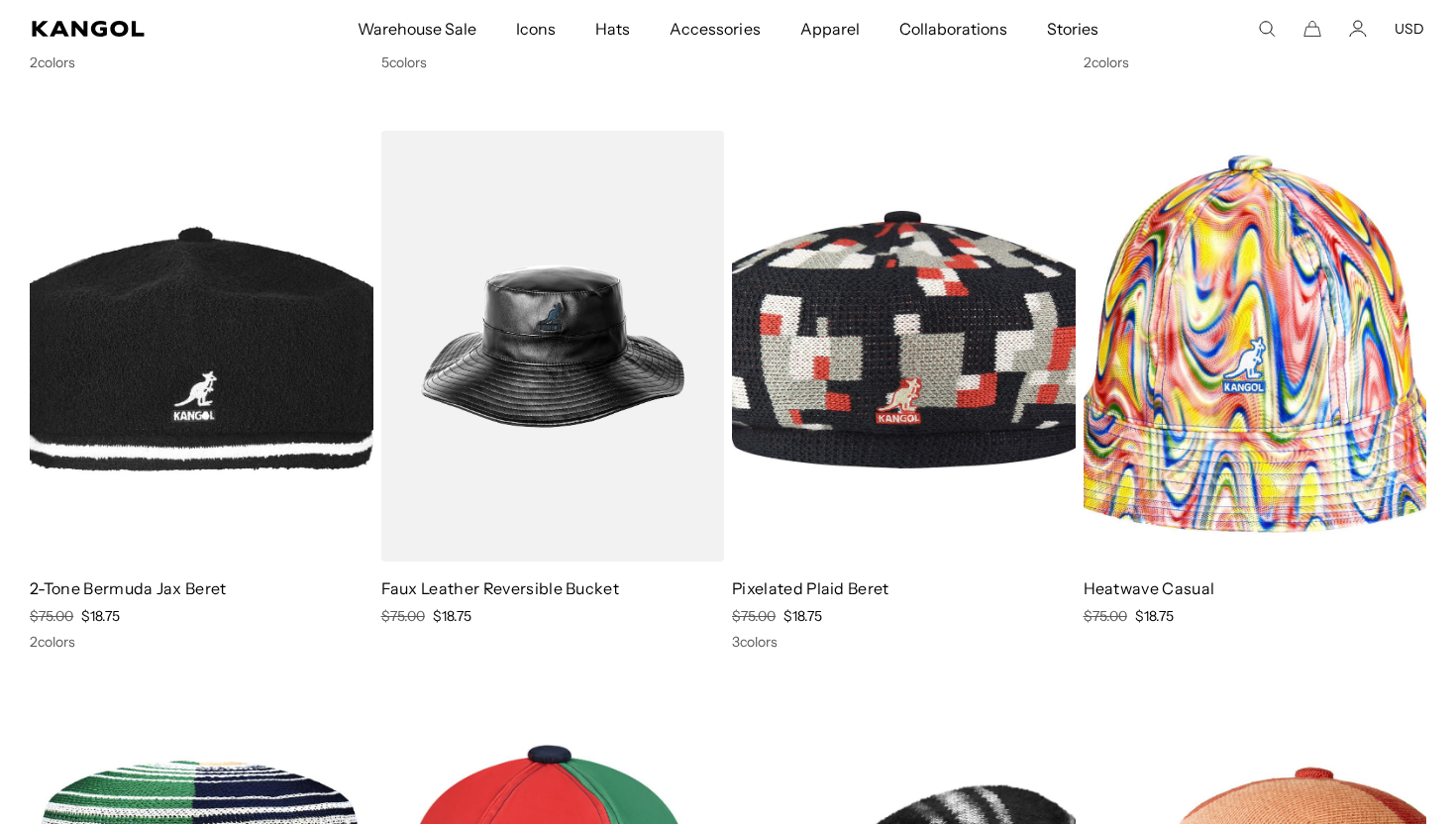 scroll, scrollTop: 0, scrollLeft: 0, axis: both 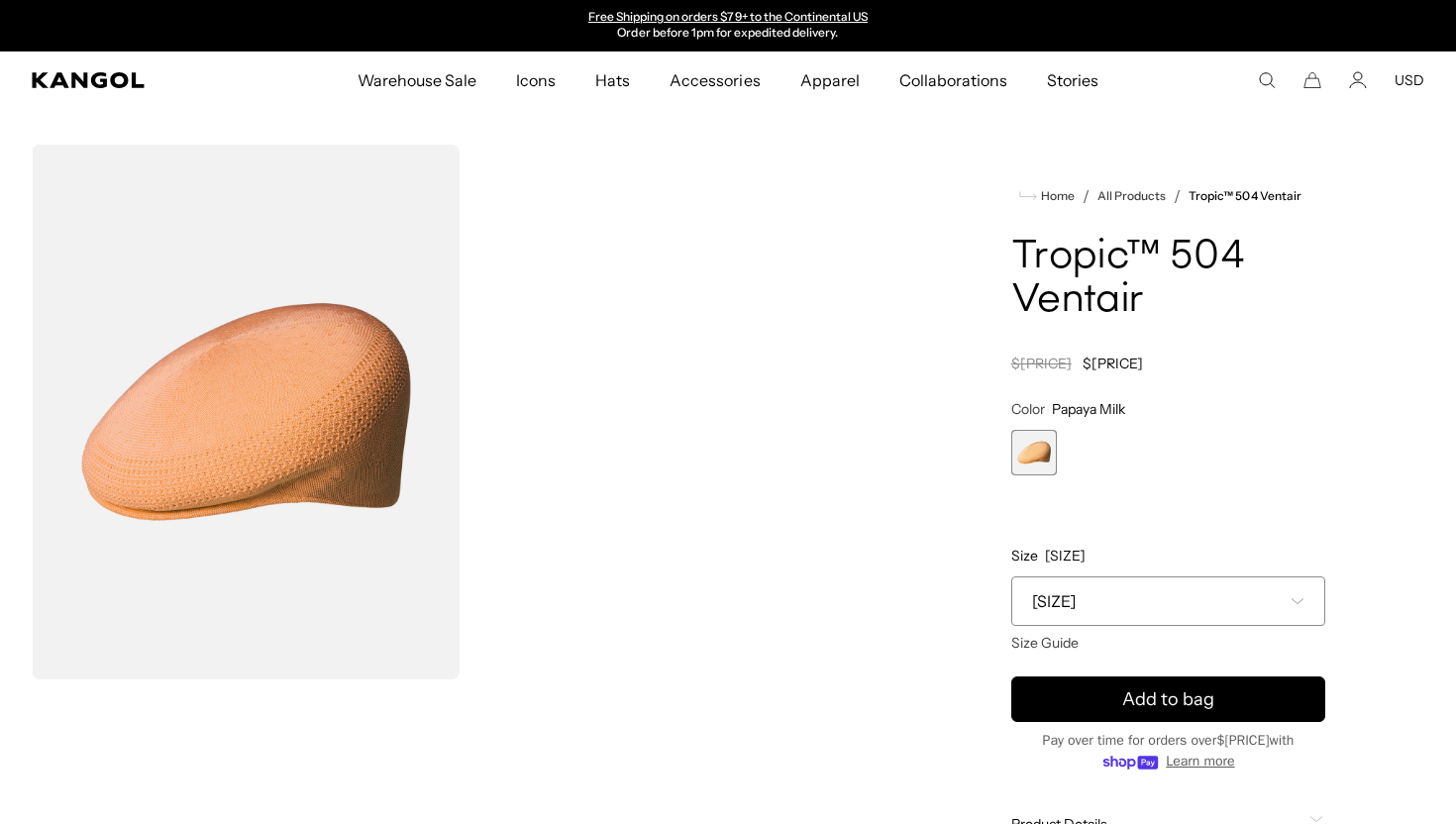 click on "S" at bounding box center [1168, 601] 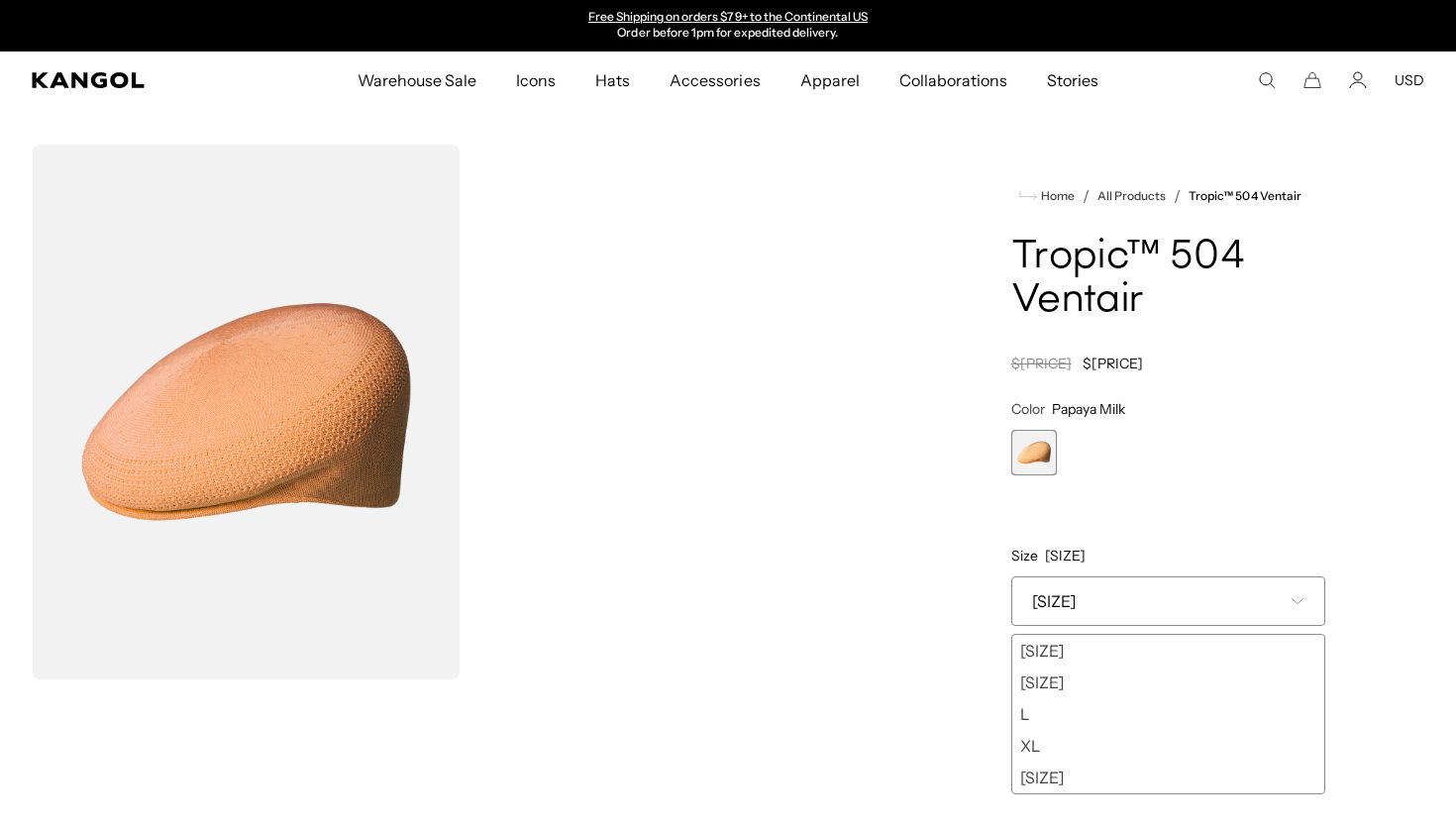 click on "L" at bounding box center (1168, 714) 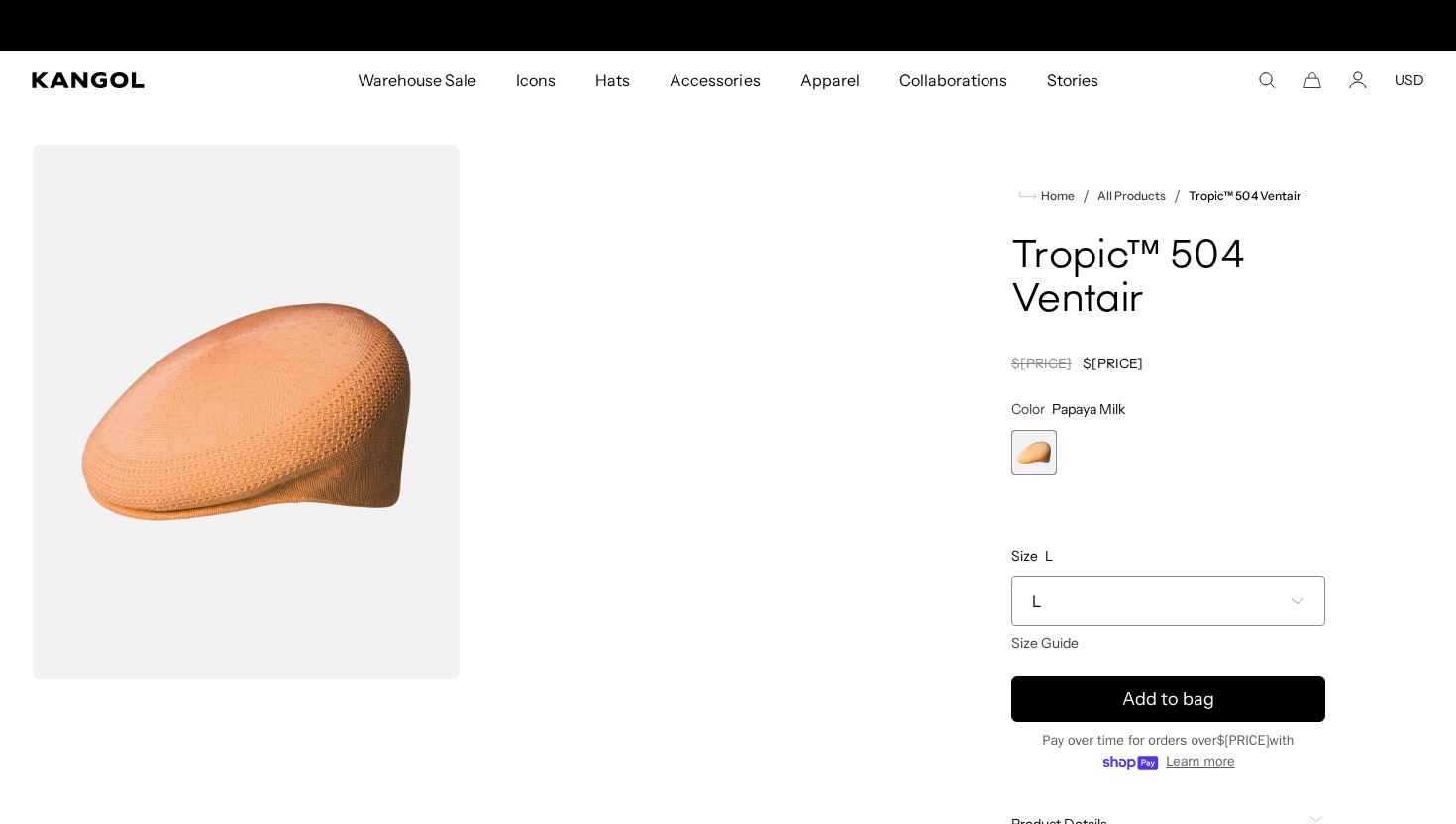 scroll, scrollTop: 0, scrollLeft: 408, axis: horizontal 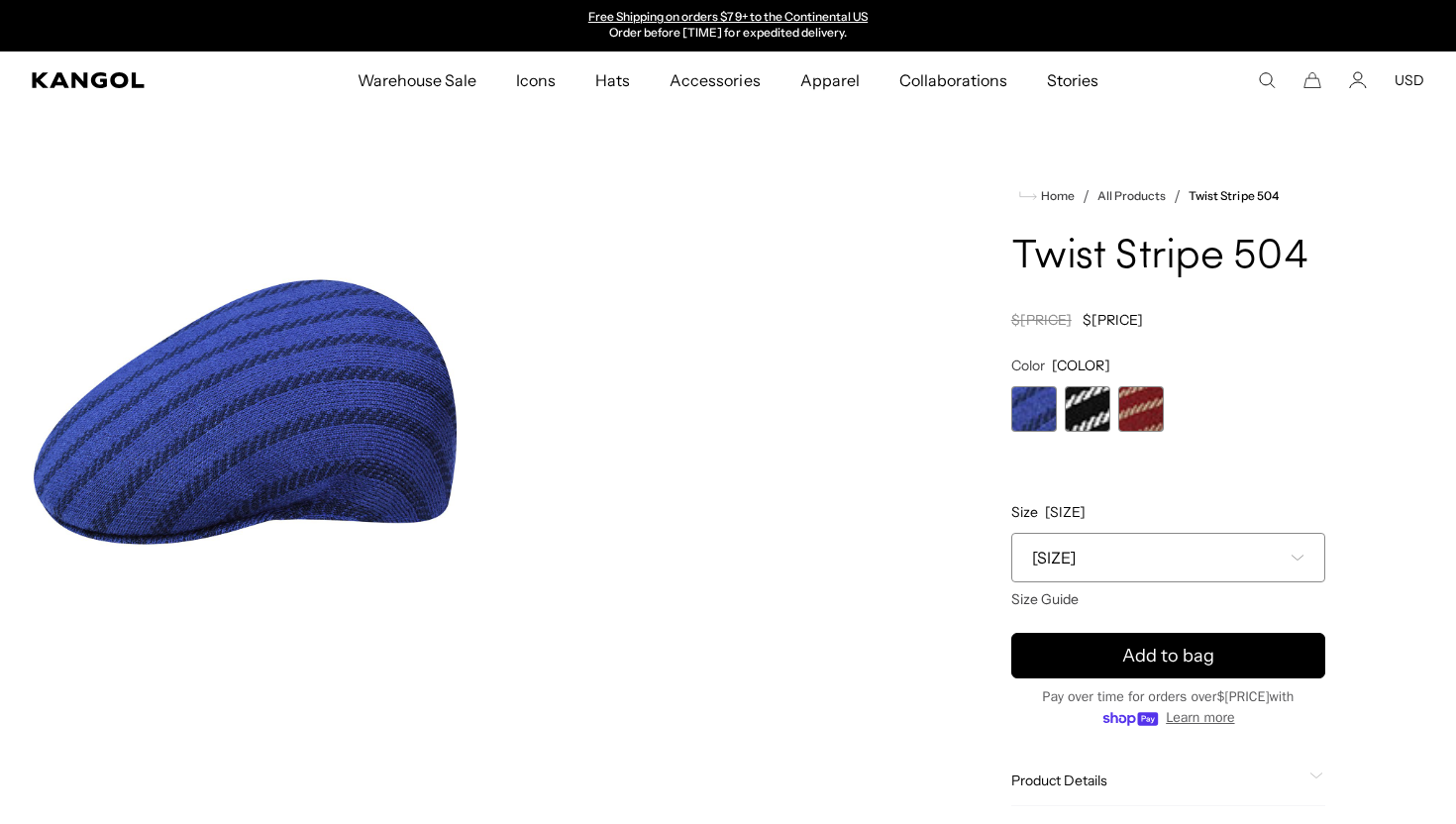 click at bounding box center [1141, 409] 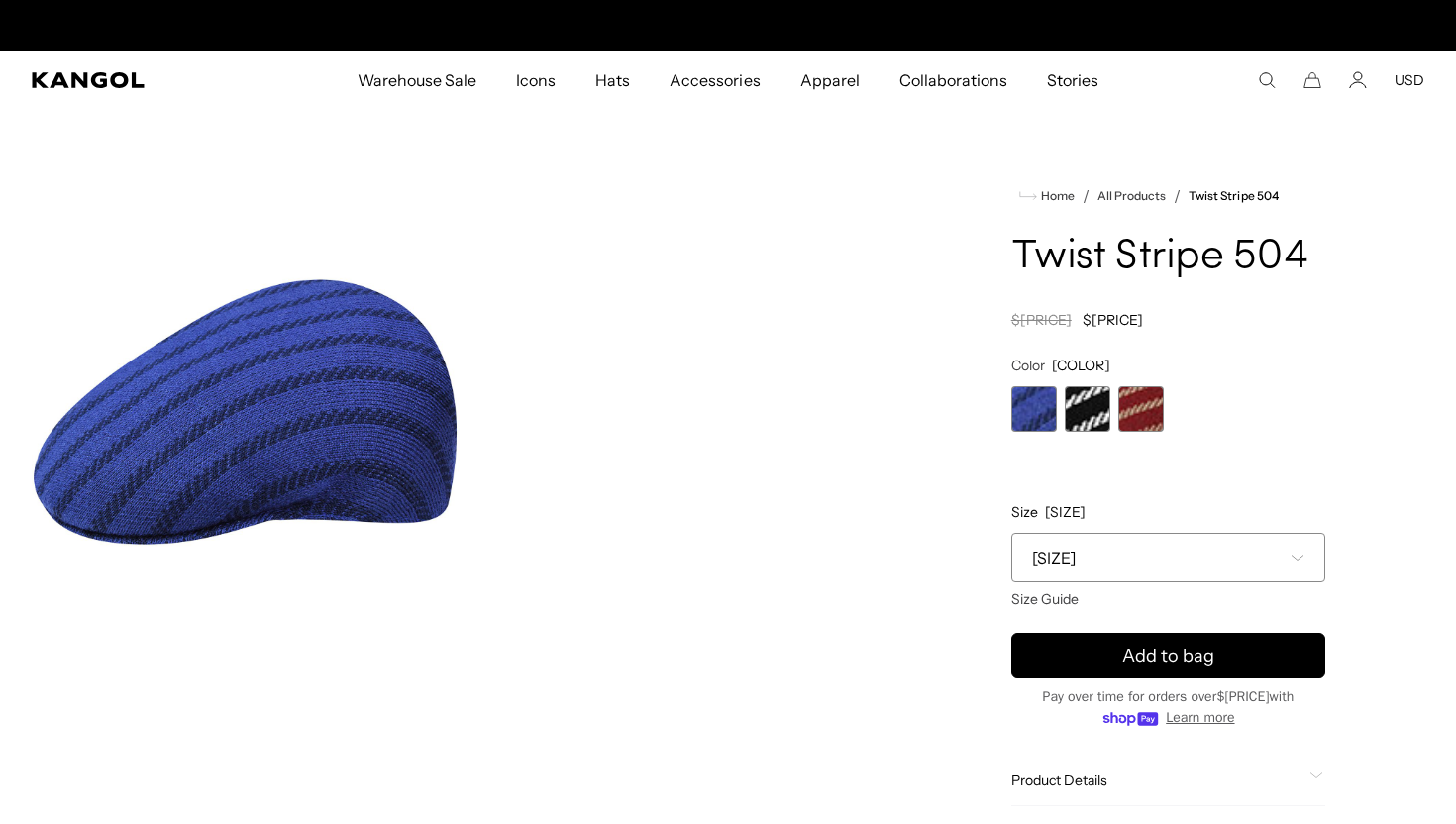 scroll, scrollTop: 0, scrollLeft: 0, axis: both 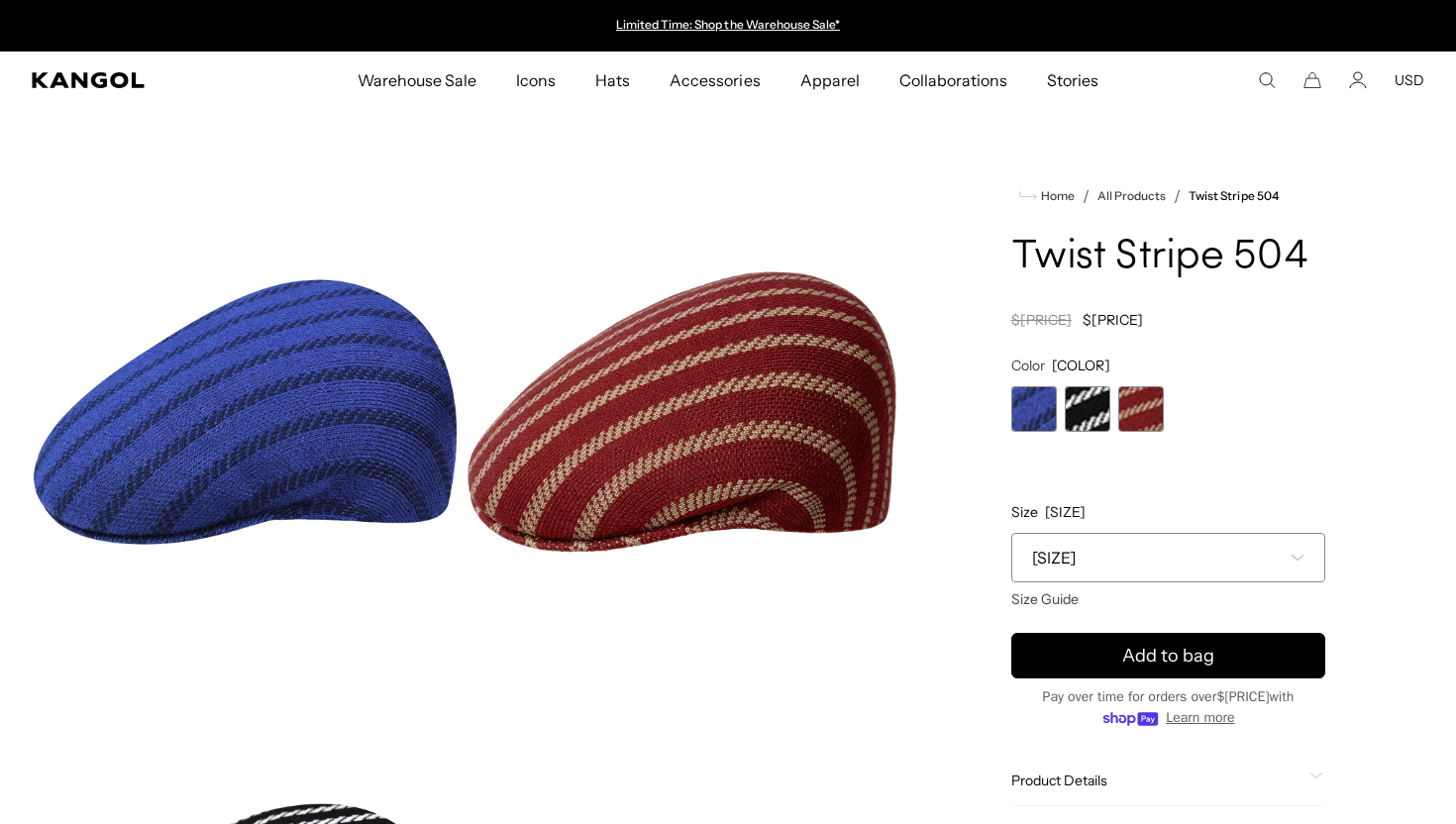 click at bounding box center (1088, 409) 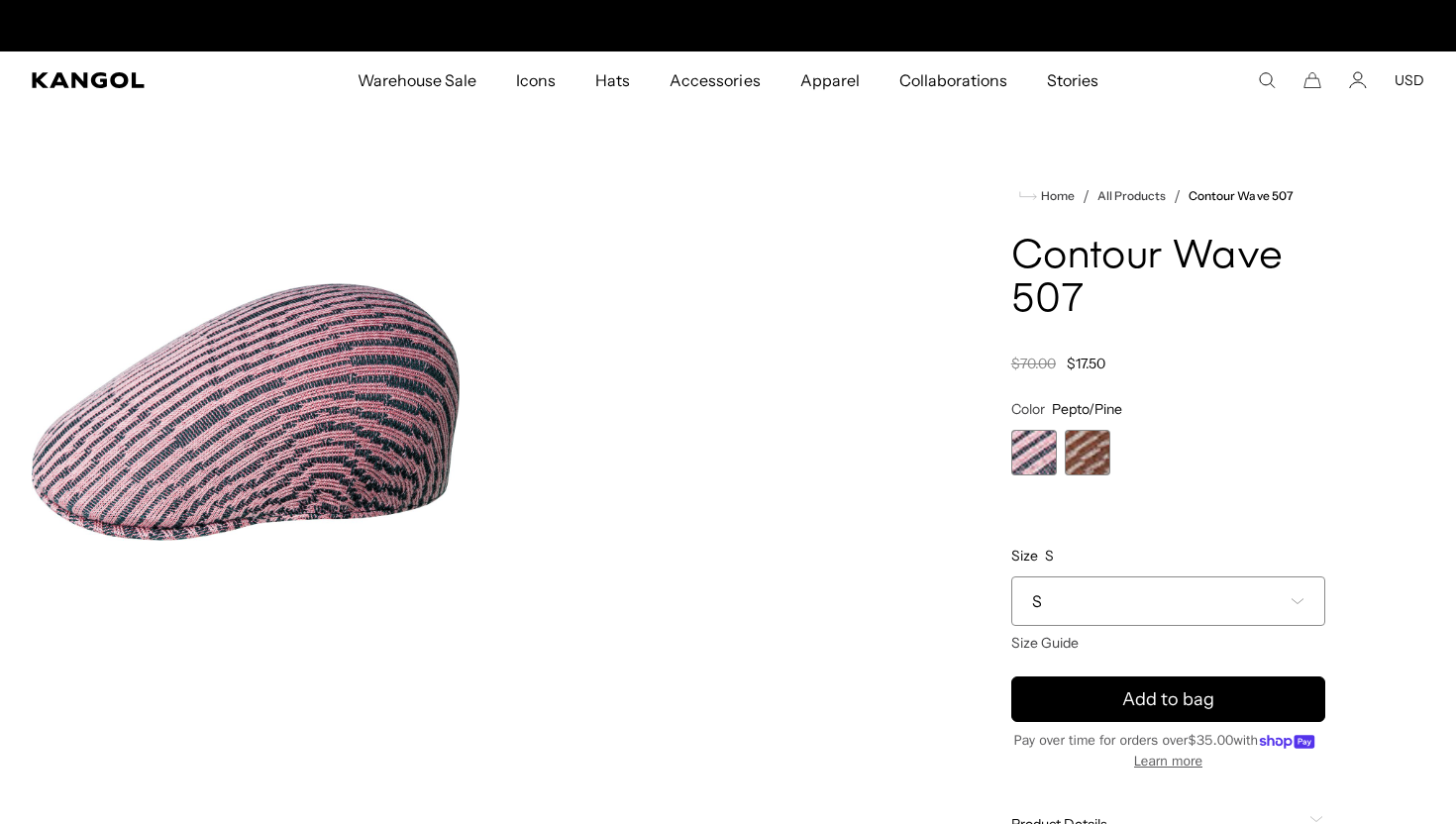 scroll, scrollTop: 0, scrollLeft: 0, axis: both 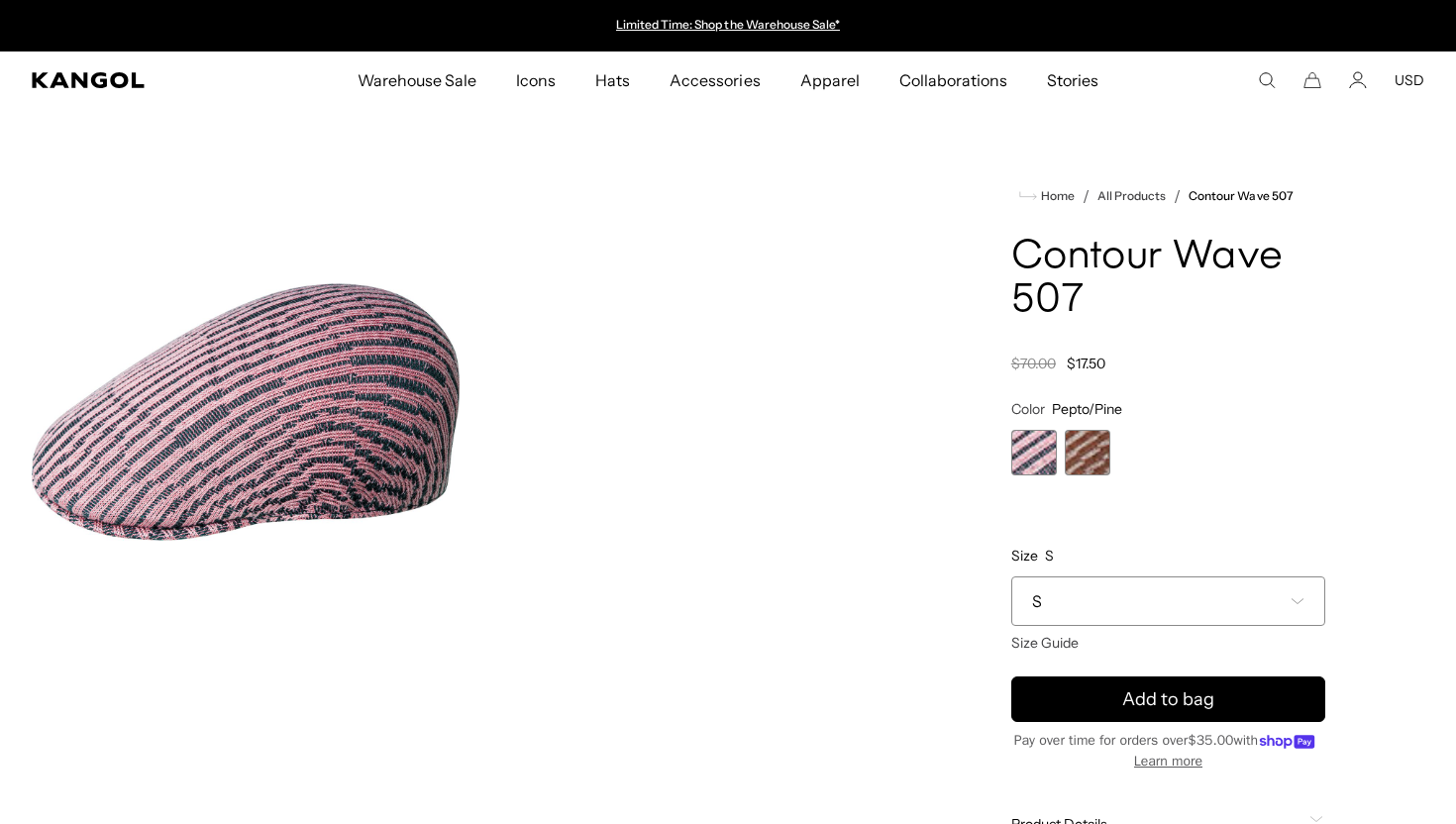 click at bounding box center [1088, 453] 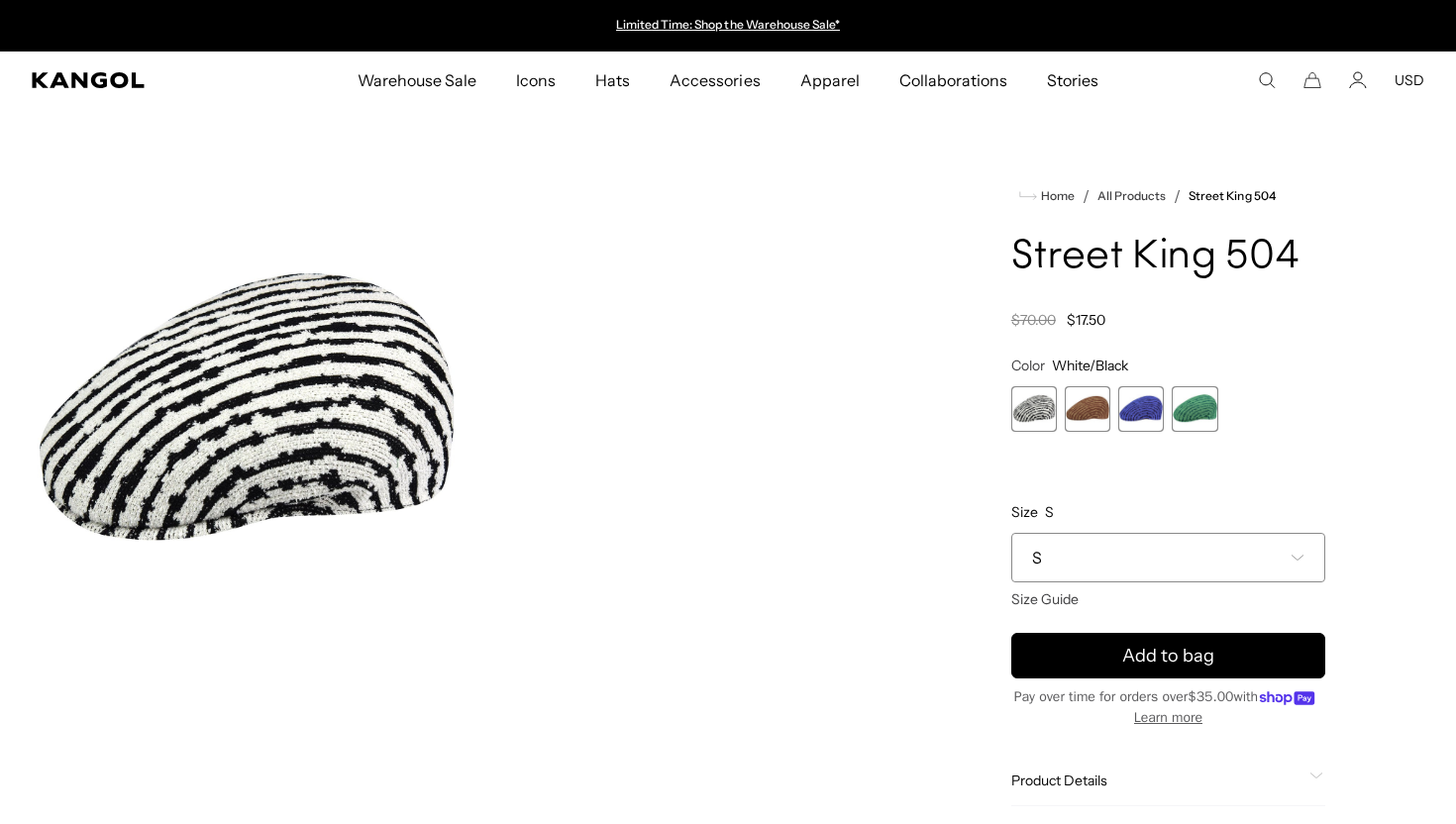 scroll, scrollTop: 0, scrollLeft: 0, axis: both 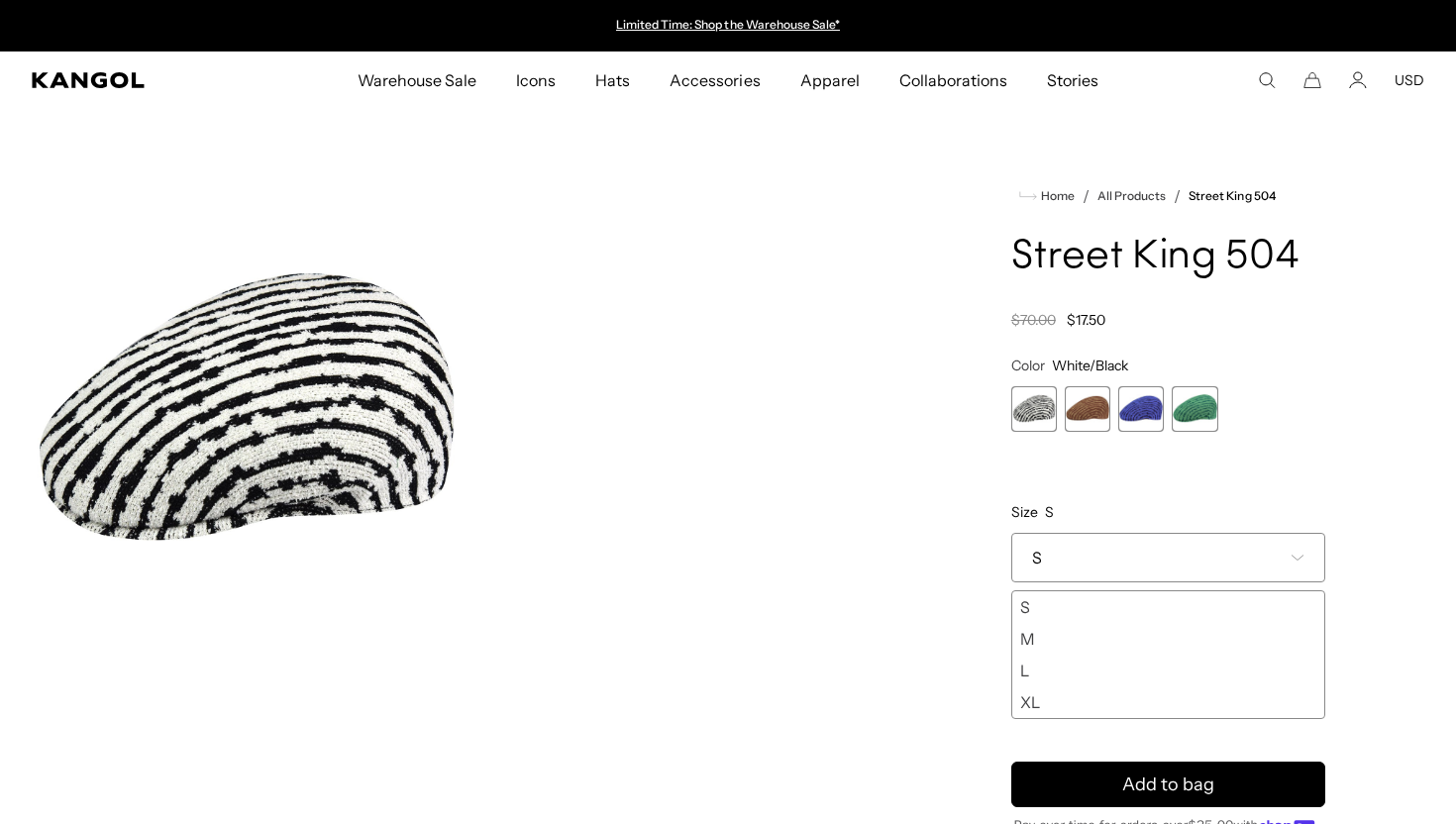 click on "L" at bounding box center (1168, 670) 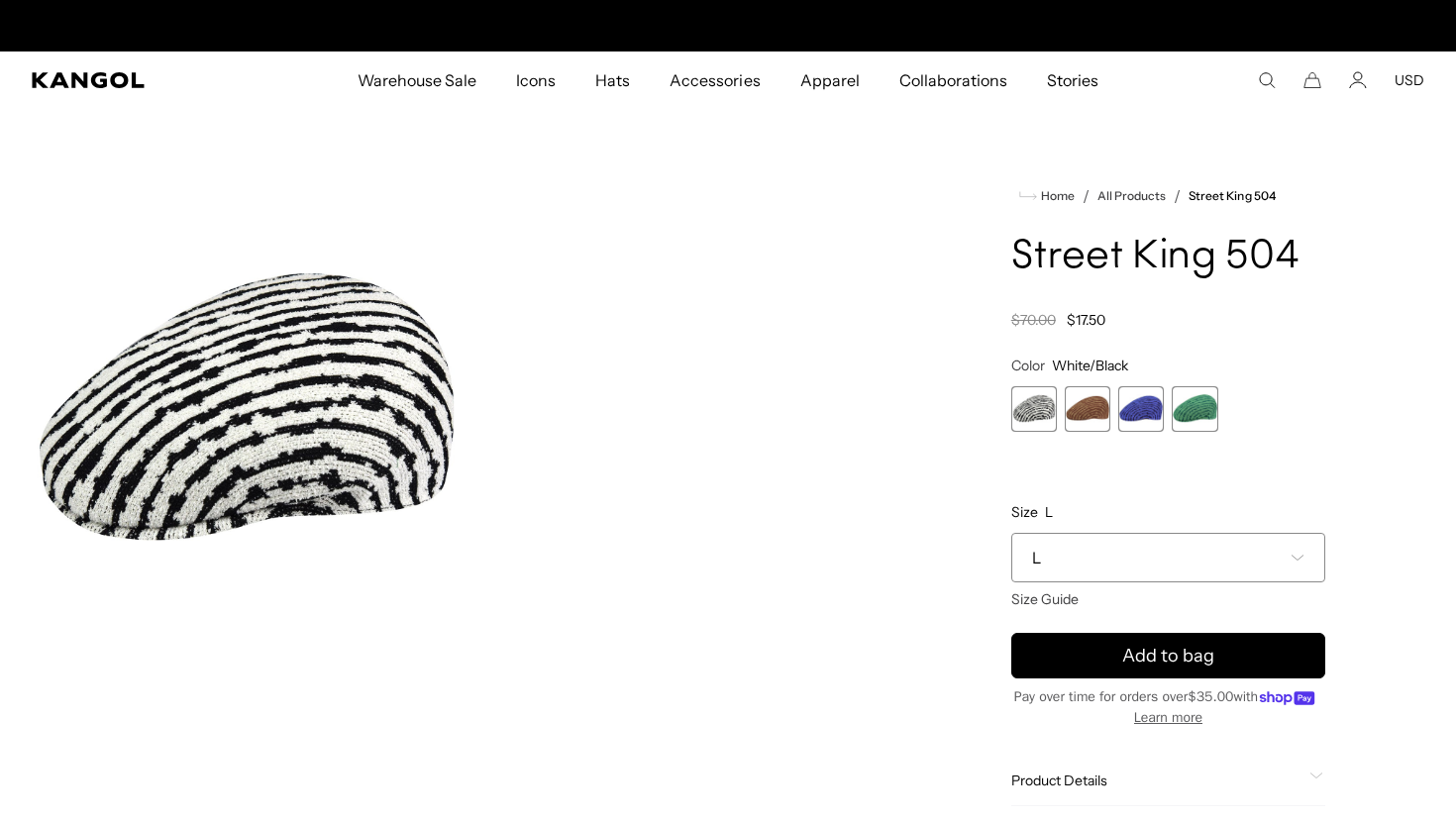 scroll, scrollTop: 0, scrollLeft: 408, axis: horizontal 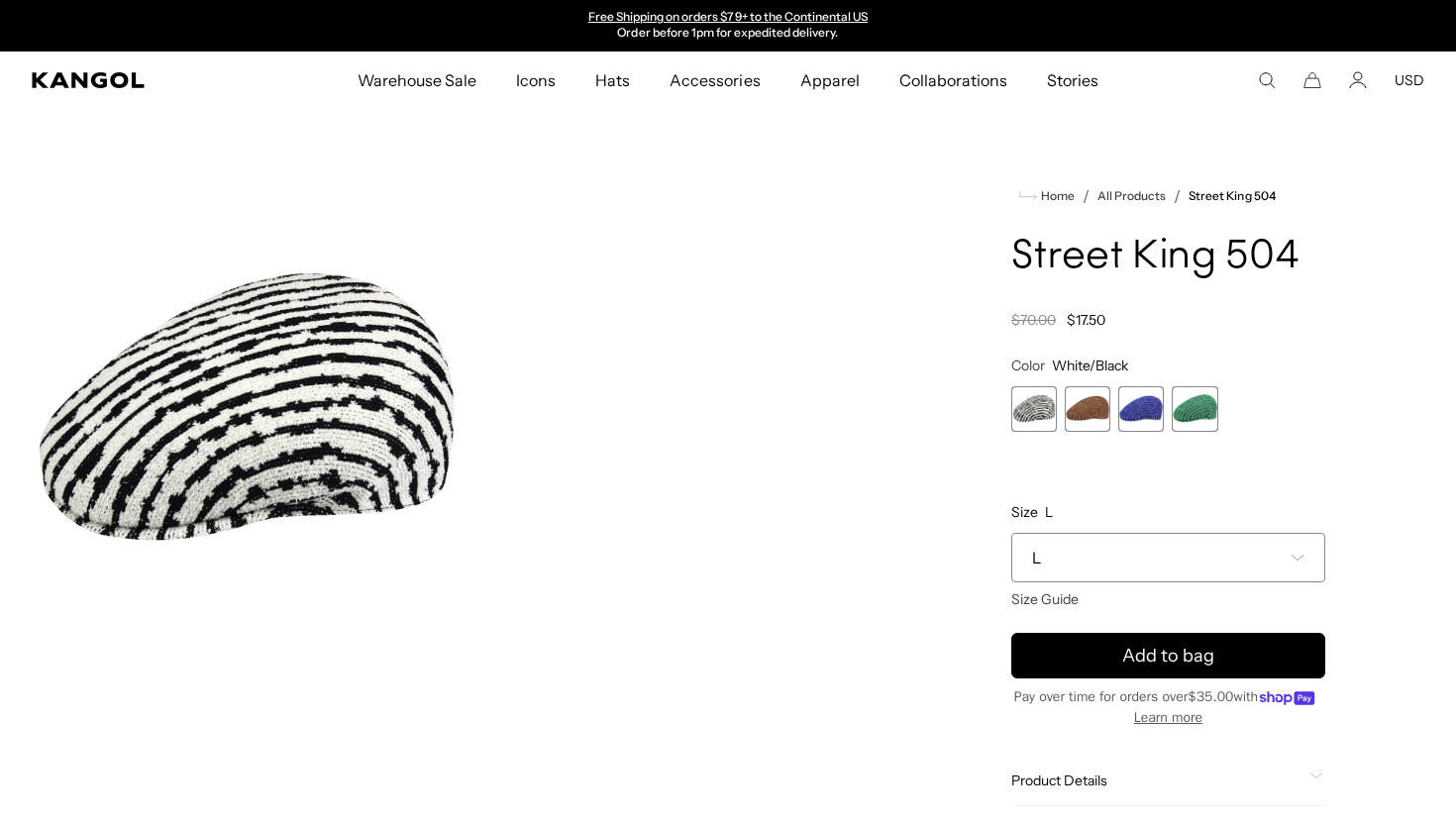 click at bounding box center [1195, 409] 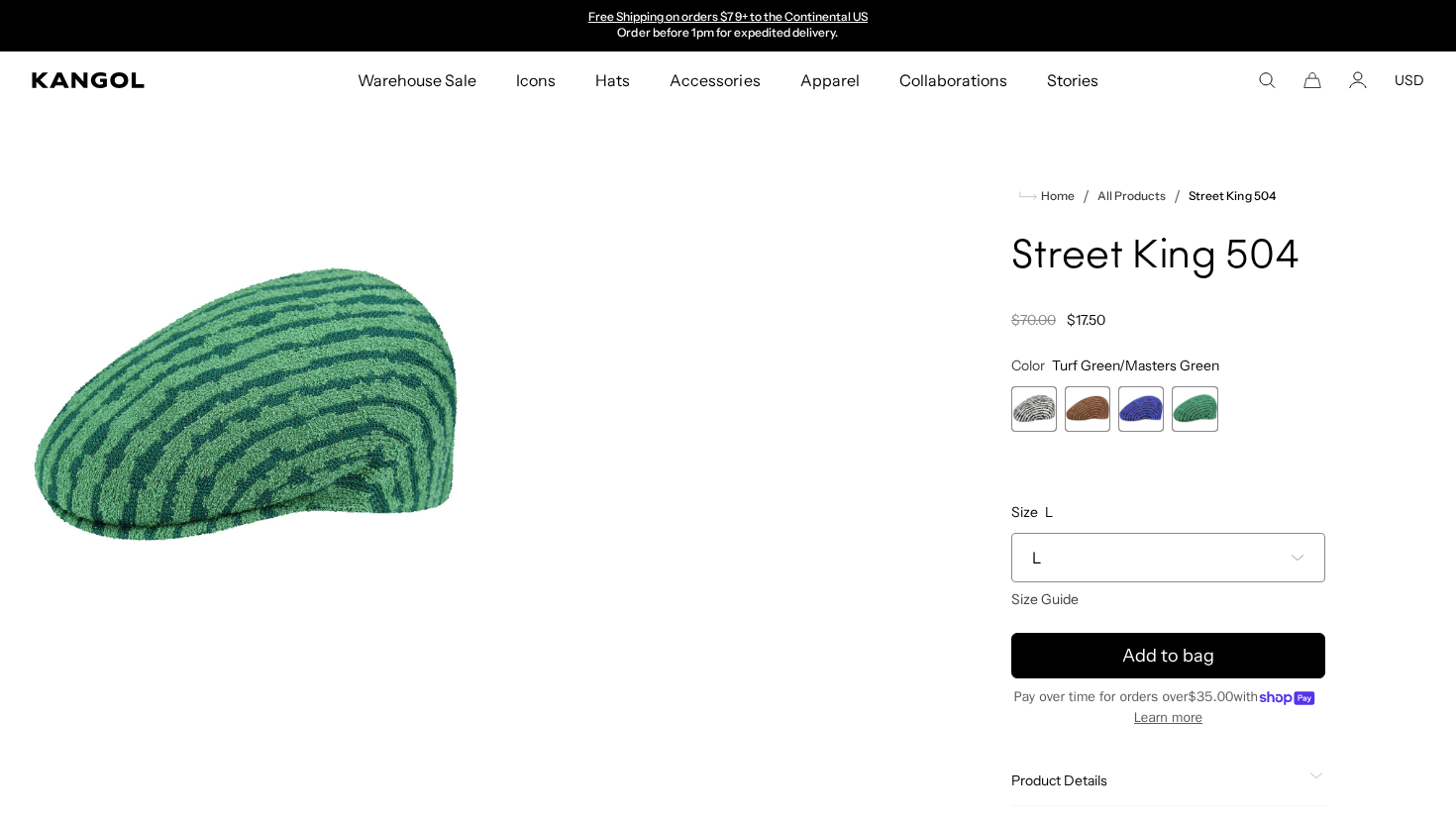 click at bounding box center [1141, 409] 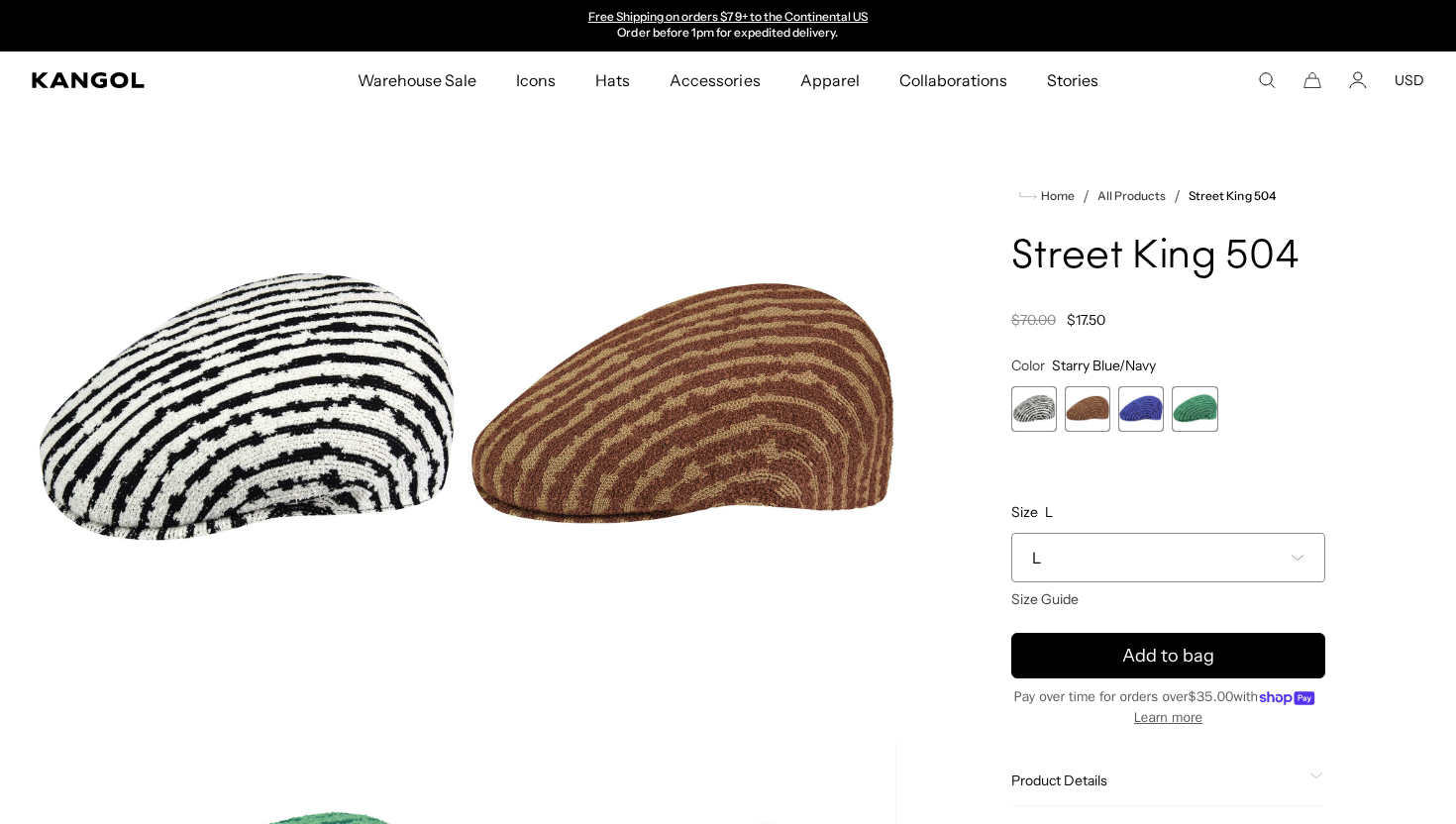 click at bounding box center [1088, 409] 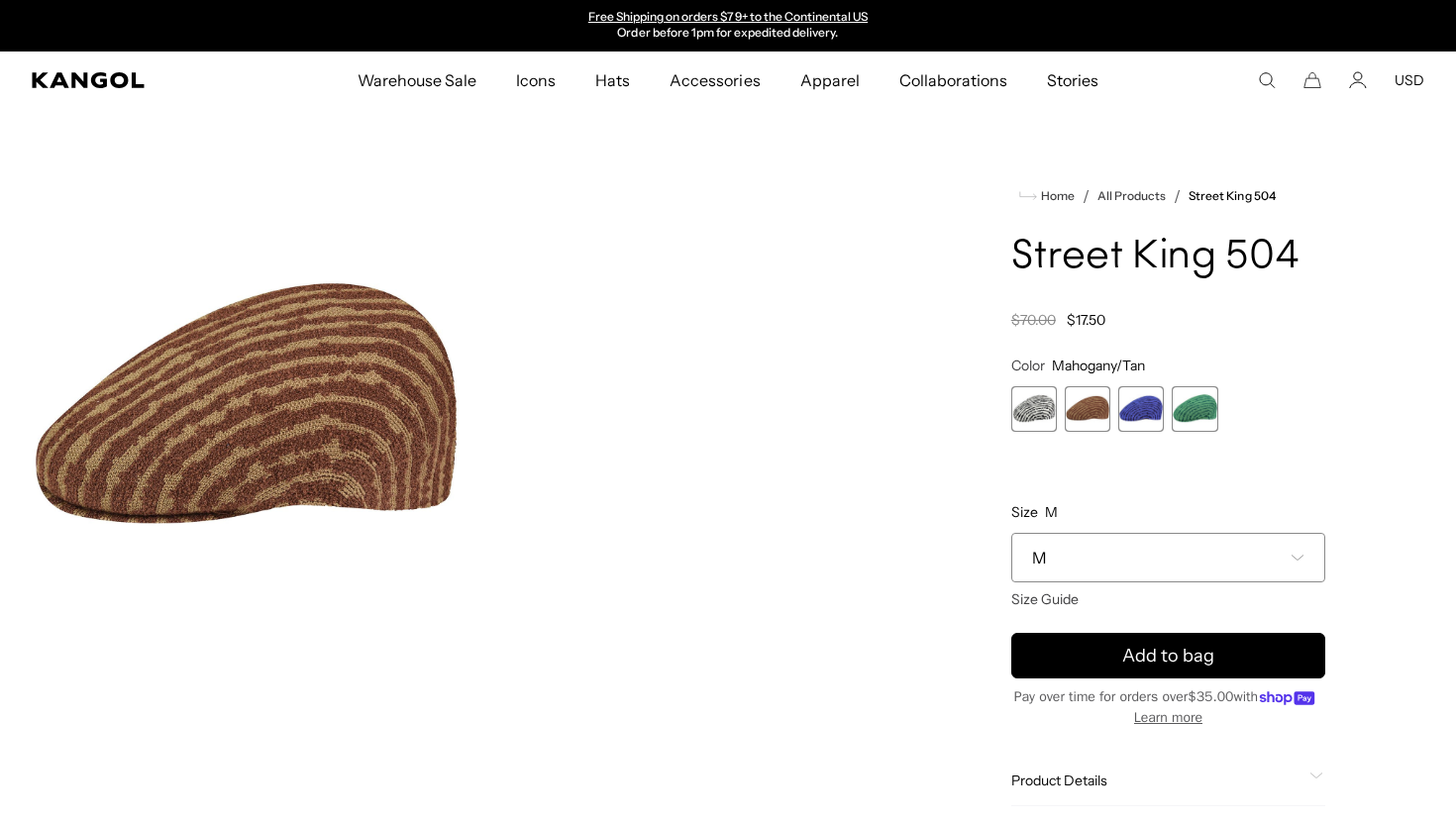 click at bounding box center (1034, 409) 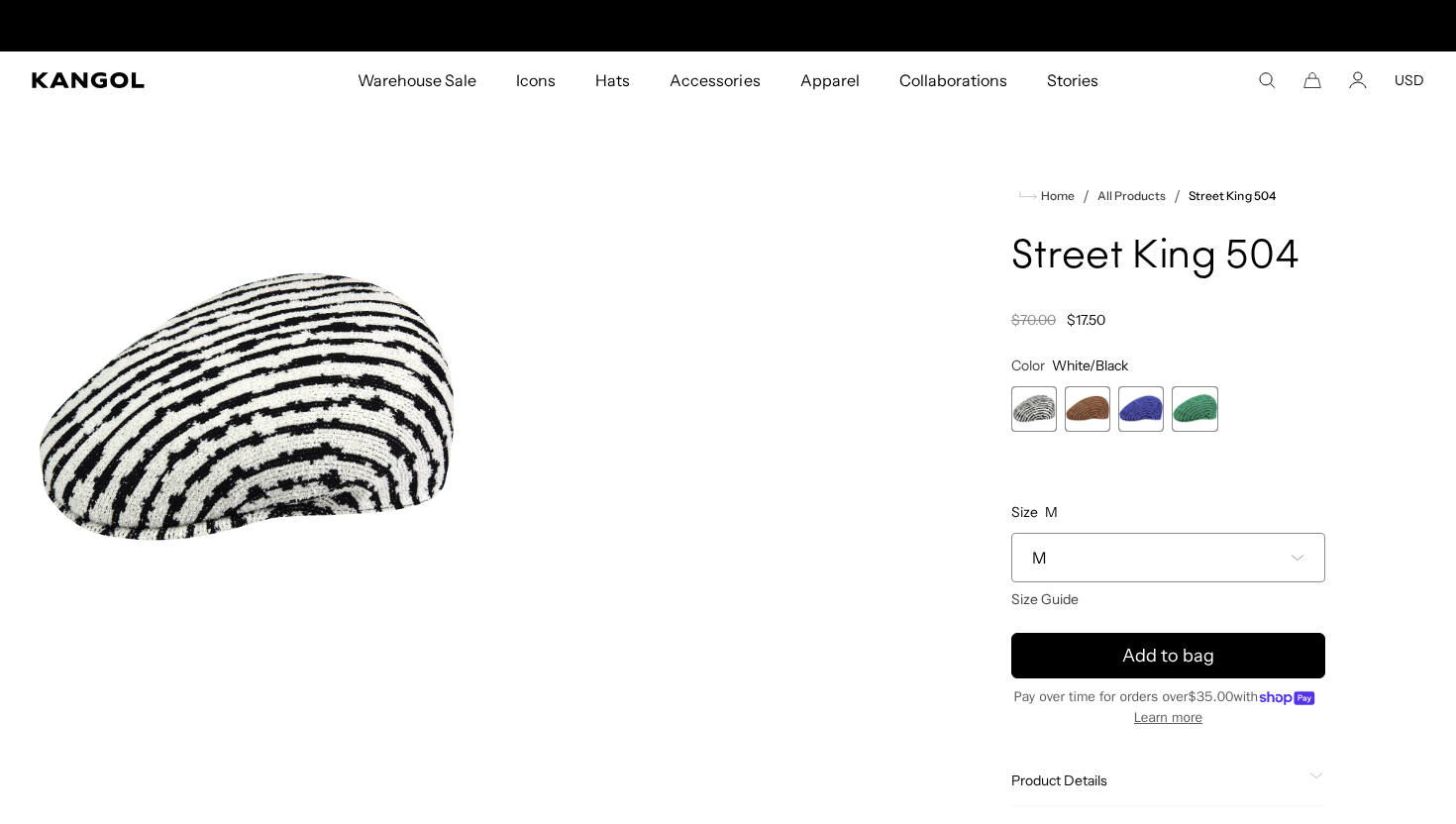 scroll, scrollTop: 0, scrollLeft: 0, axis: both 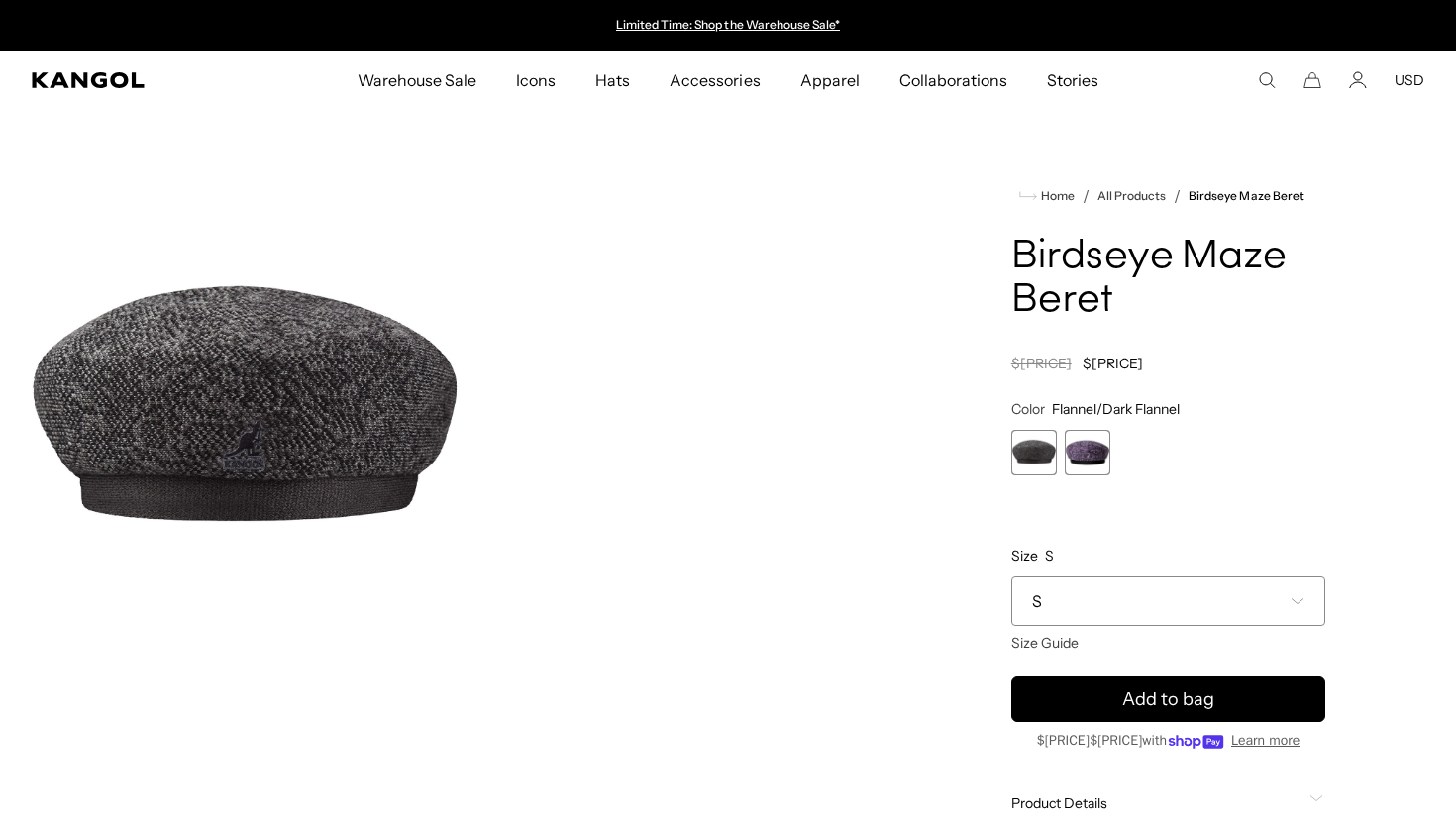 click on "S" at bounding box center (1168, 601) 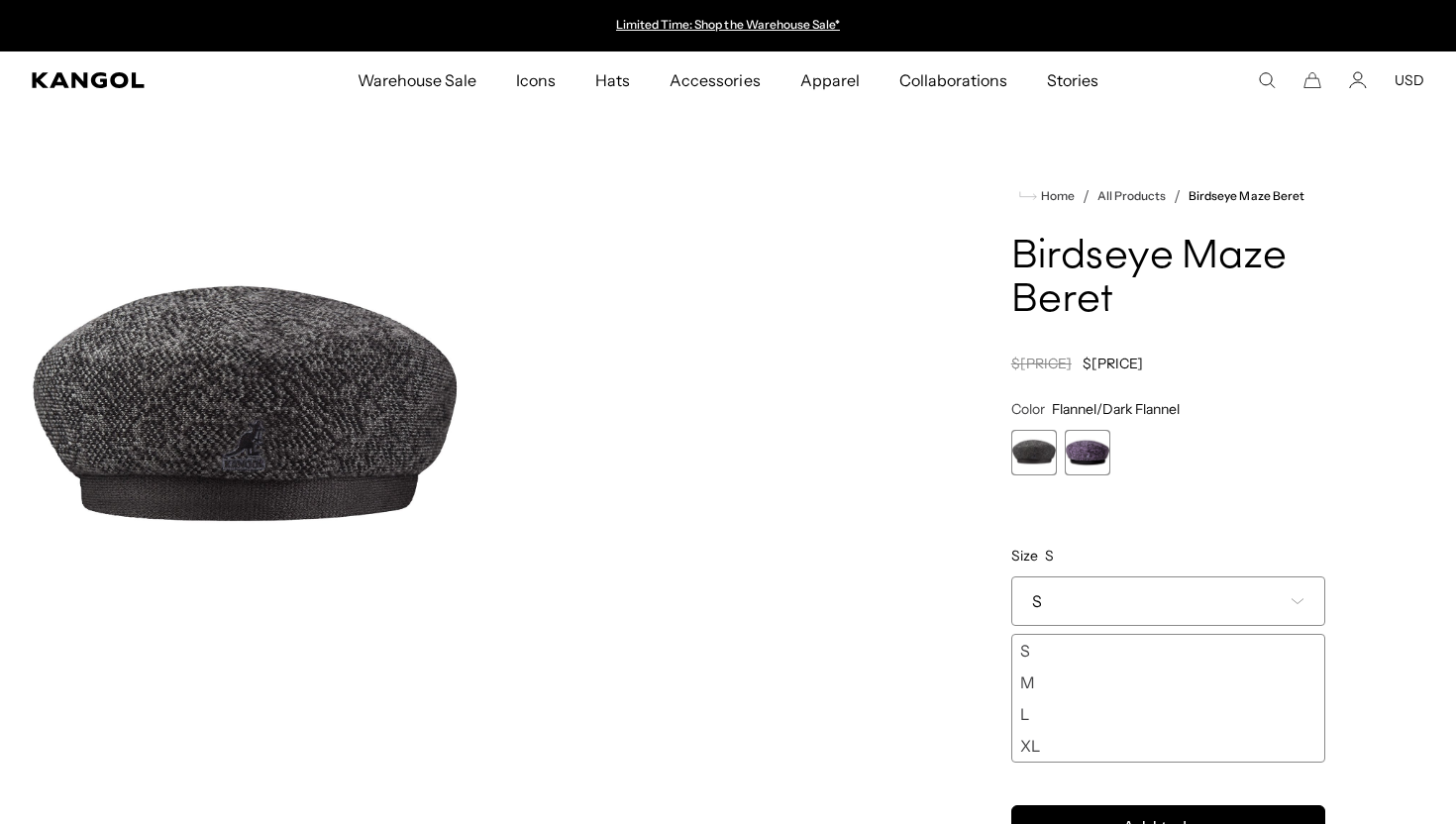 click on "L" at bounding box center (1168, 714) 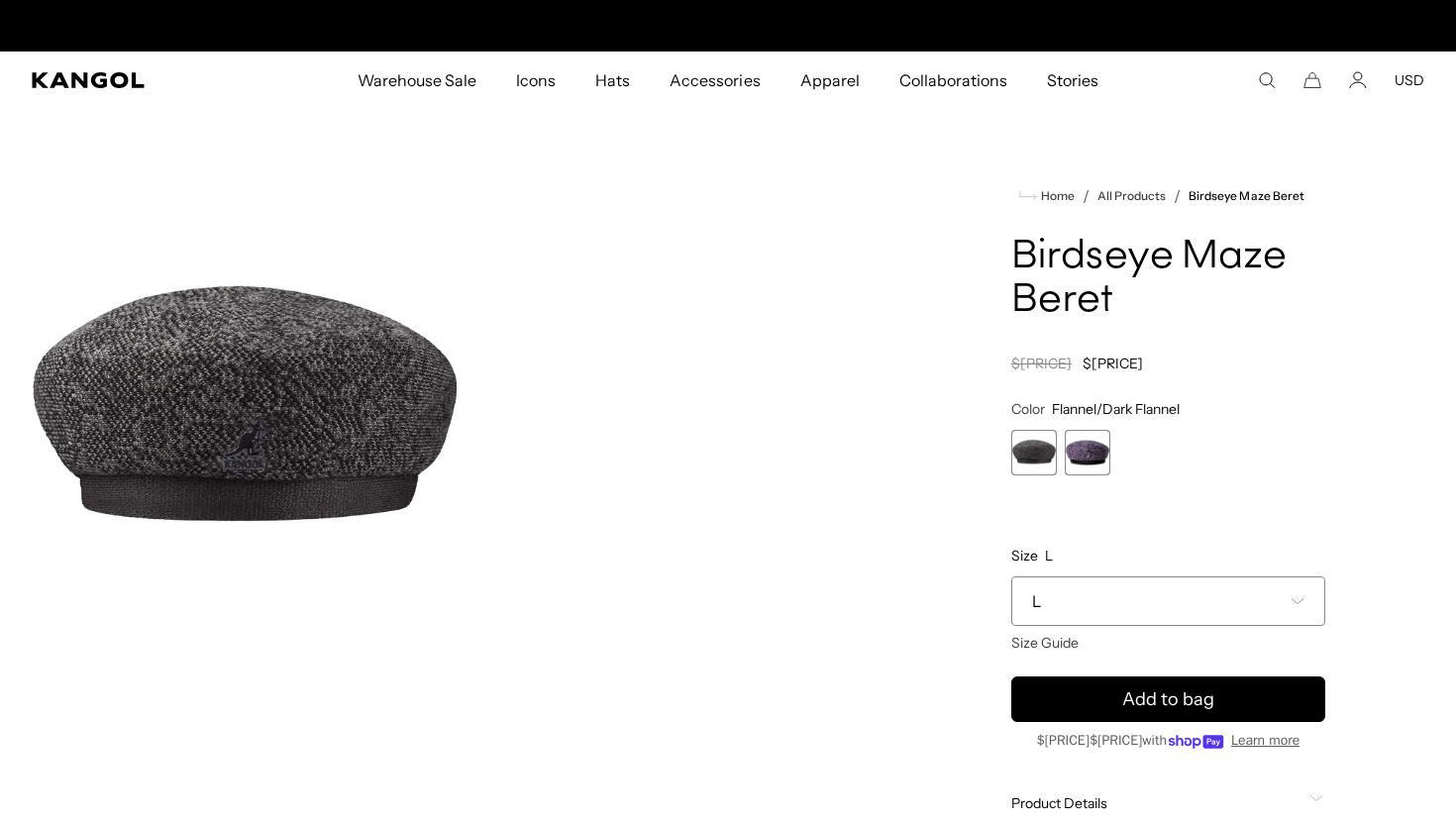 click at bounding box center (1088, 453) 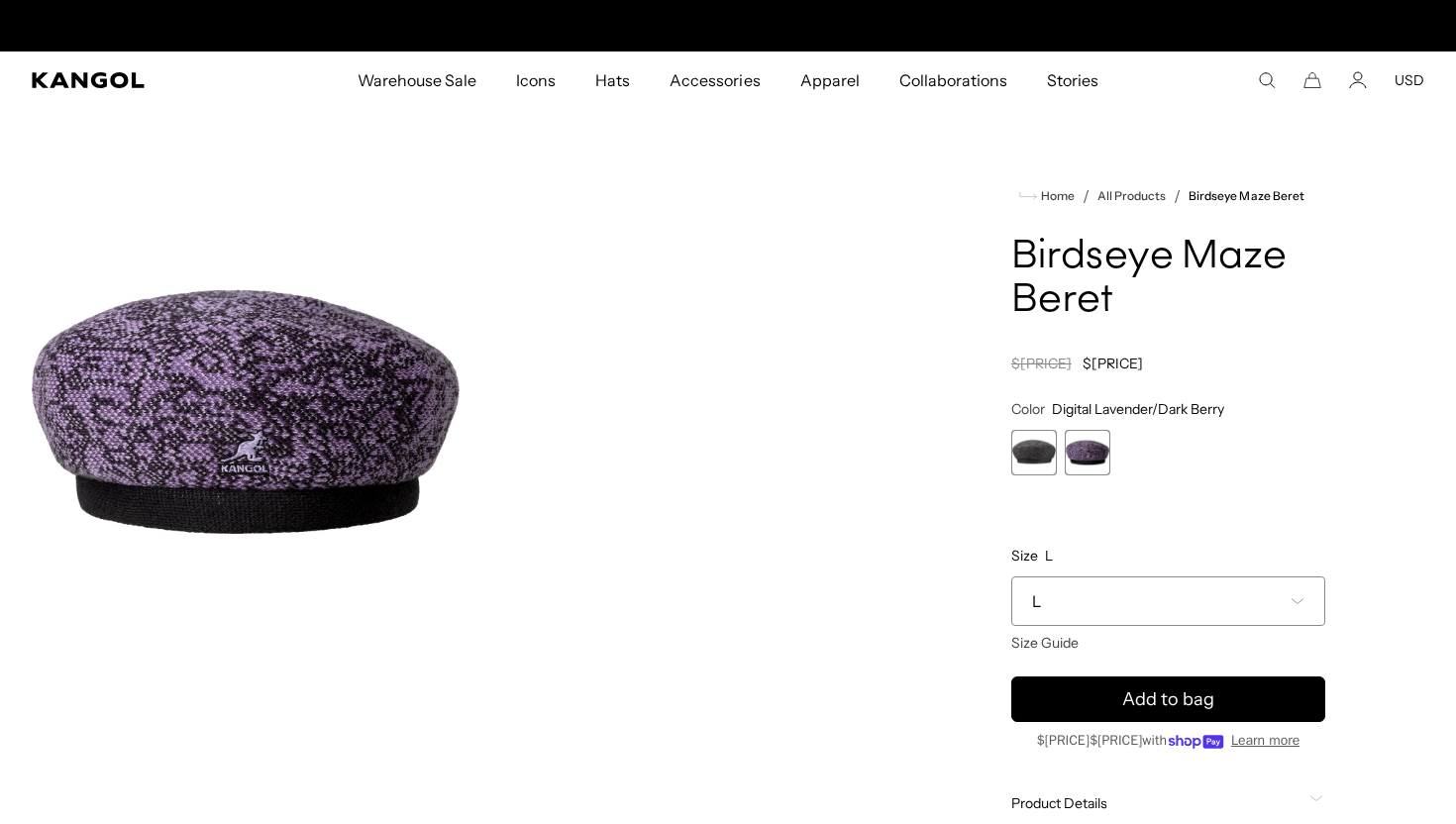 scroll, scrollTop: 0, scrollLeft: 408, axis: horizontal 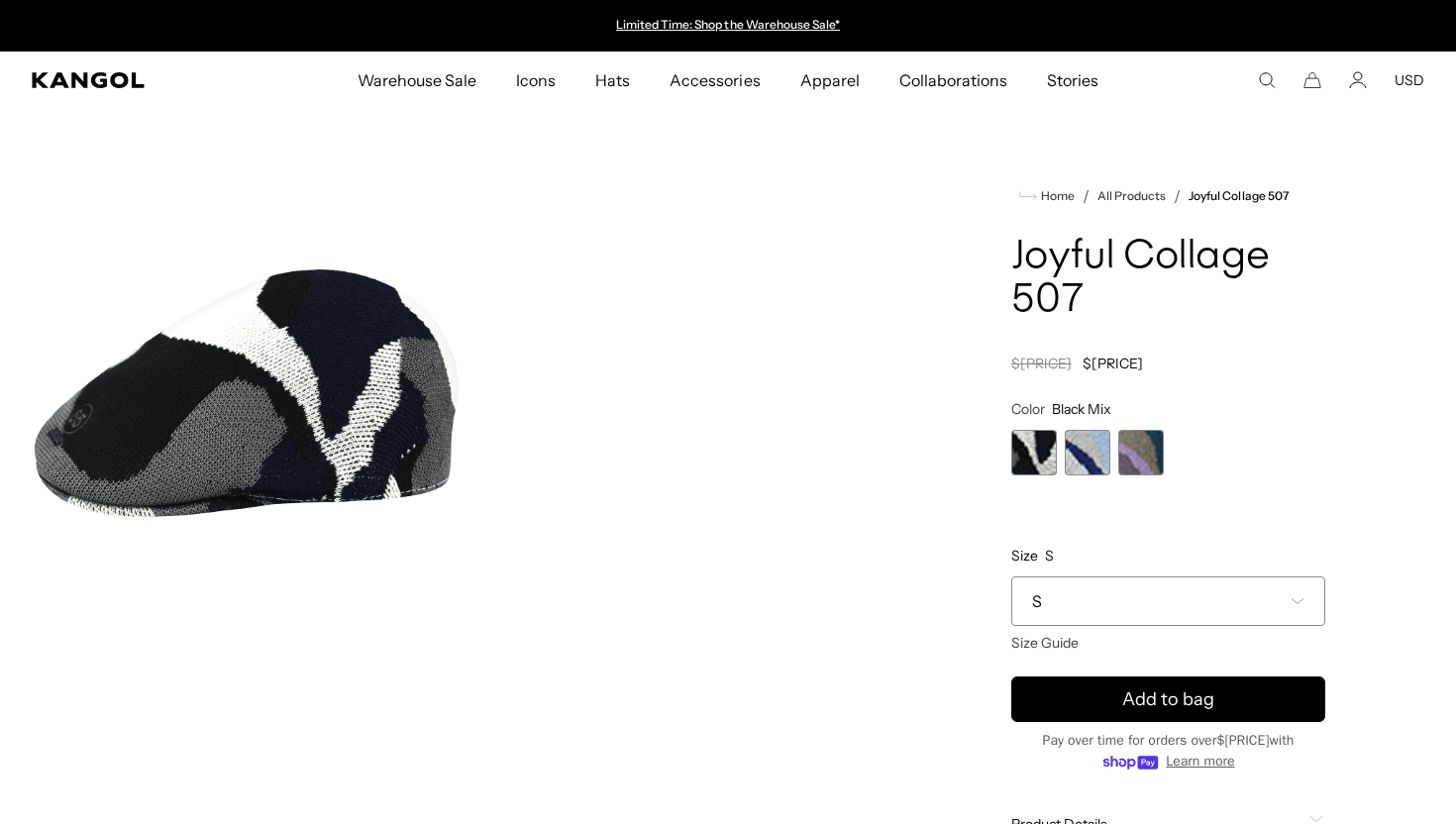 click on "S" at bounding box center (1168, 601) 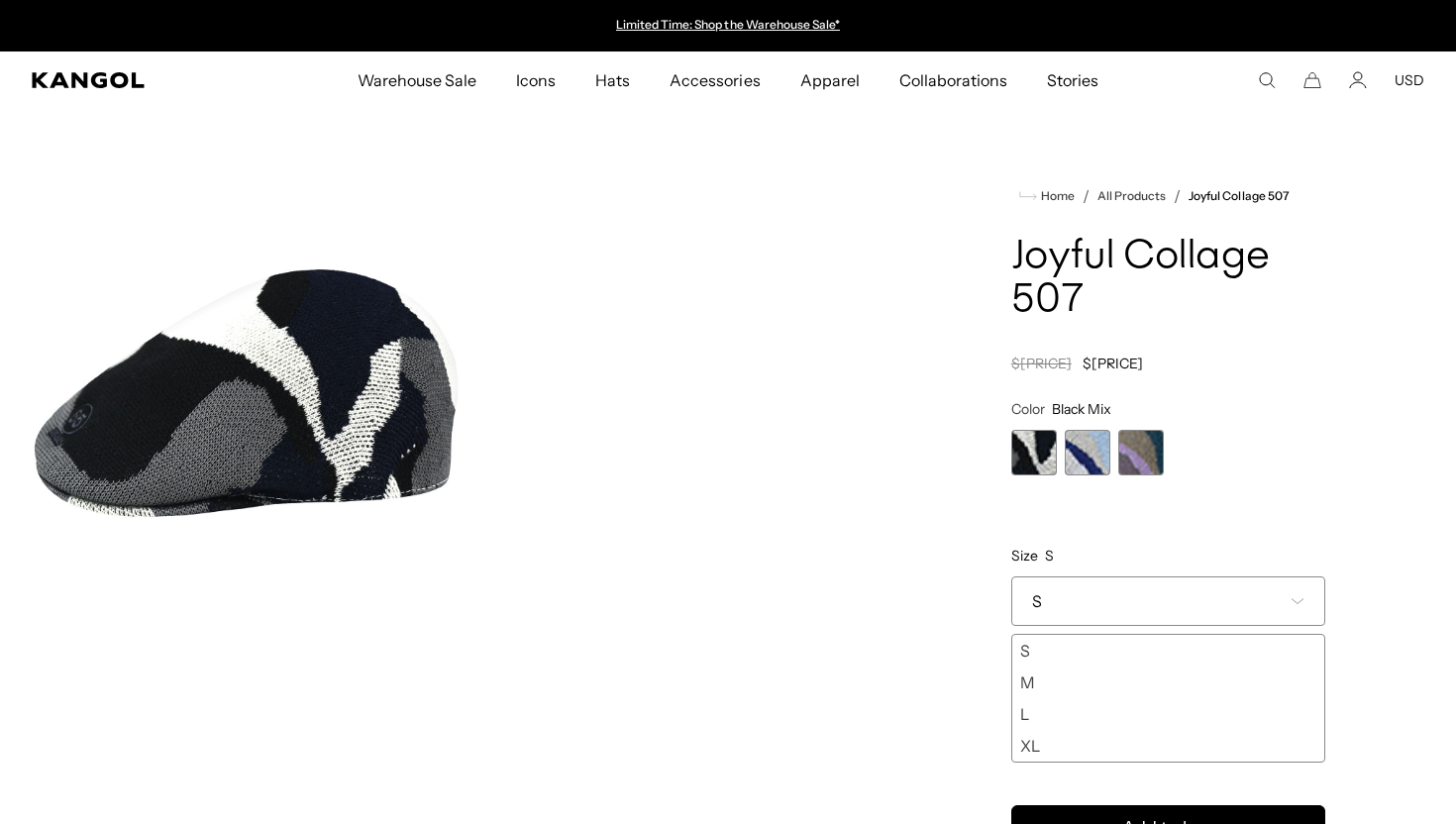 click on "L" at bounding box center (1168, 714) 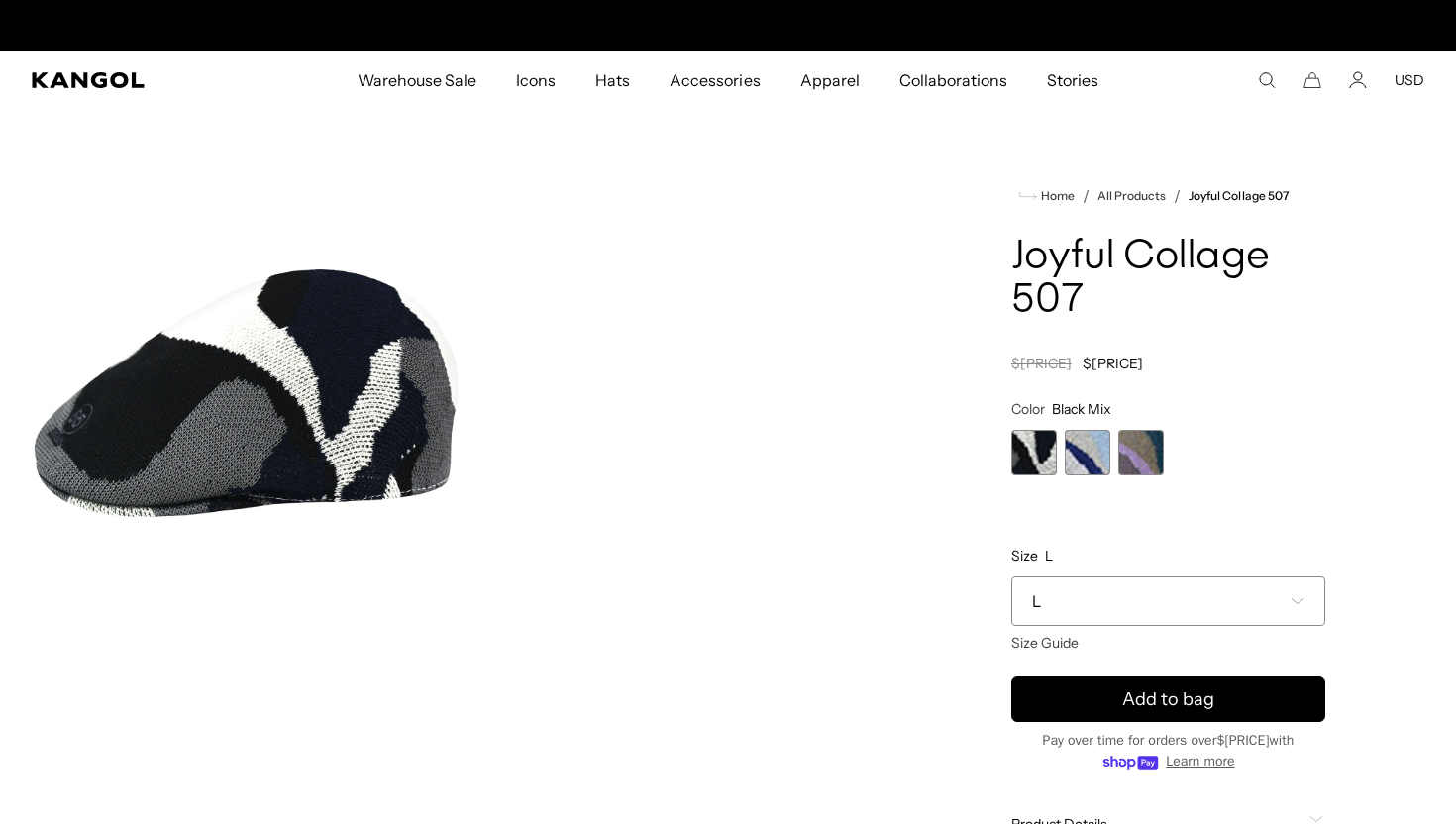 scroll, scrollTop: 0, scrollLeft: 408, axis: horizontal 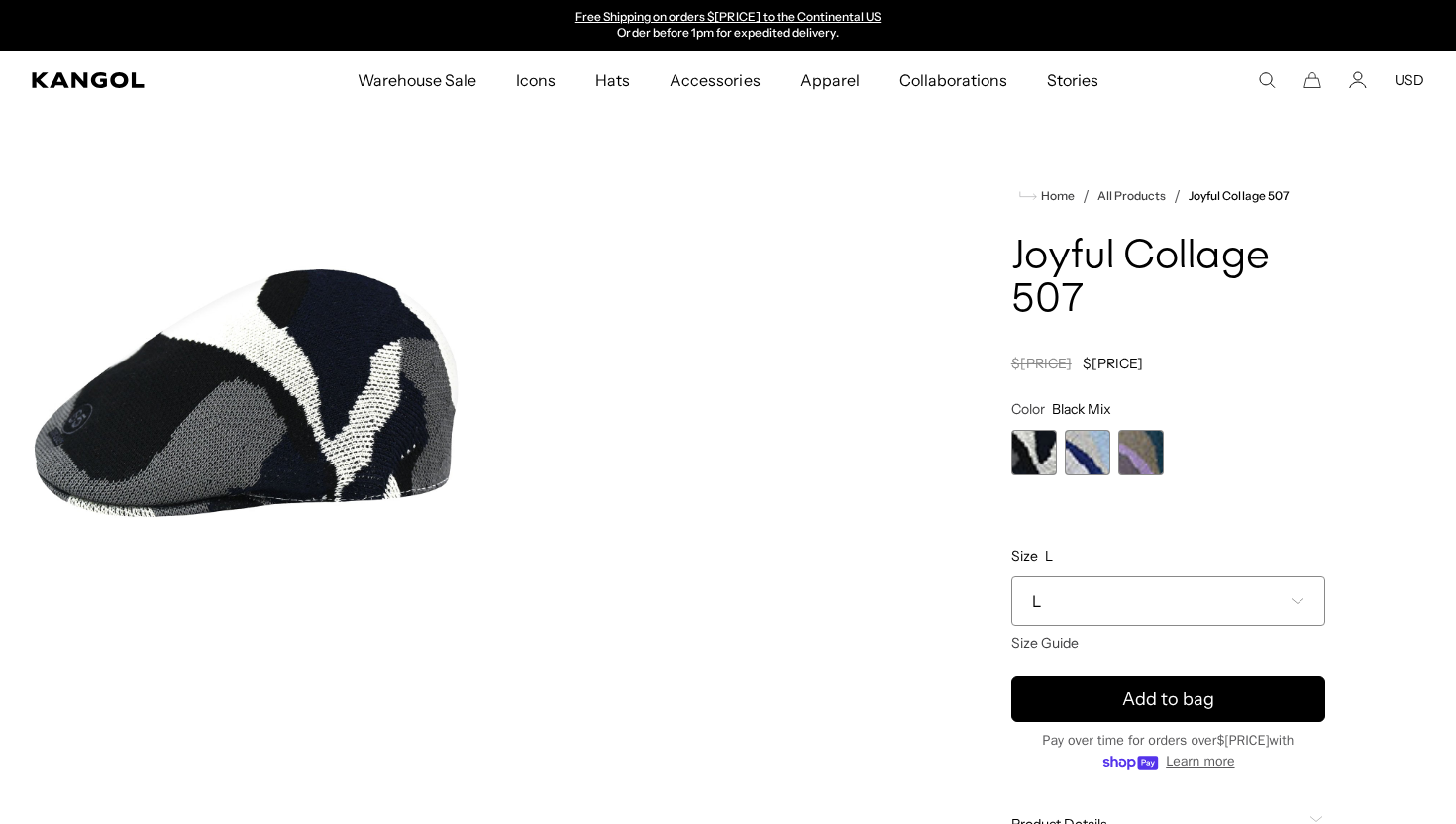 click at bounding box center (1088, 453) 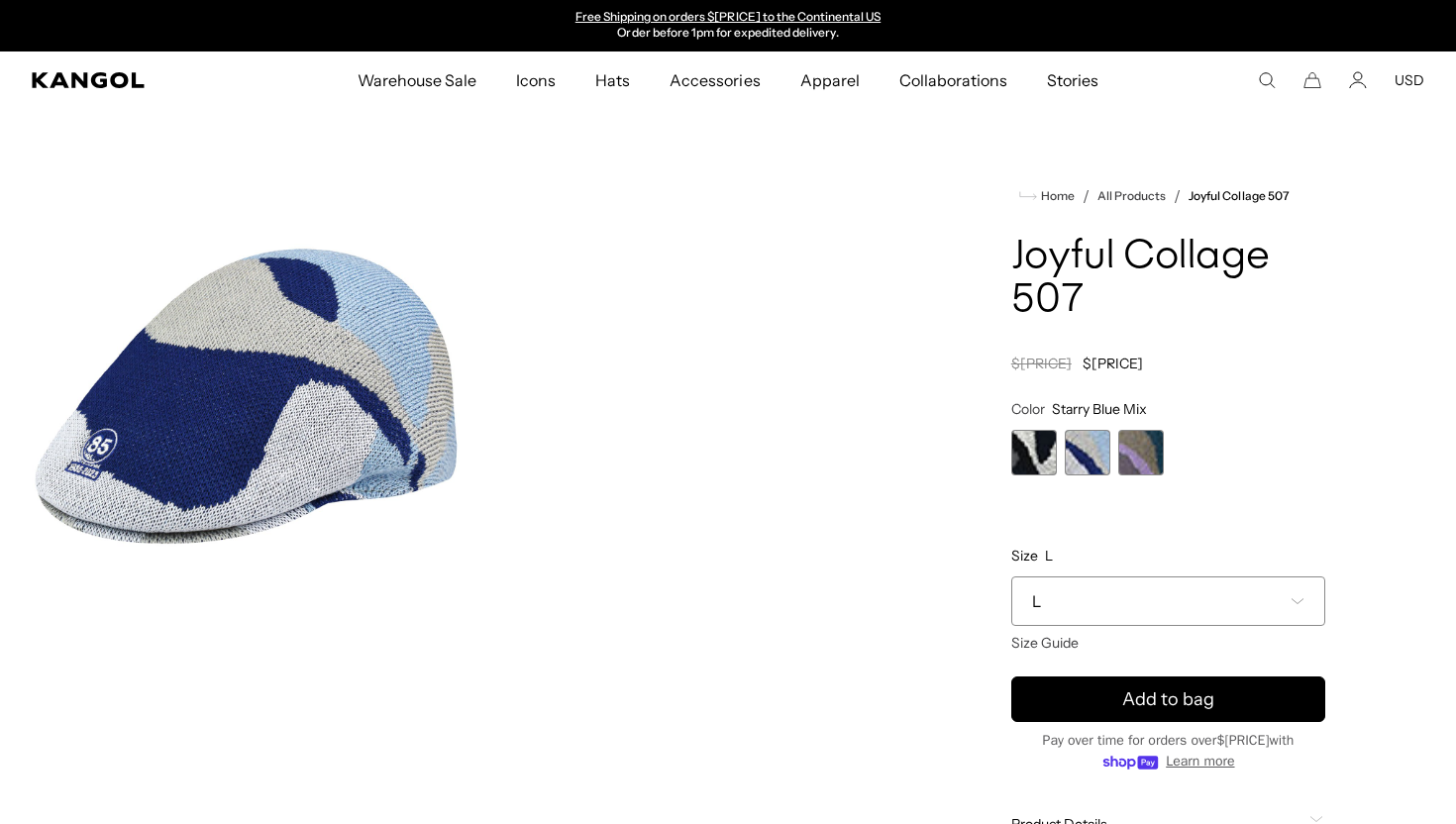 click at bounding box center (1141, 453) 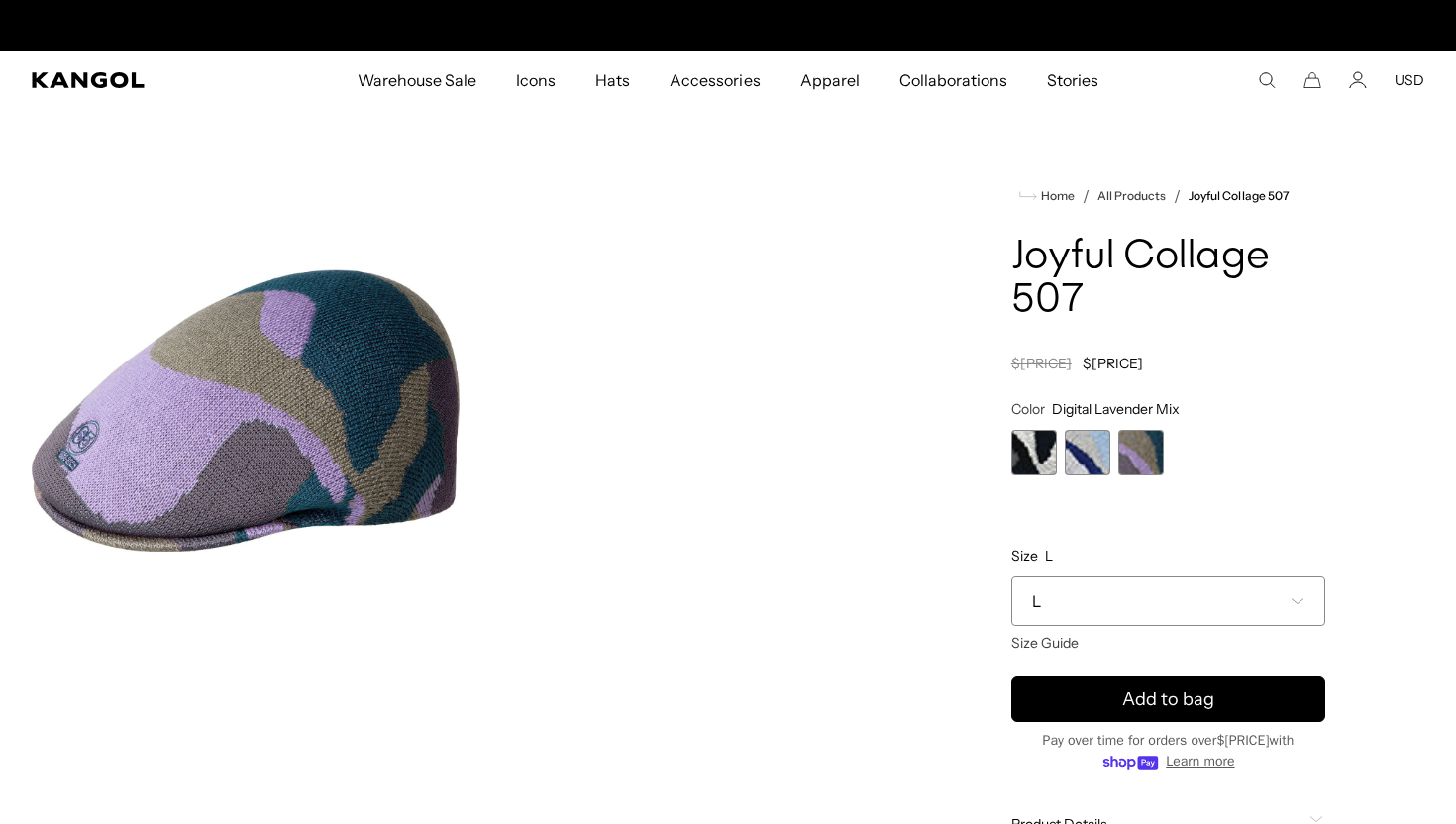 scroll, scrollTop: 0, scrollLeft: 0, axis: both 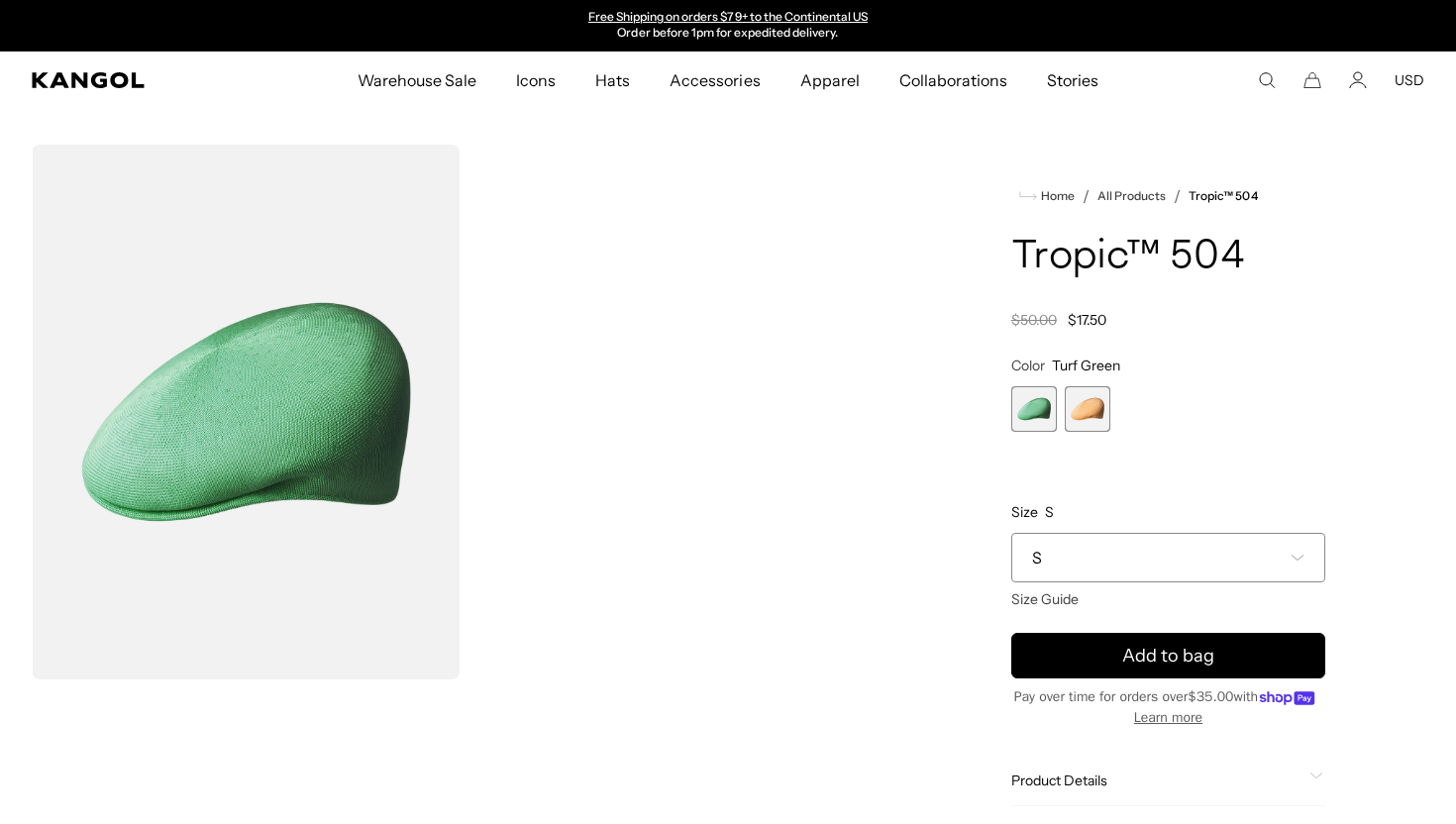 click on "S" at bounding box center [1168, 558] 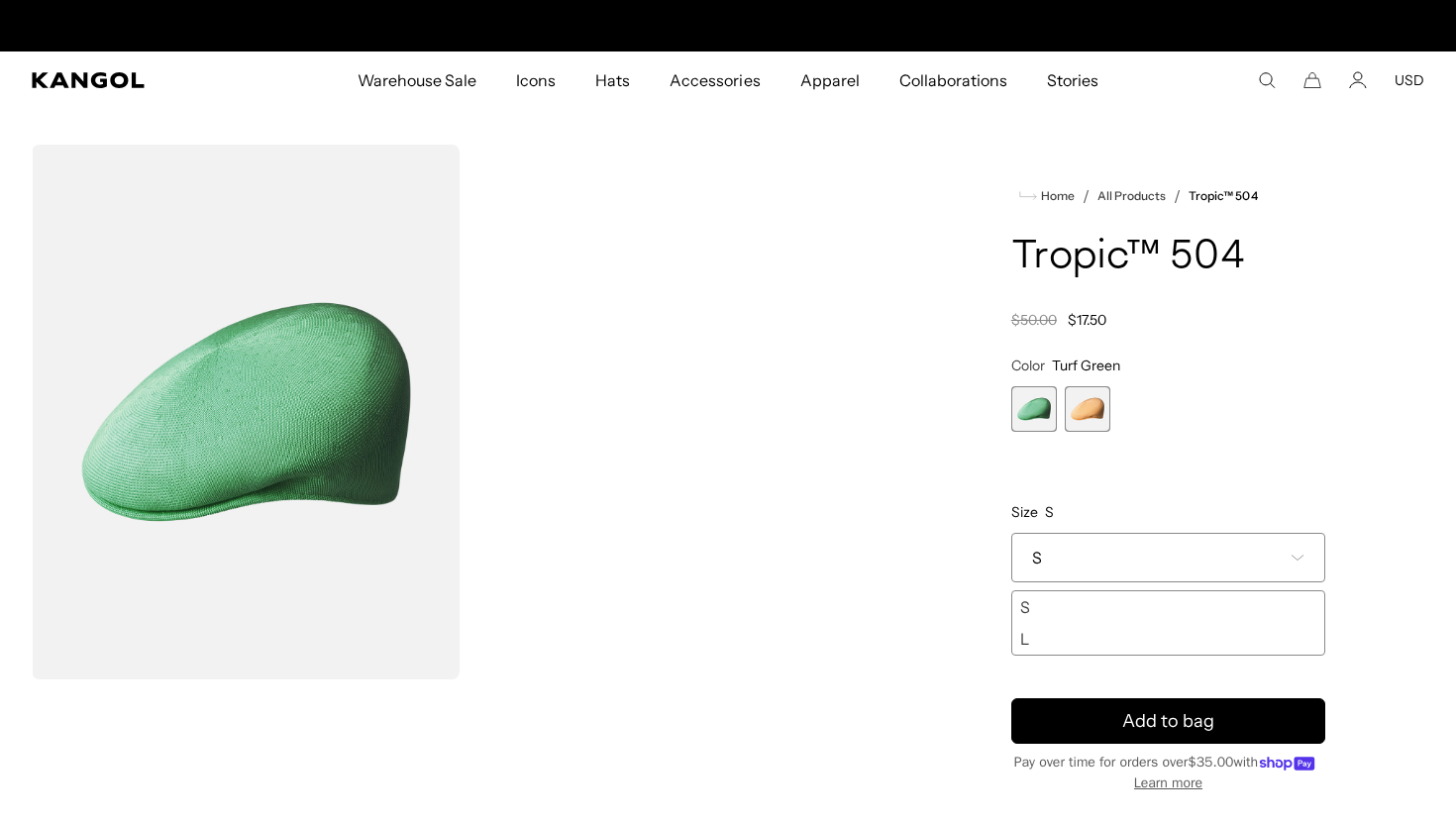 click at bounding box center (1088, 409) 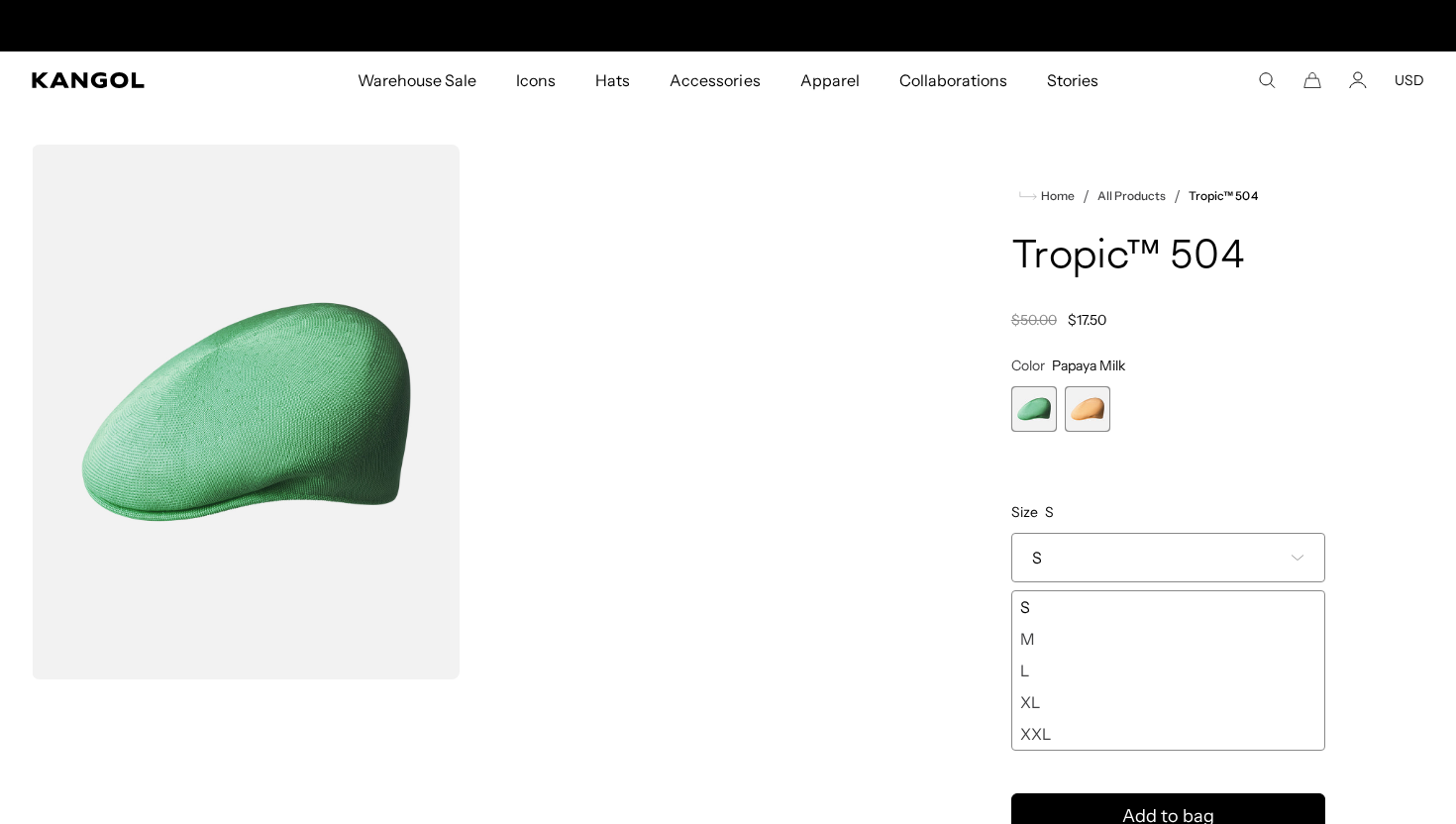 scroll, scrollTop: 0, scrollLeft: 0, axis: both 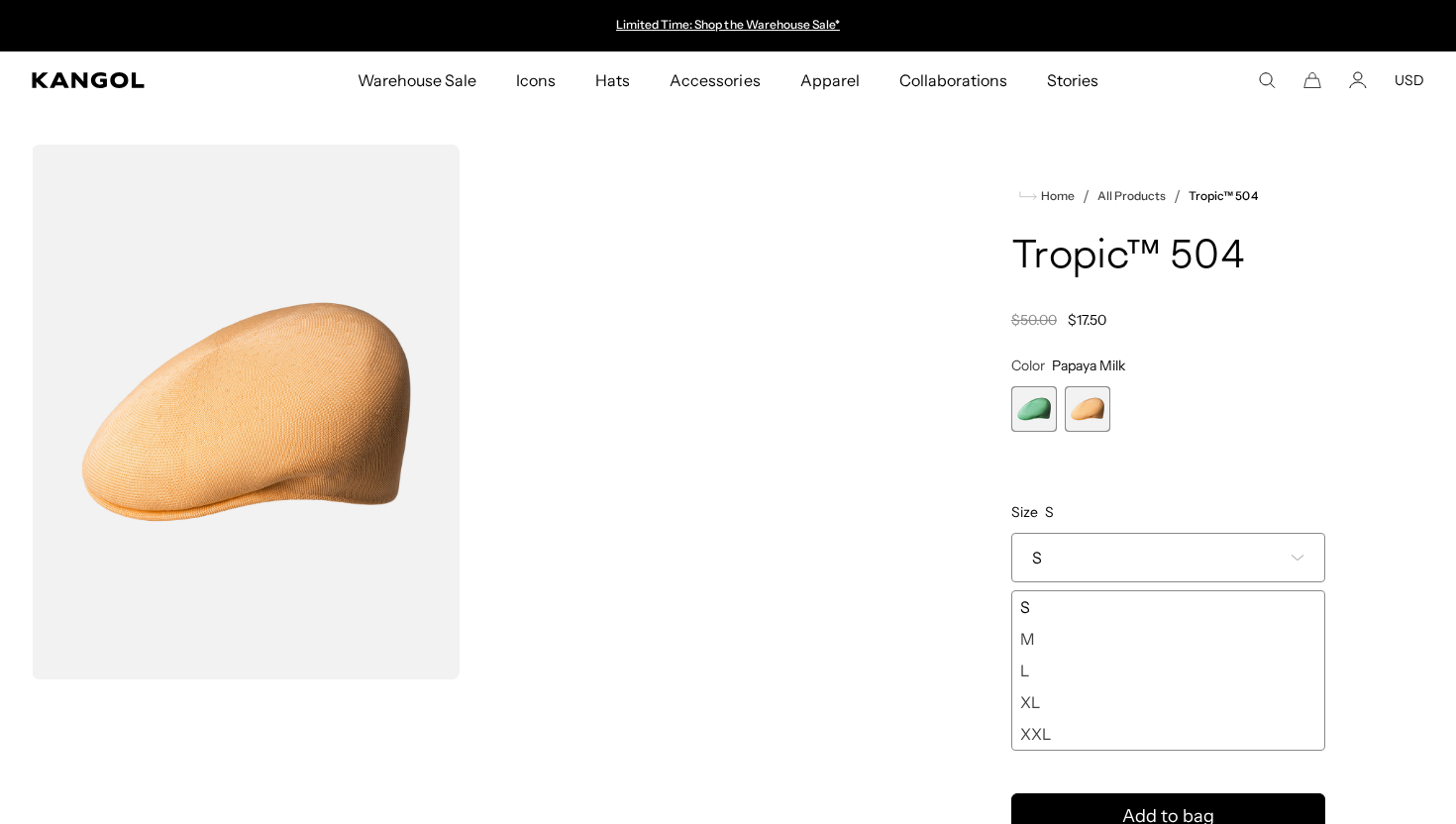 click on "L" at bounding box center (1168, 670) 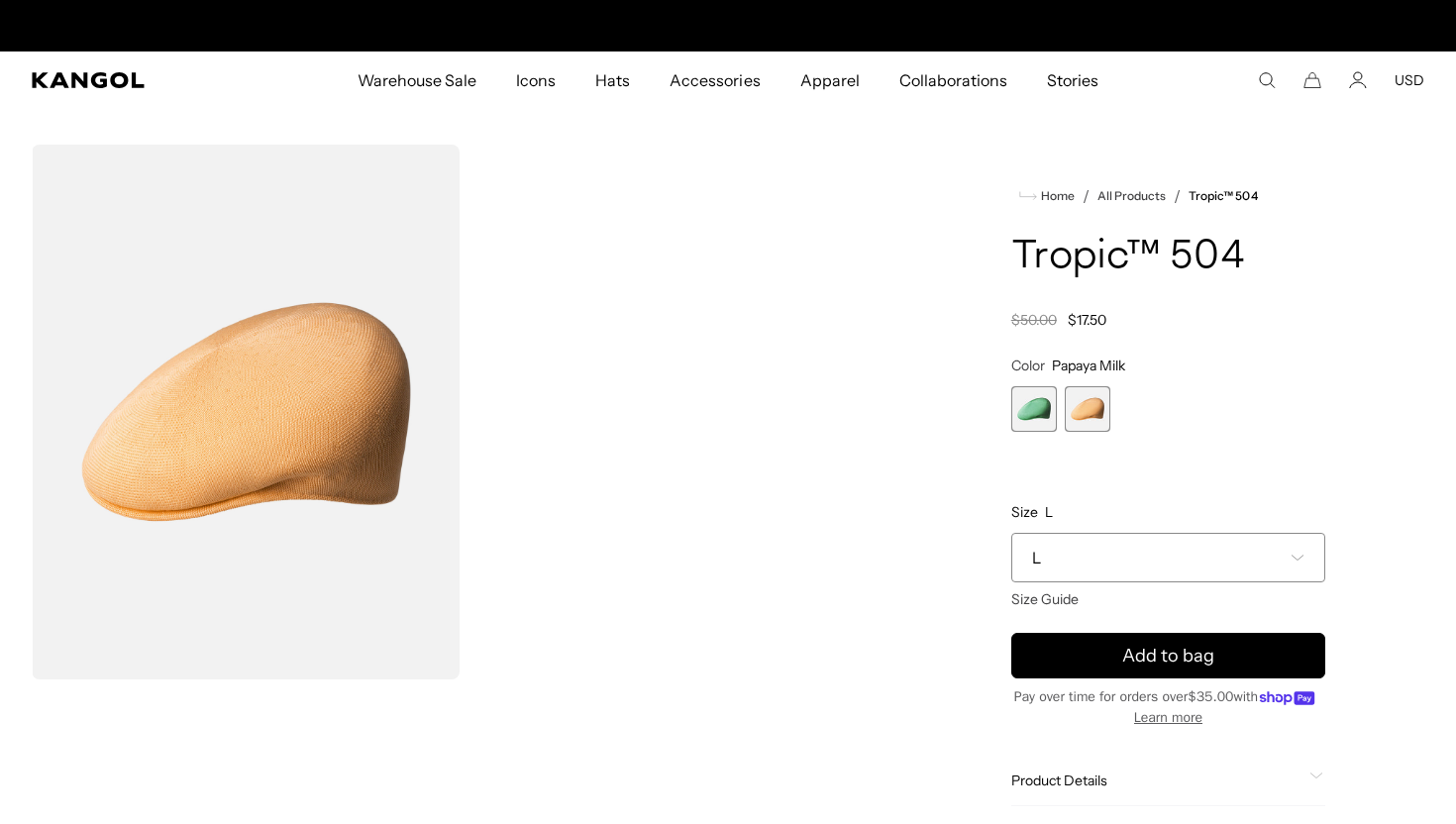 scroll, scrollTop: 0, scrollLeft: 408, axis: horizontal 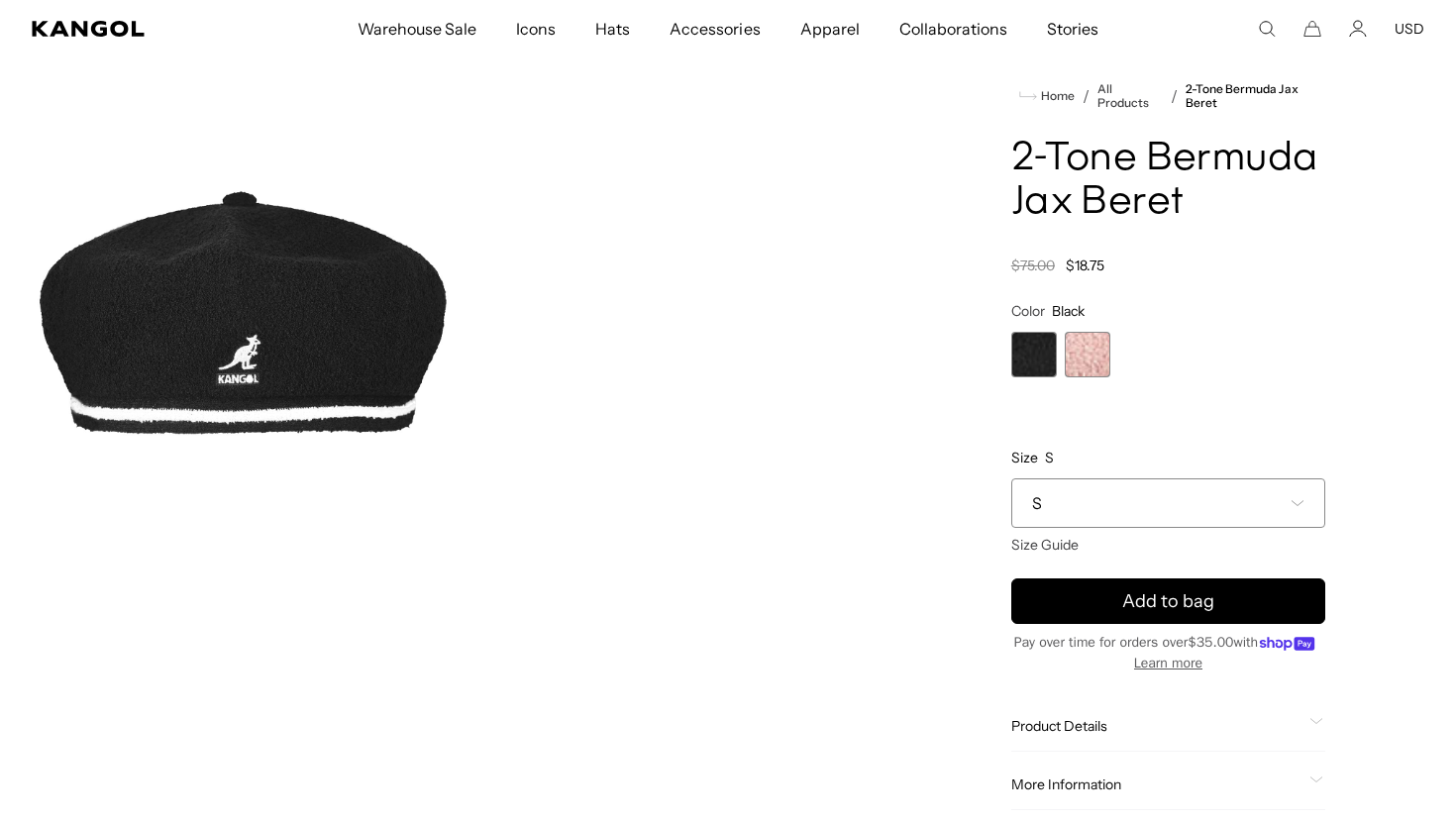 click on "S" at bounding box center [1168, 503] 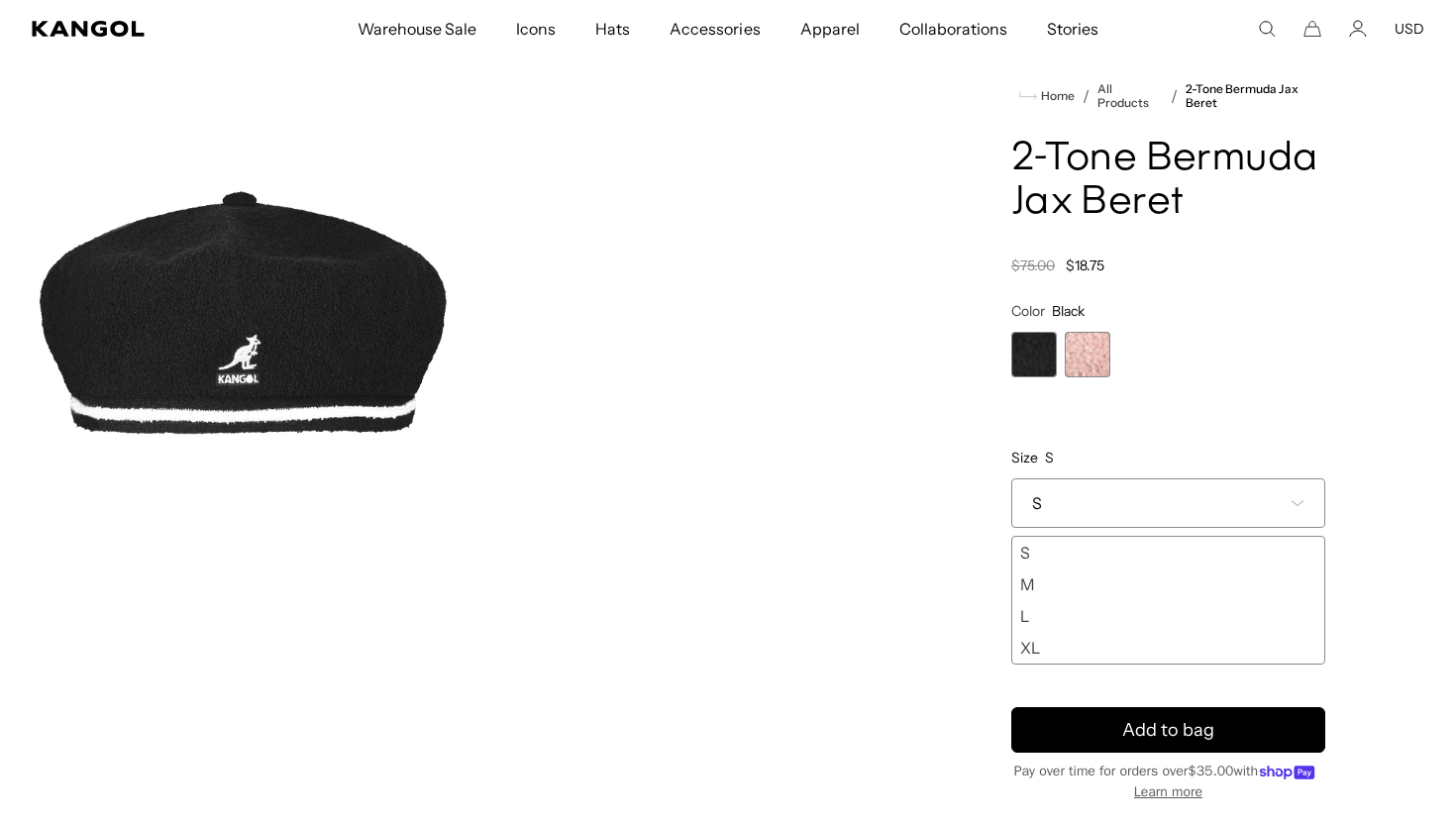 click on "L" at bounding box center [1168, 616] 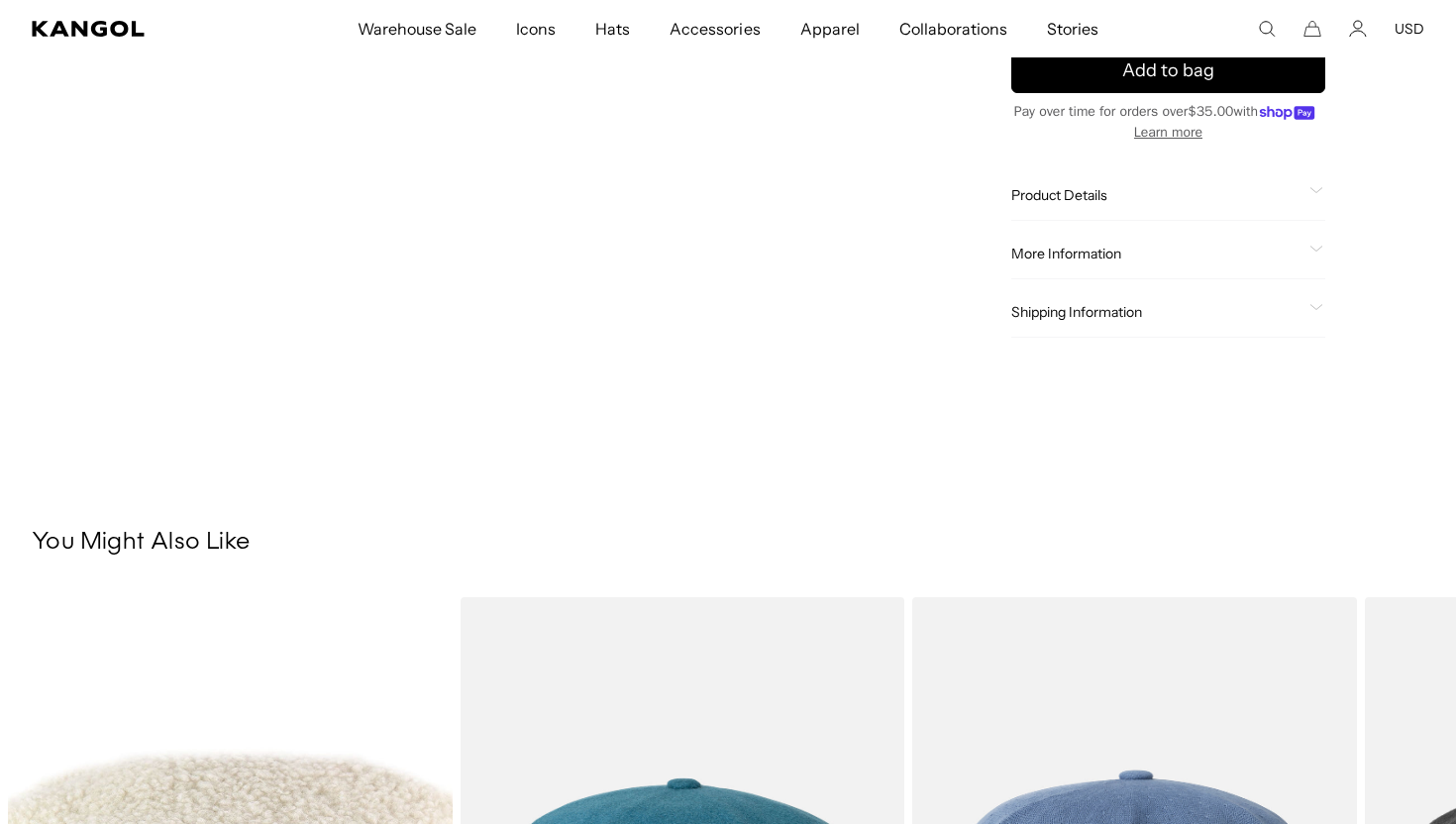 scroll, scrollTop: 1072, scrollLeft: 0, axis: vertical 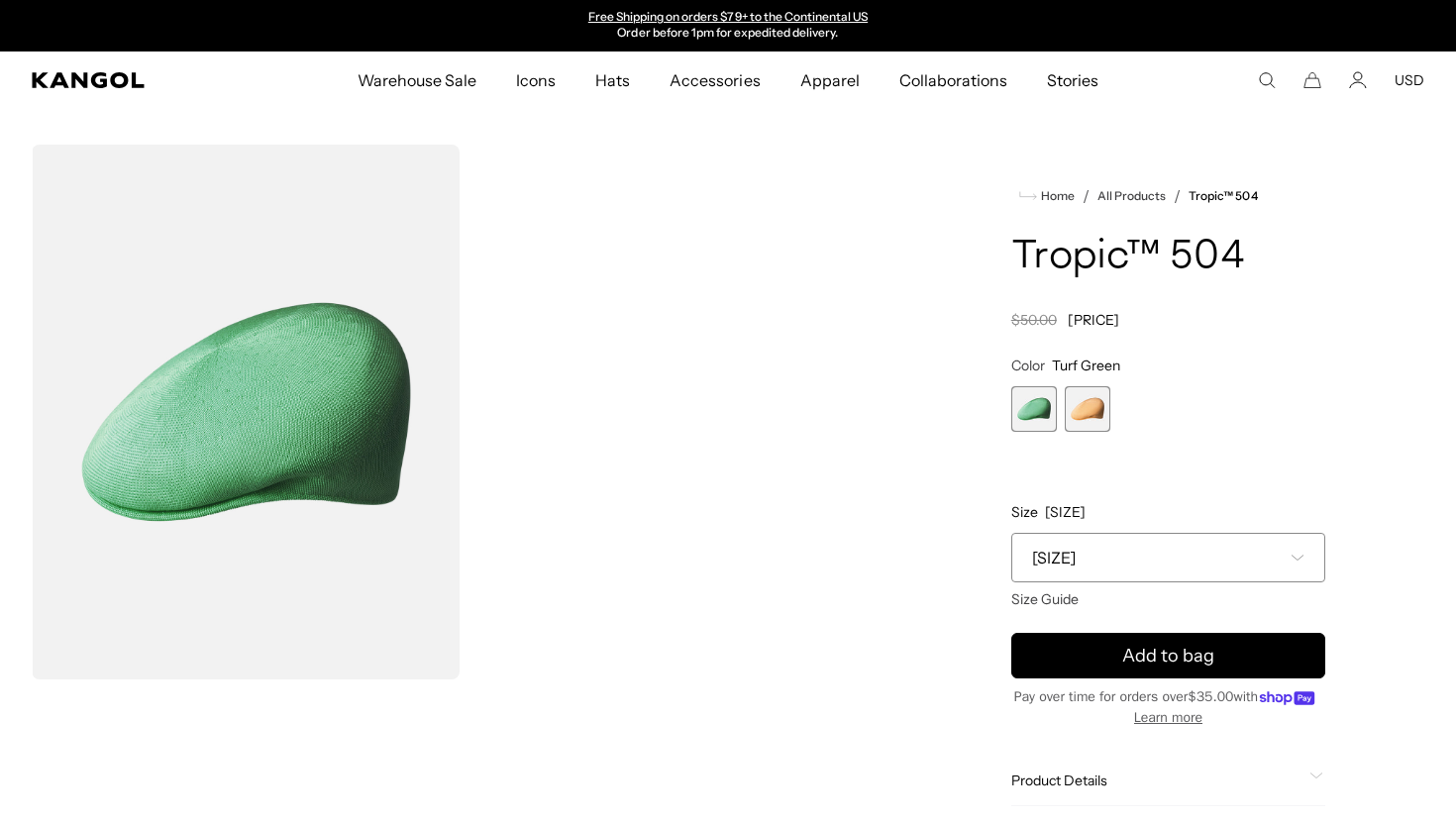 click at bounding box center [1088, 409] 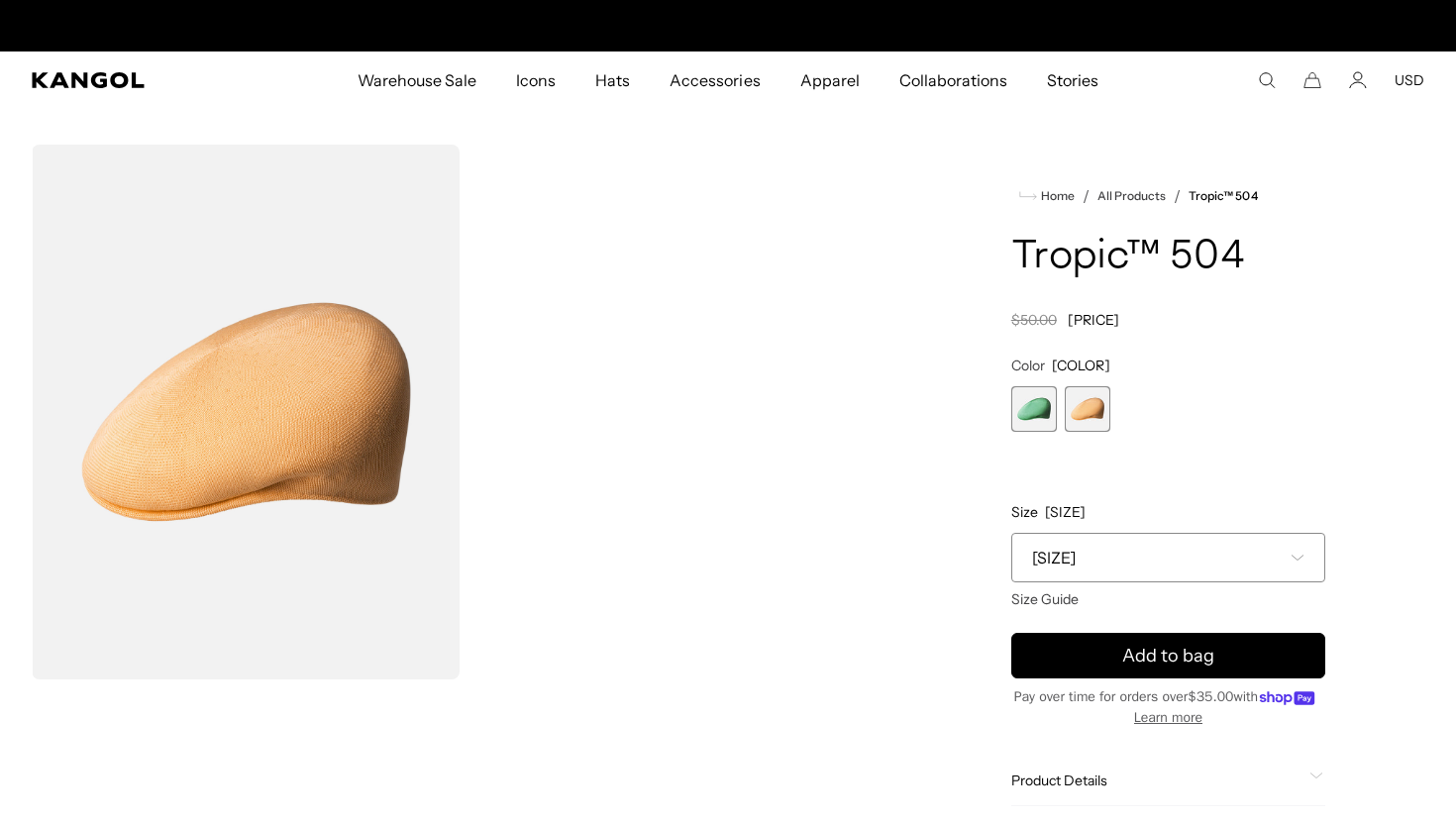scroll, scrollTop: 0, scrollLeft: 408, axis: horizontal 